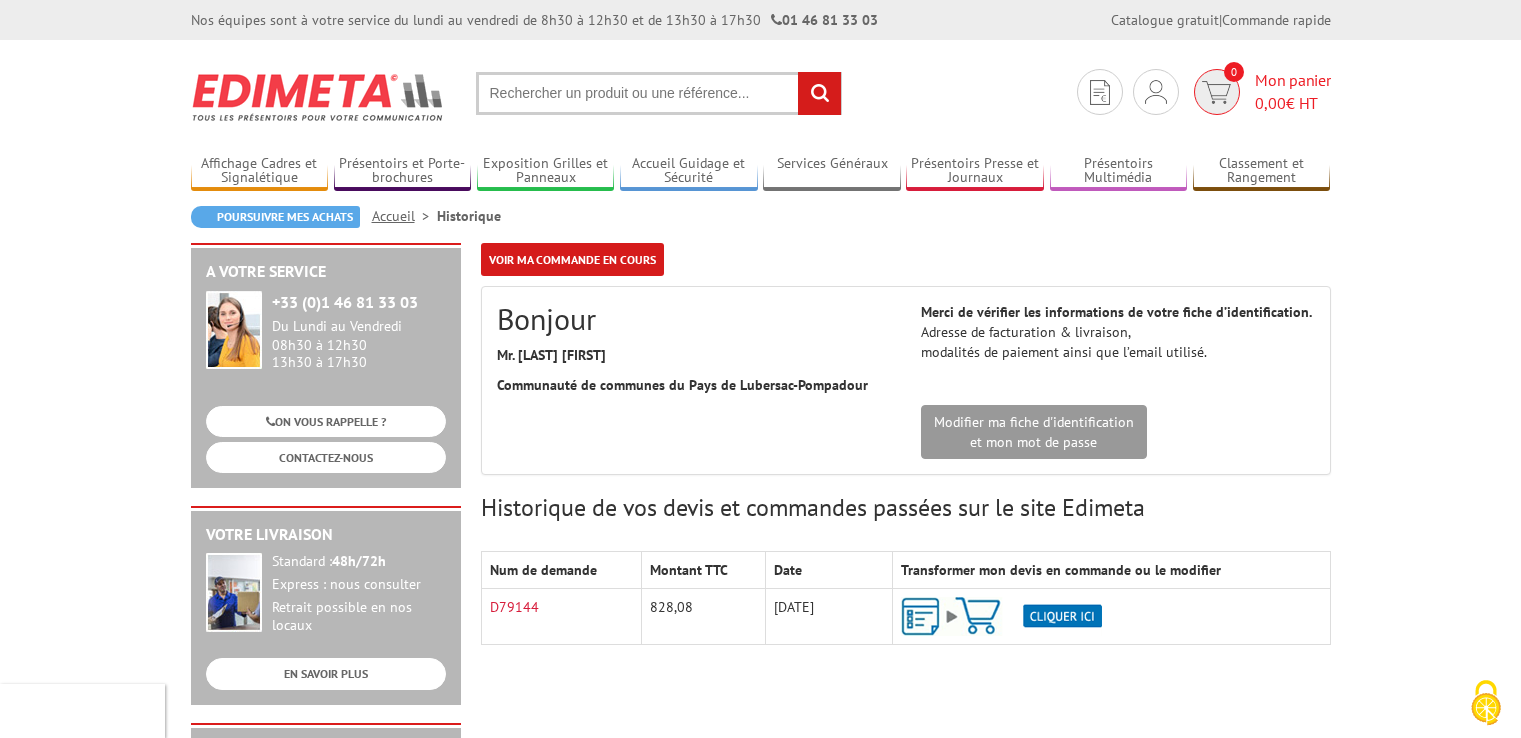 scroll, scrollTop: 16, scrollLeft: 0, axis: vertical 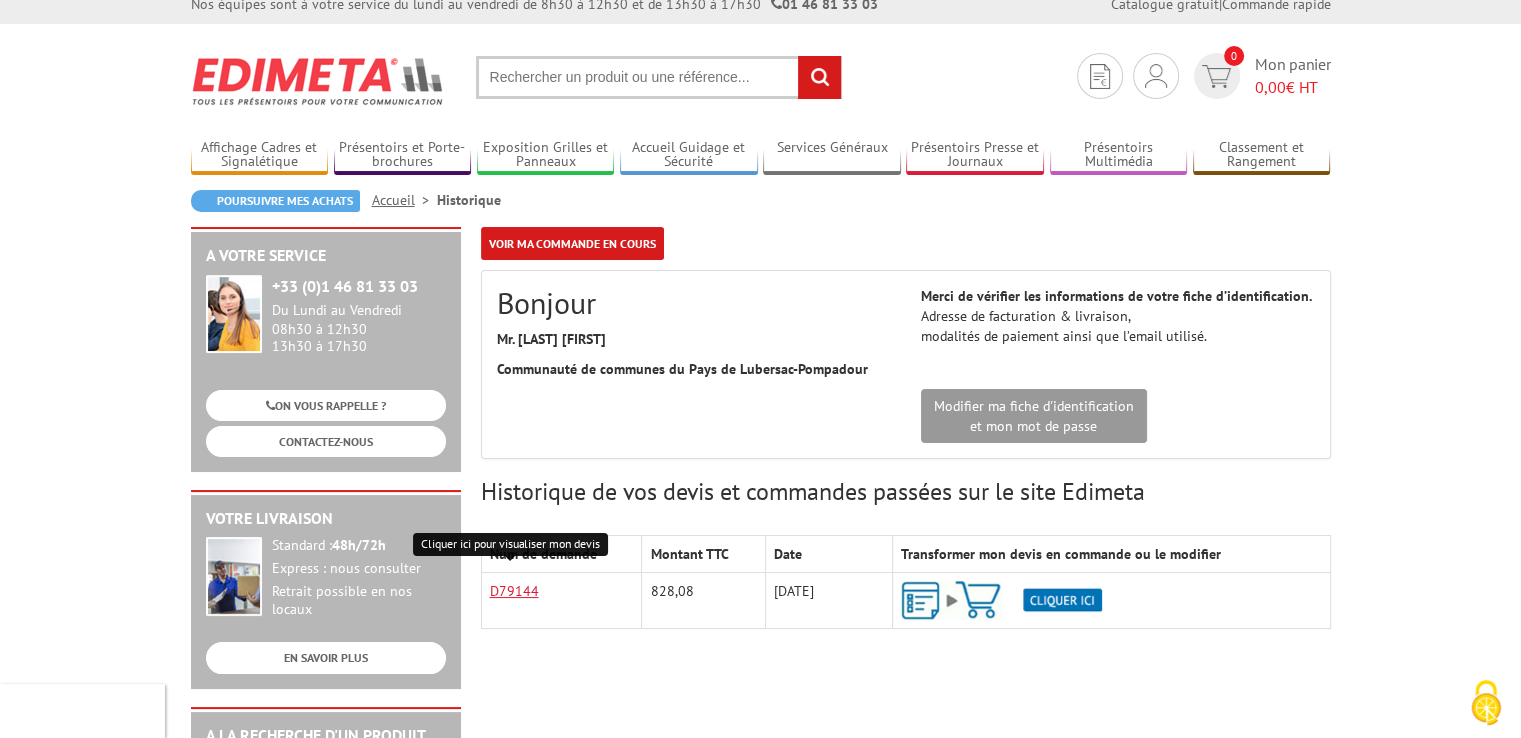 click on "D79144" at bounding box center (514, 591) 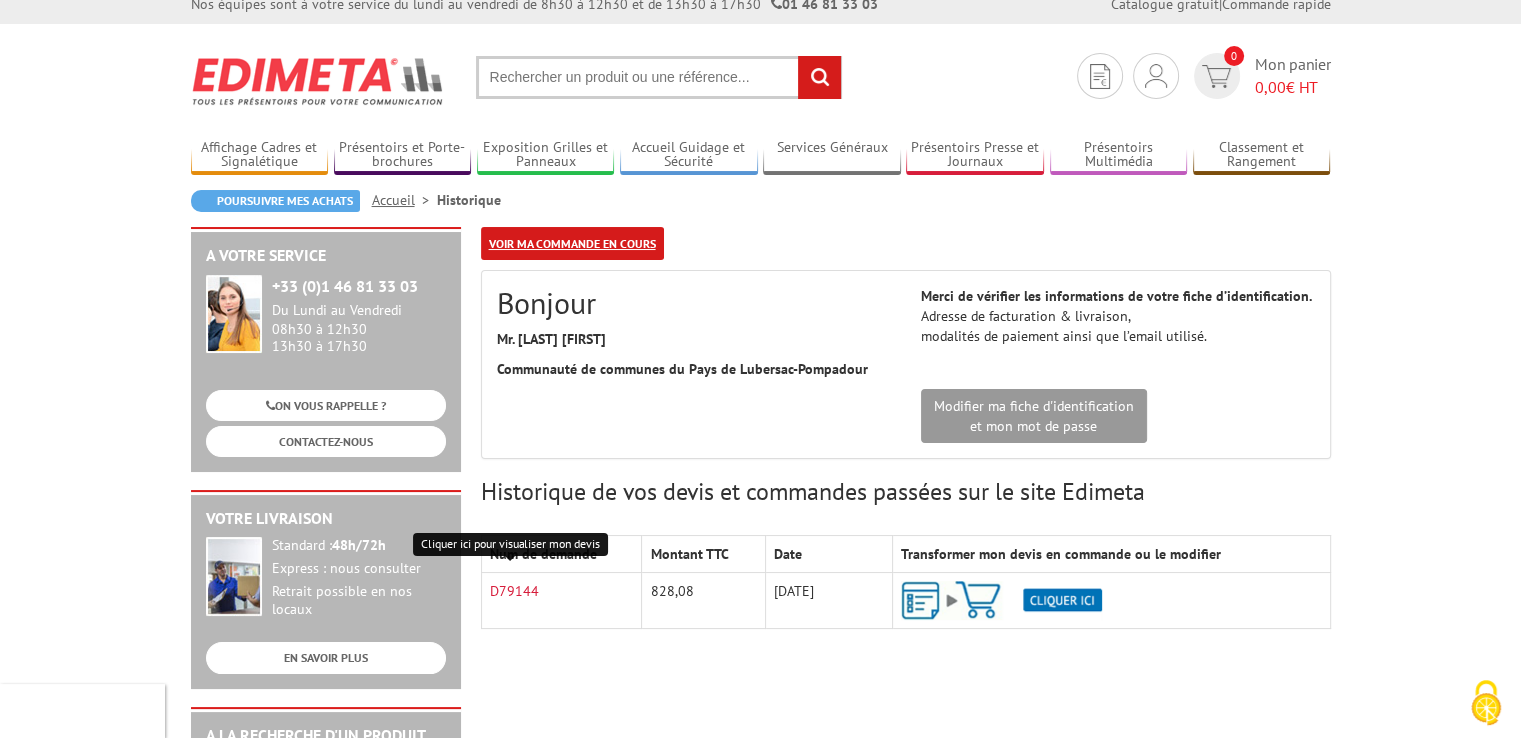 click on "Voir ma commande en cours" at bounding box center (572, 243) 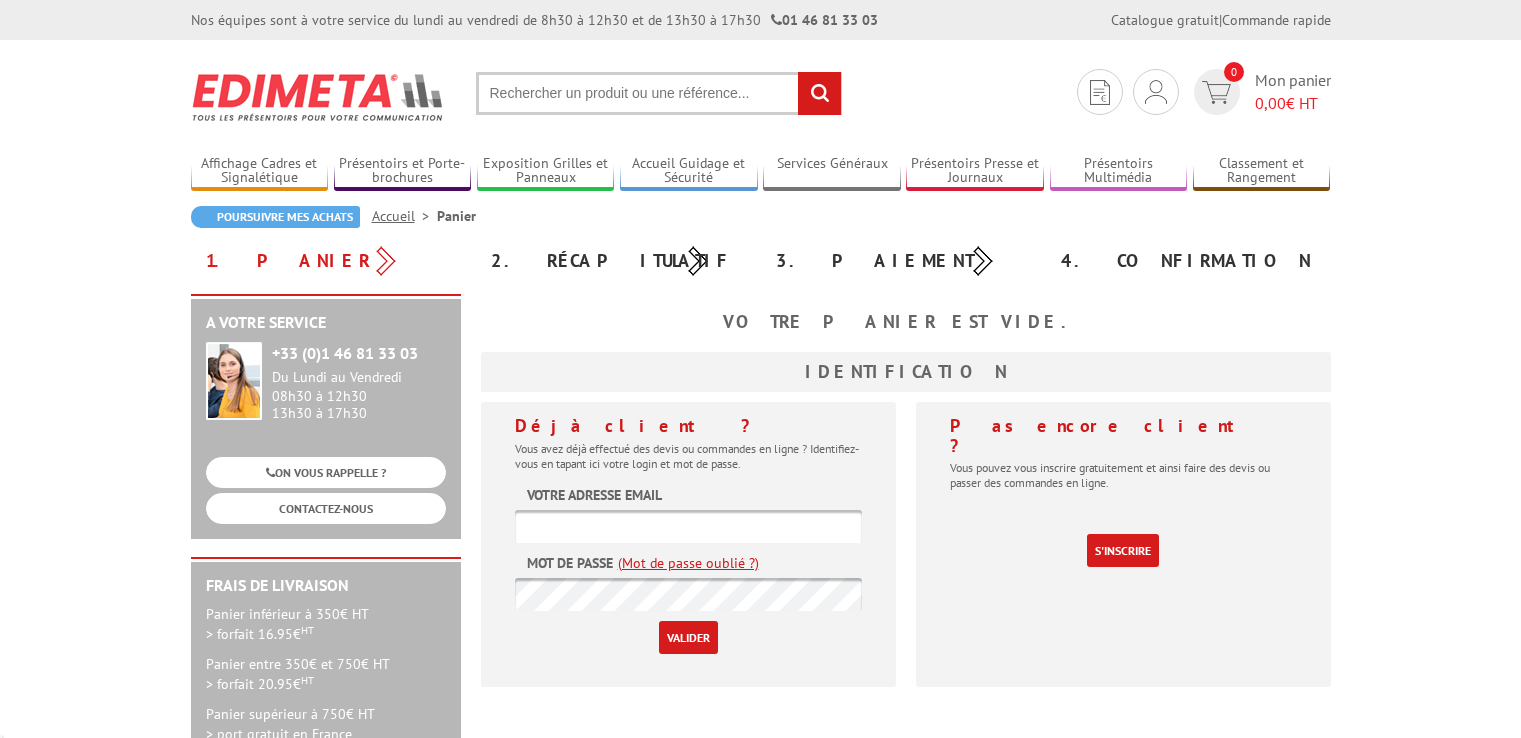 scroll, scrollTop: 0, scrollLeft: 0, axis: both 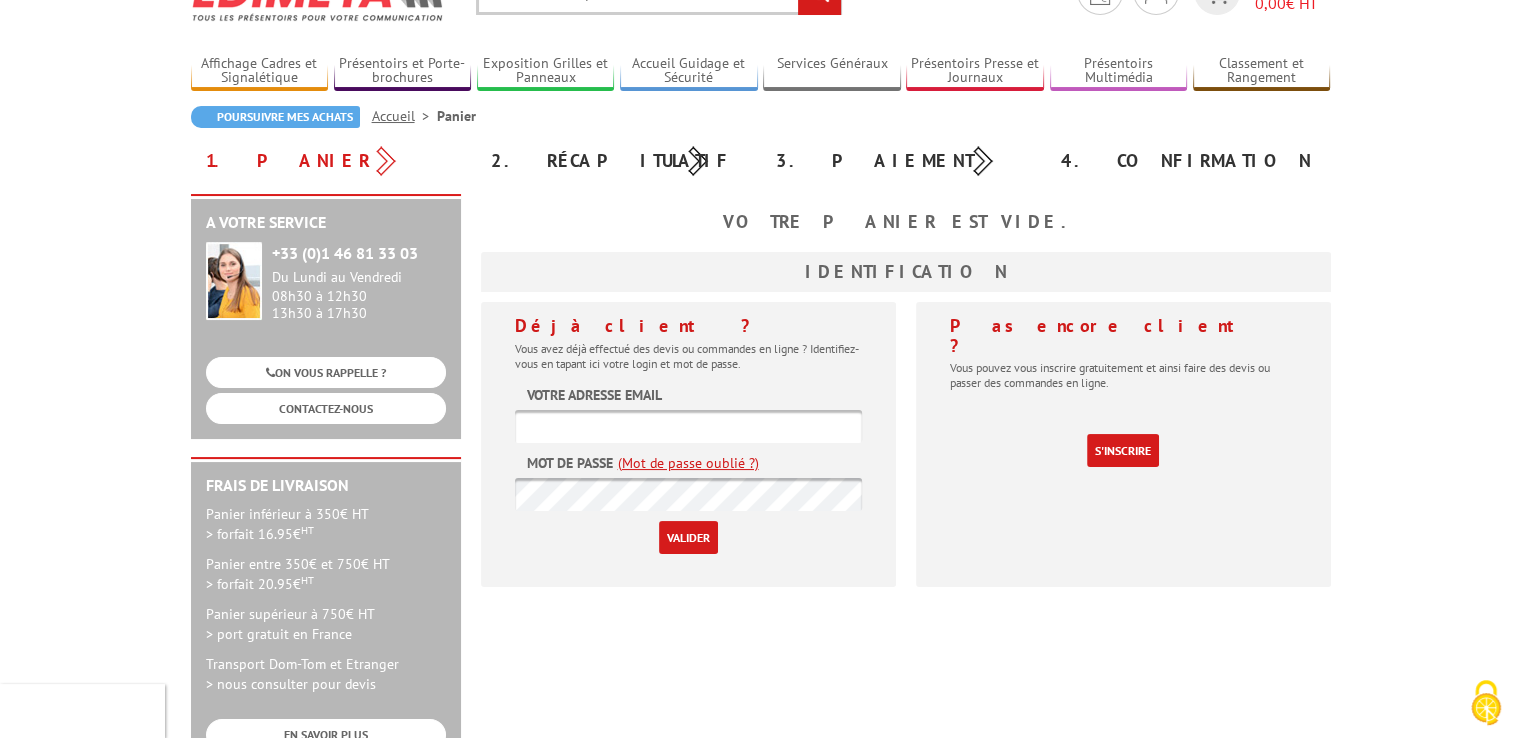 type on "[EMAIL]" 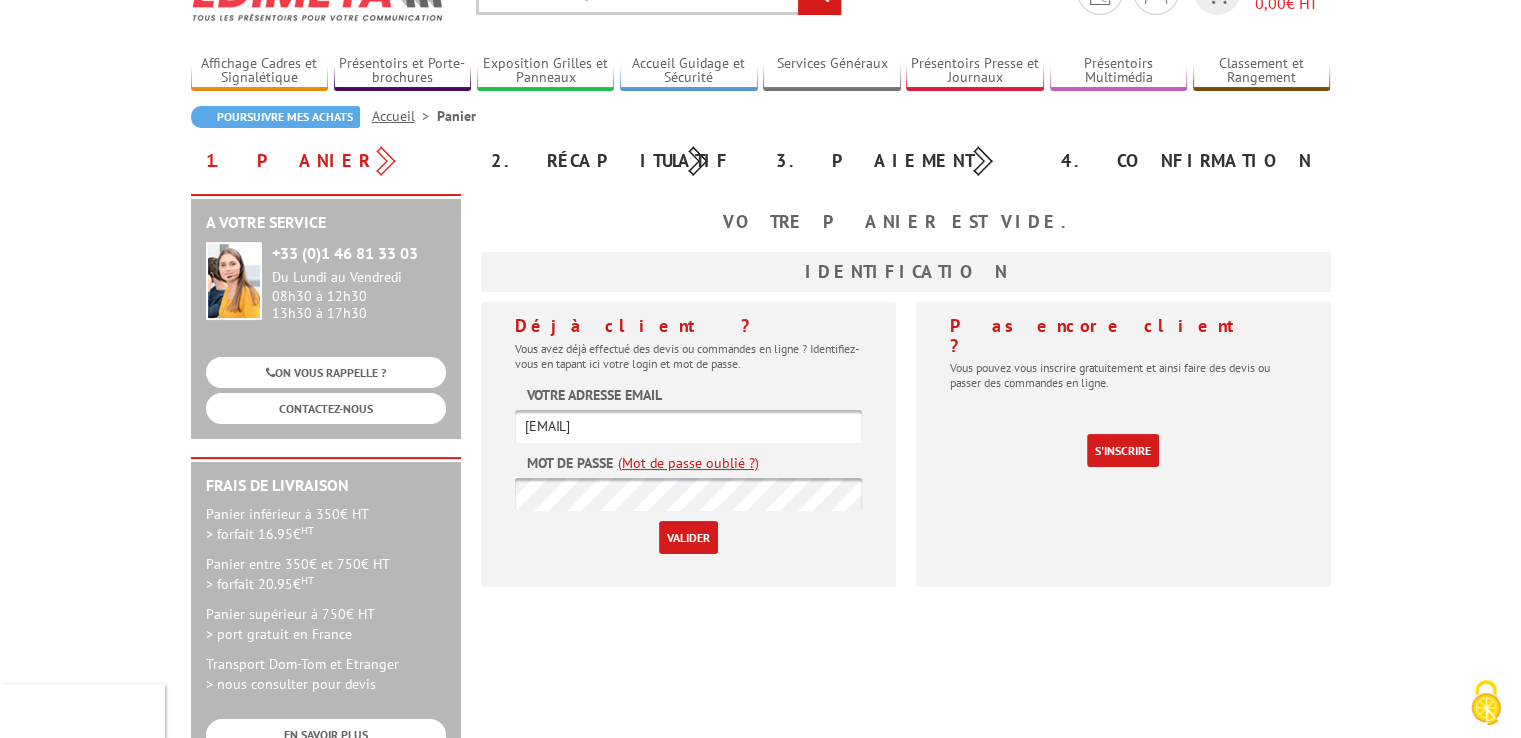 click on "Valider" at bounding box center [688, 537] 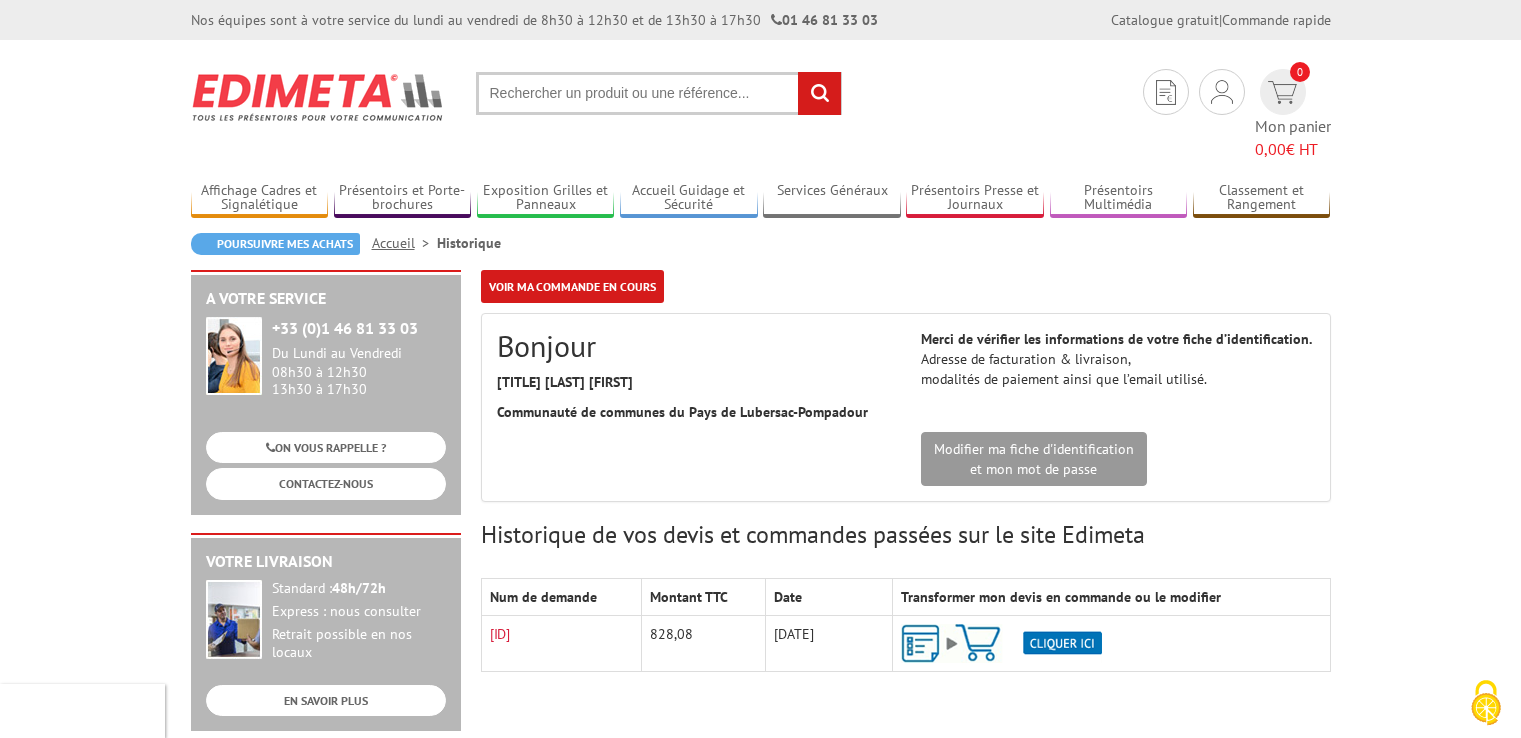 scroll, scrollTop: 0, scrollLeft: 0, axis: both 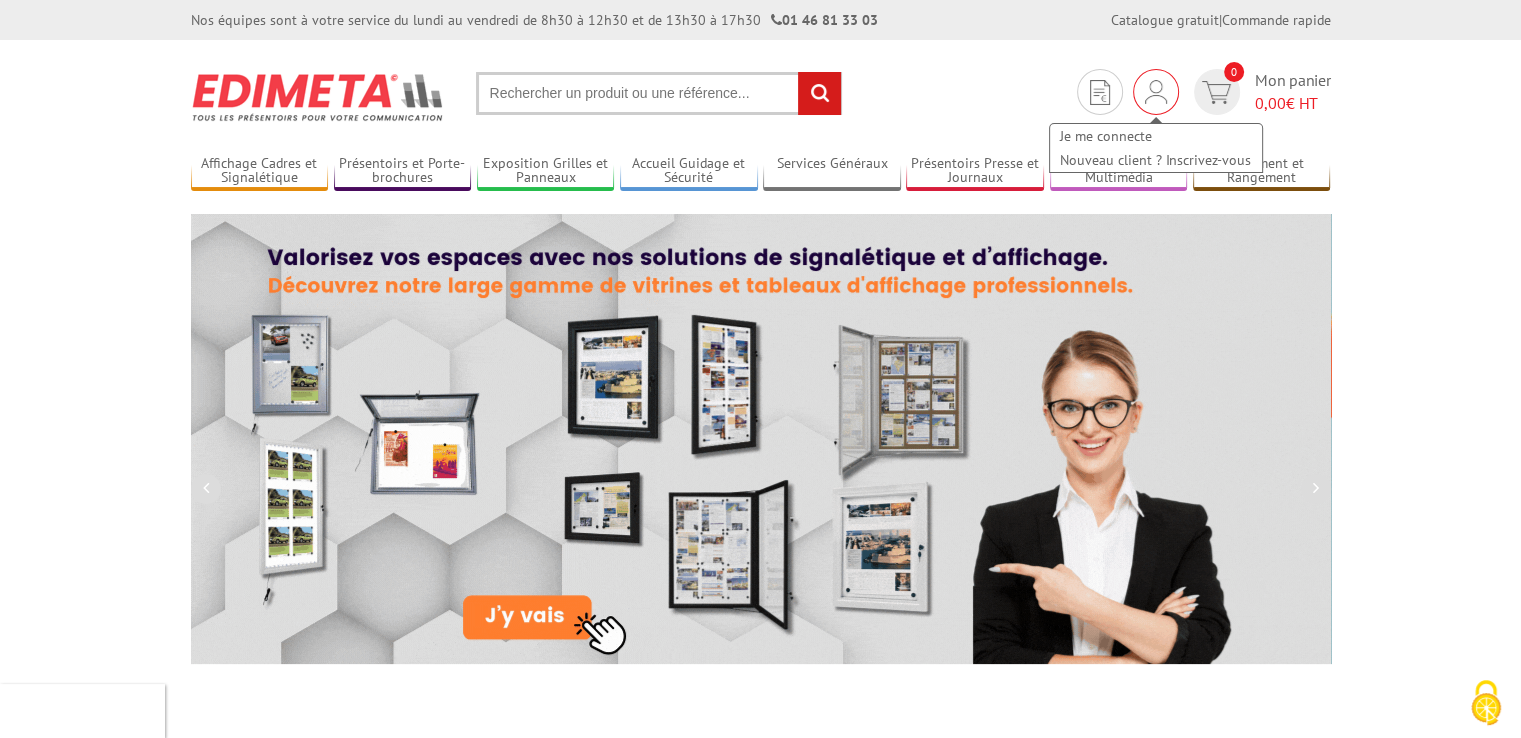 click at bounding box center (1156, 92) 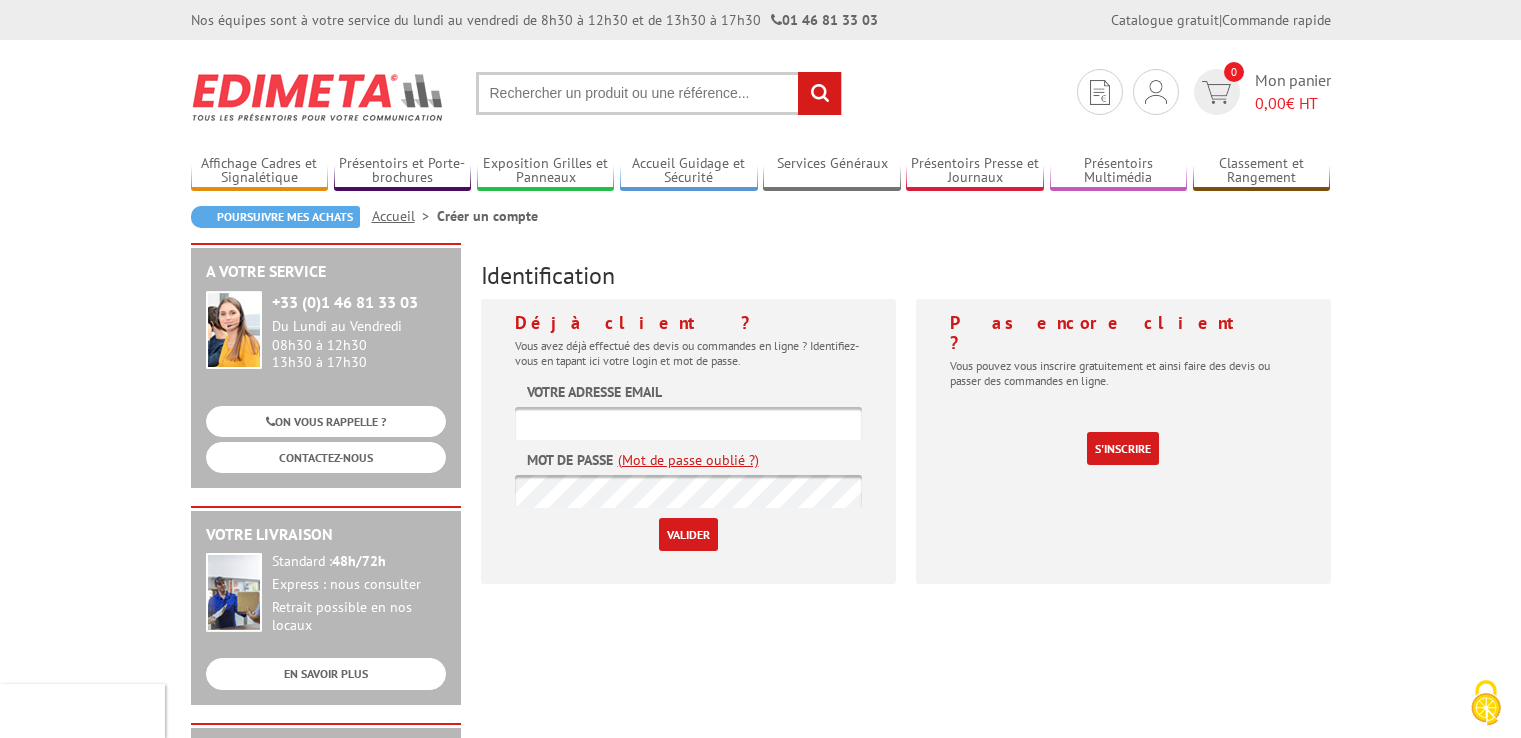 scroll, scrollTop: 0, scrollLeft: 0, axis: both 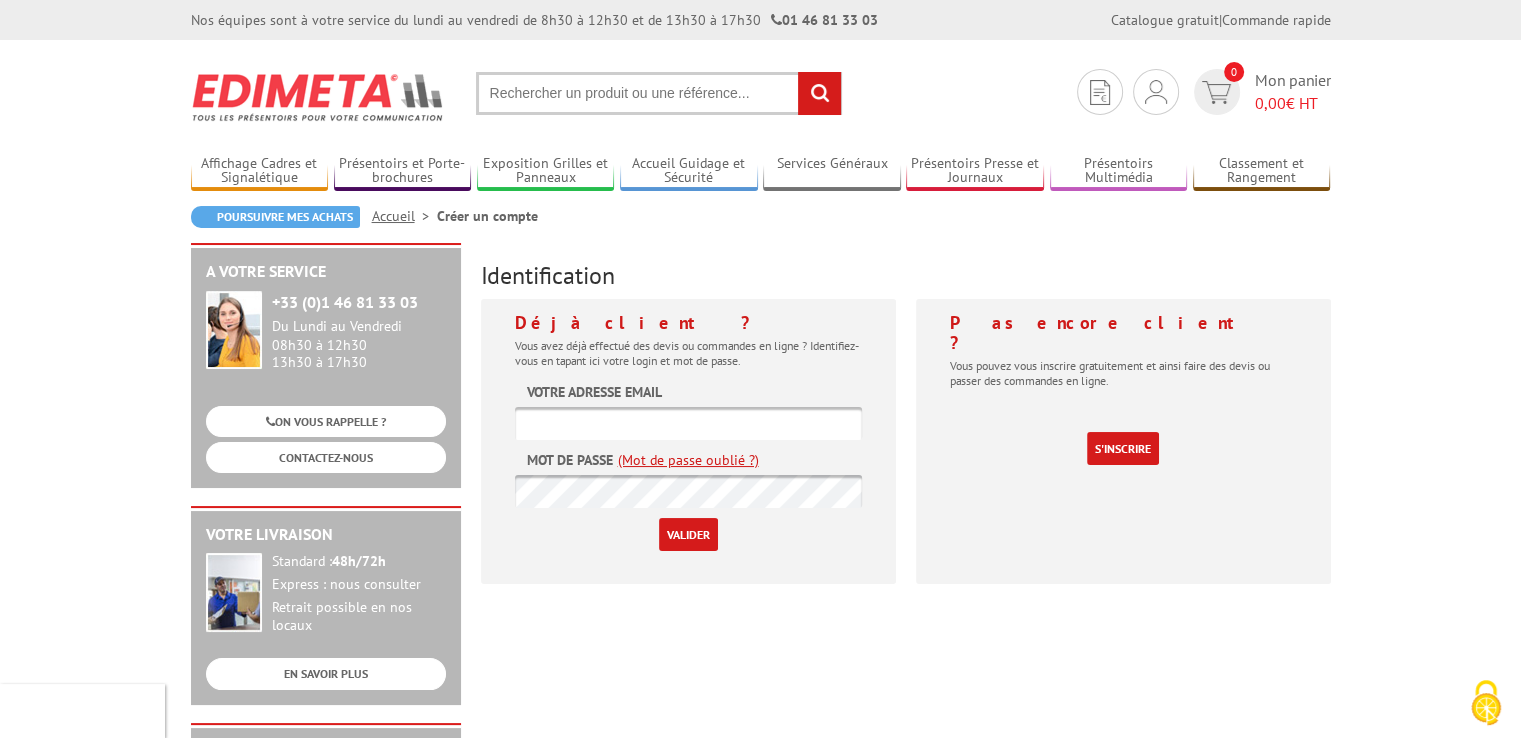 type on "[EMAIL]" 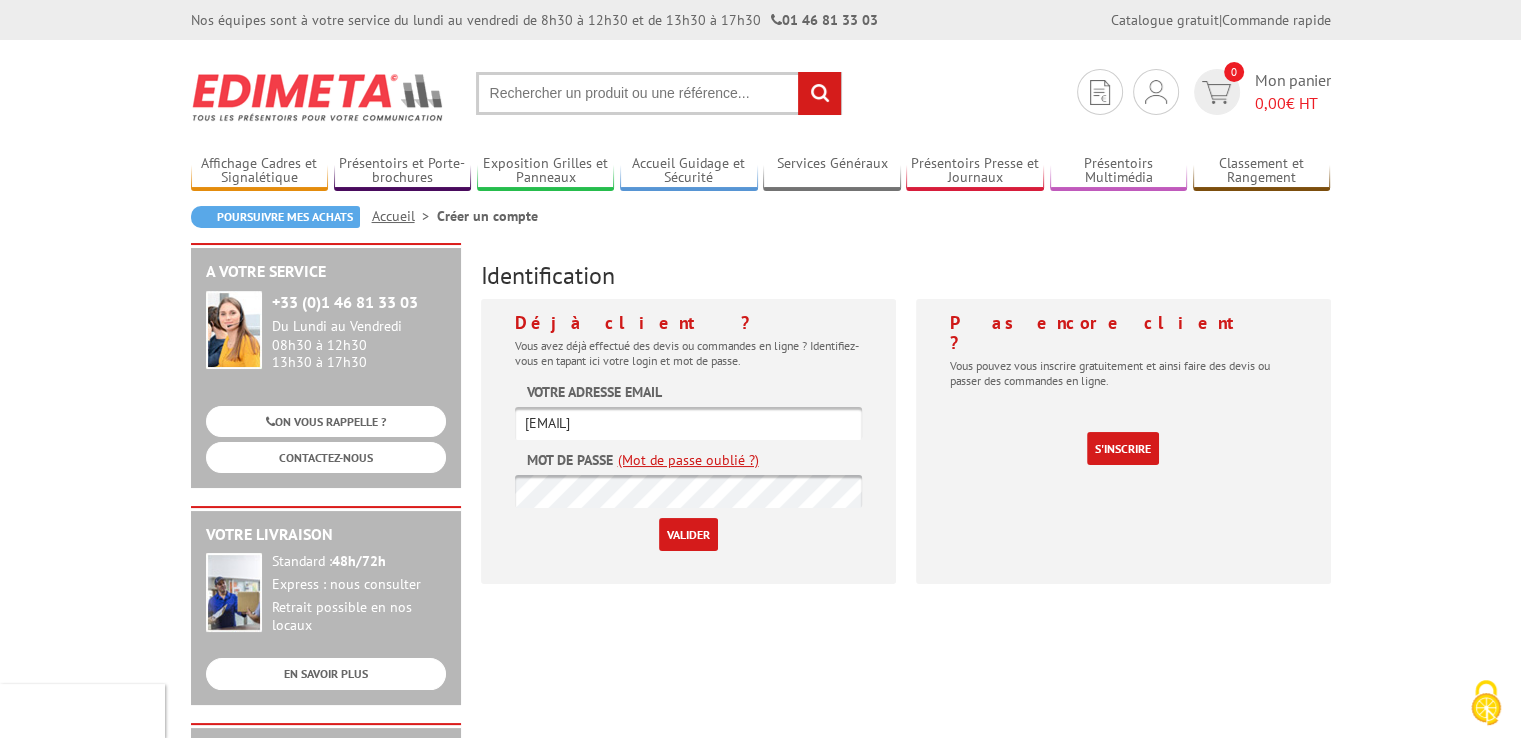 click on "Valider" at bounding box center [688, 534] 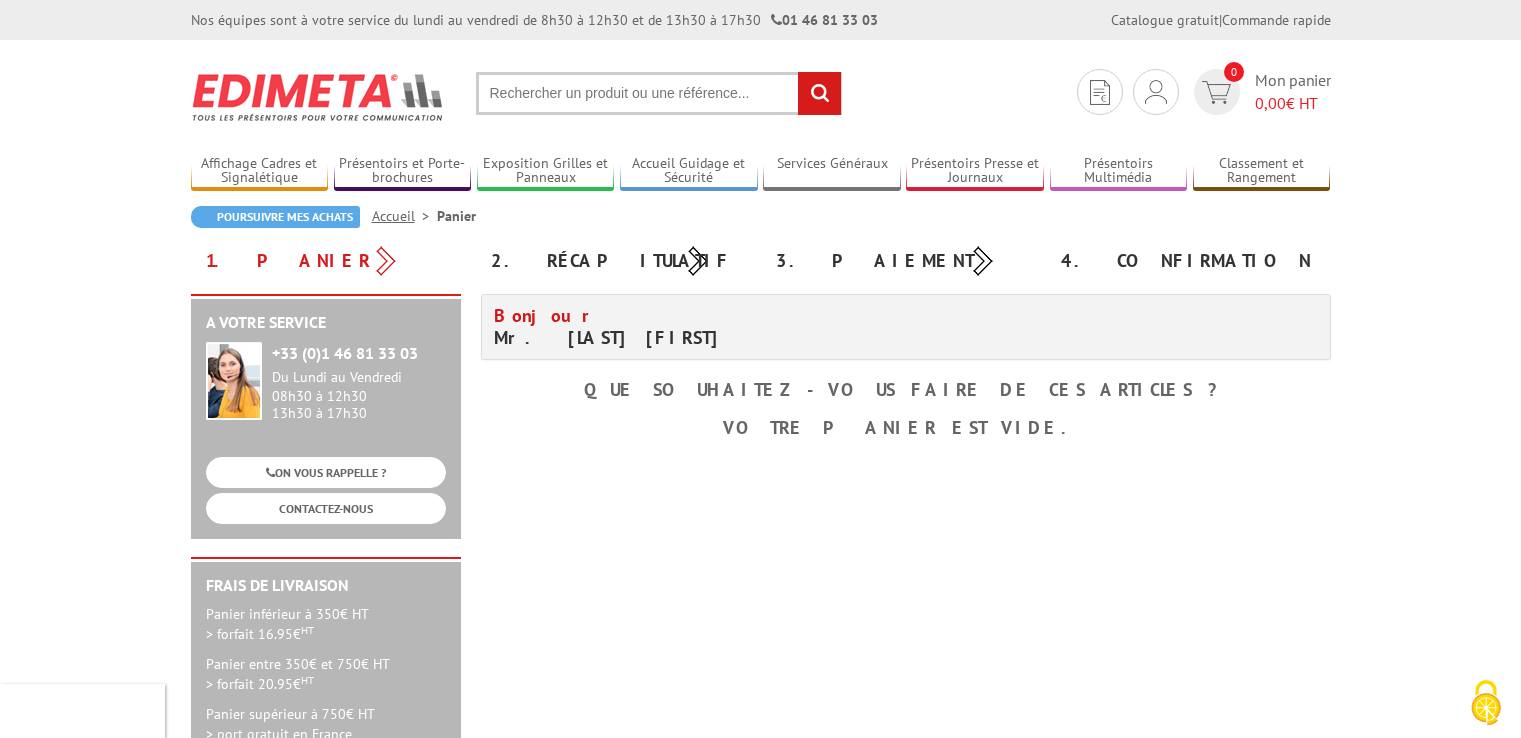 scroll, scrollTop: 0, scrollLeft: 0, axis: both 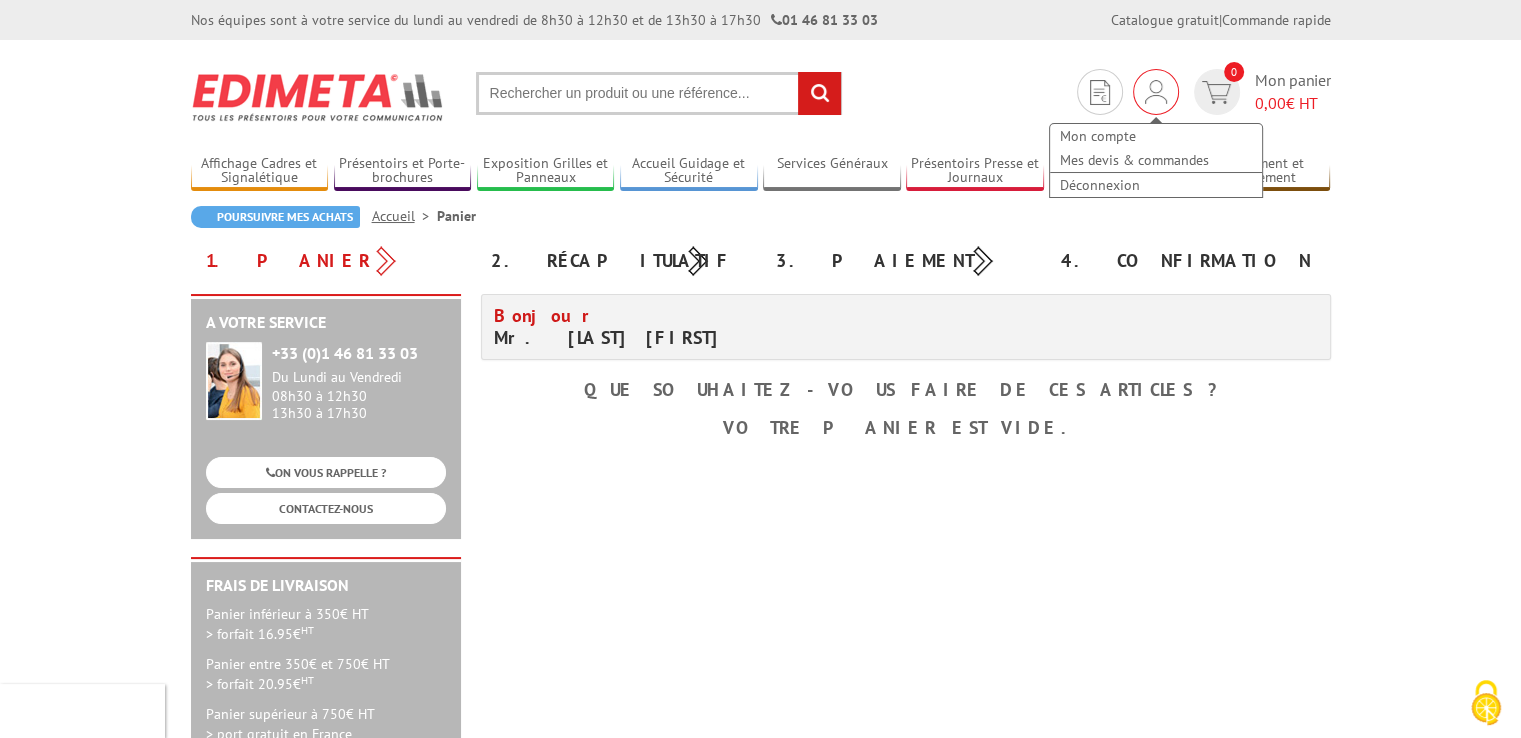 click on "Mon compte
Mes devis & commandes
Déconnexion" at bounding box center [1156, 151] 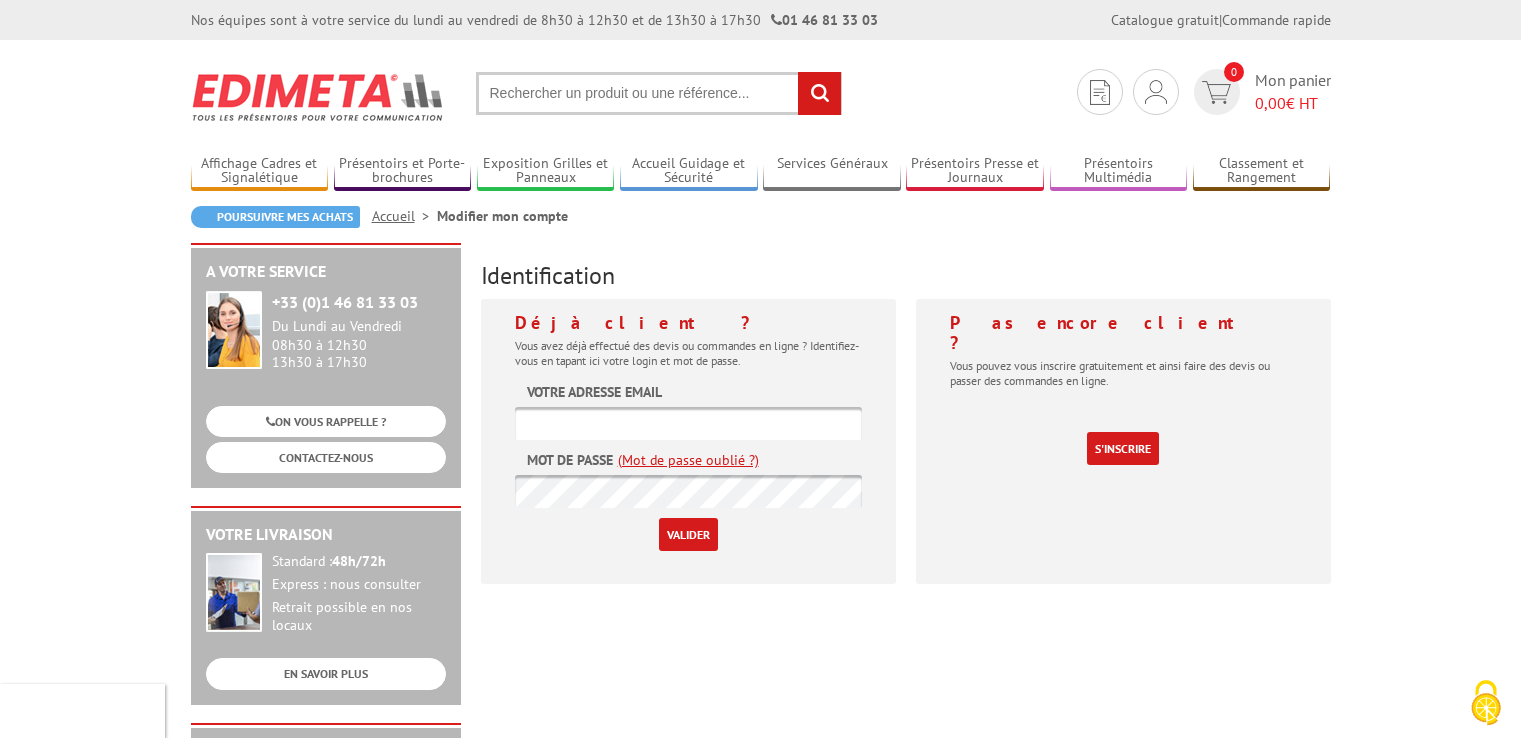 scroll, scrollTop: 0, scrollLeft: 0, axis: both 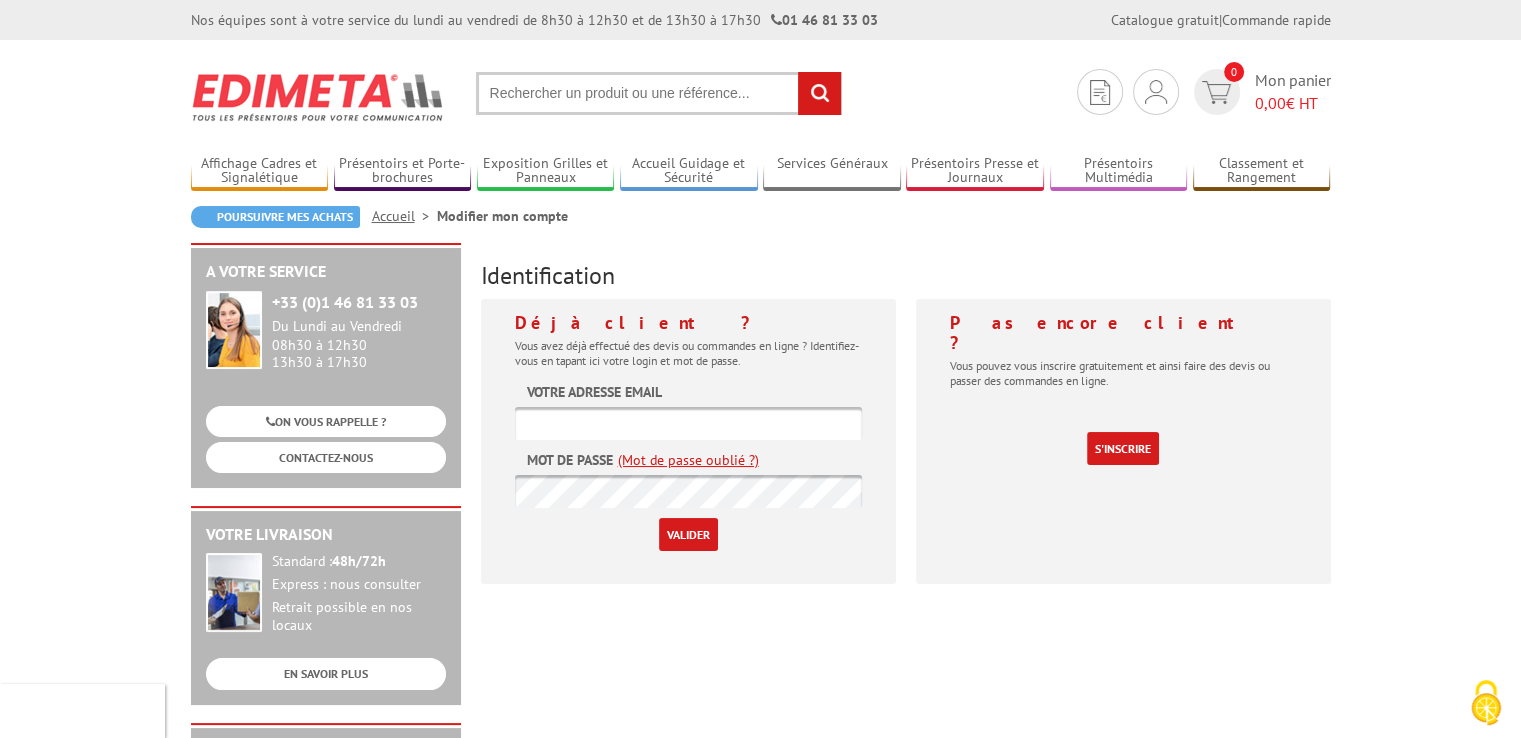 type on "[EMAIL]" 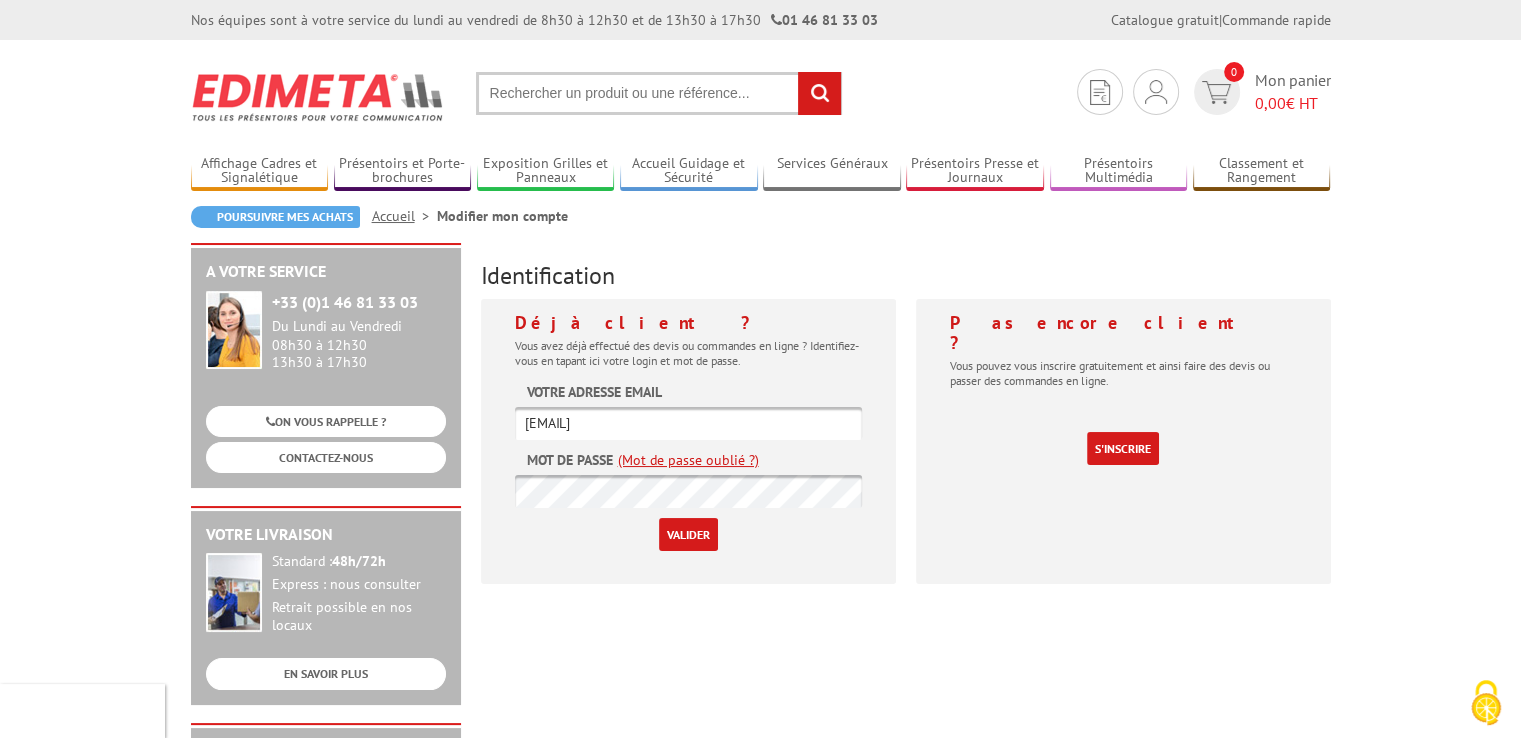 click on "Valider" at bounding box center (688, 534) 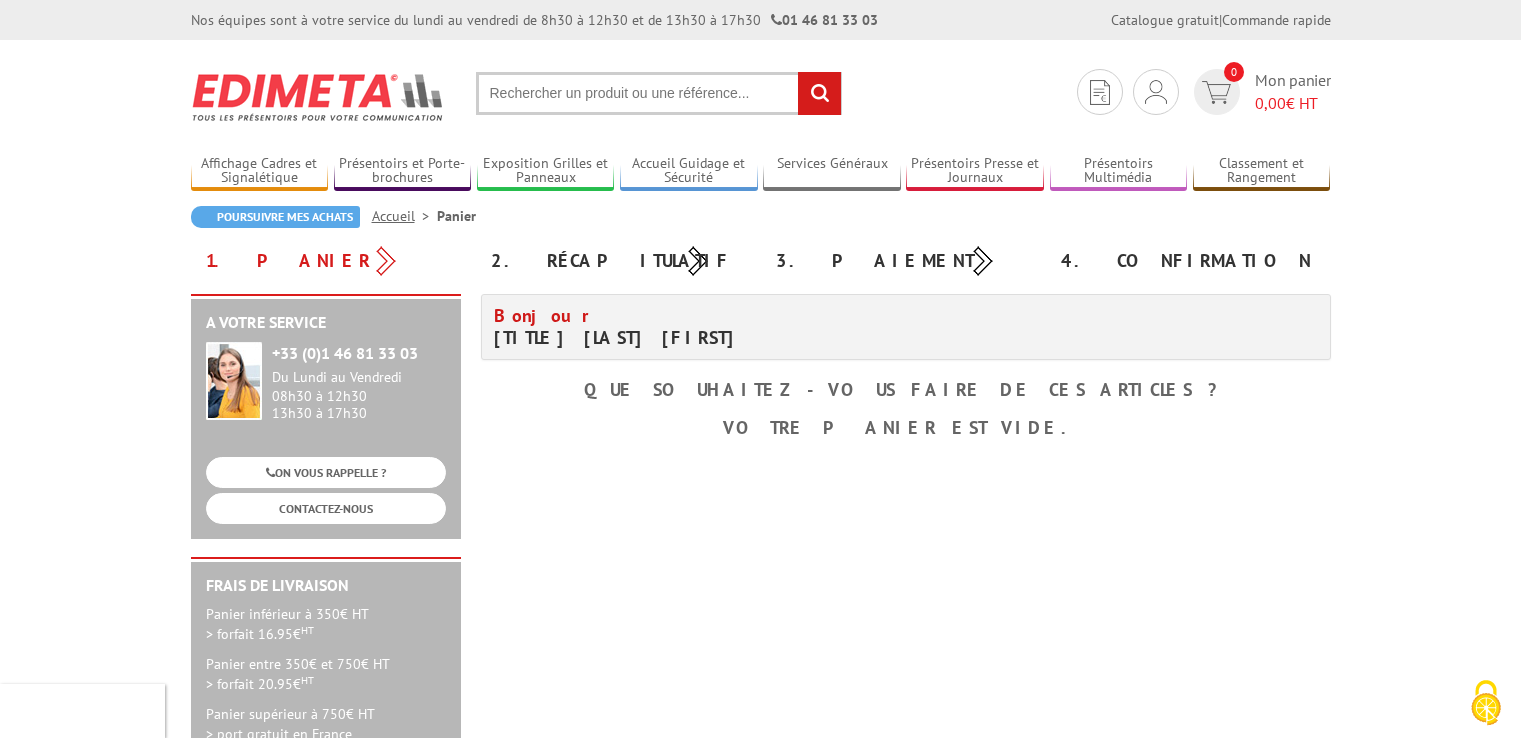 scroll, scrollTop: 0, scrollLeft: 0, axis: both 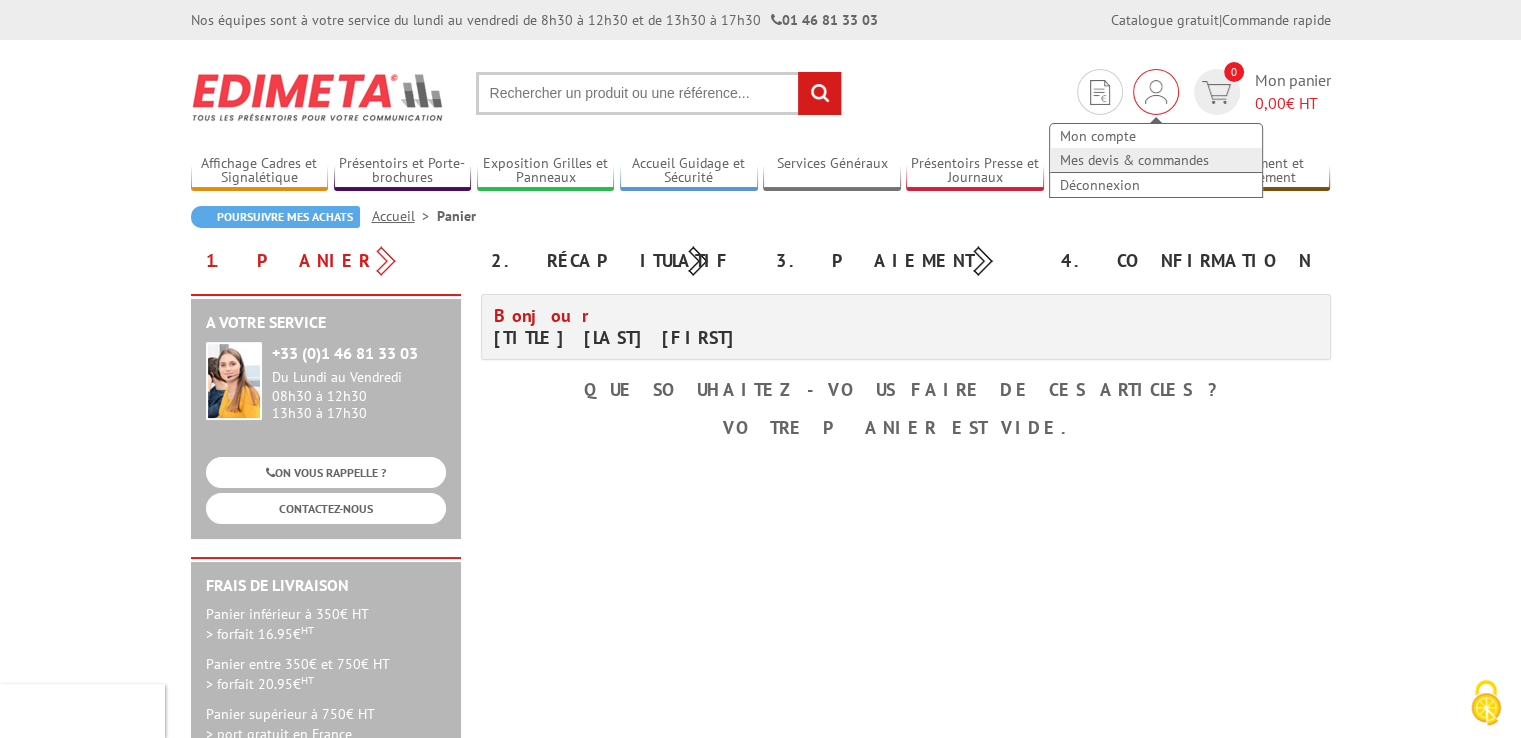 click on "Mes devis & commandes" at bounding box center (1156, 160) 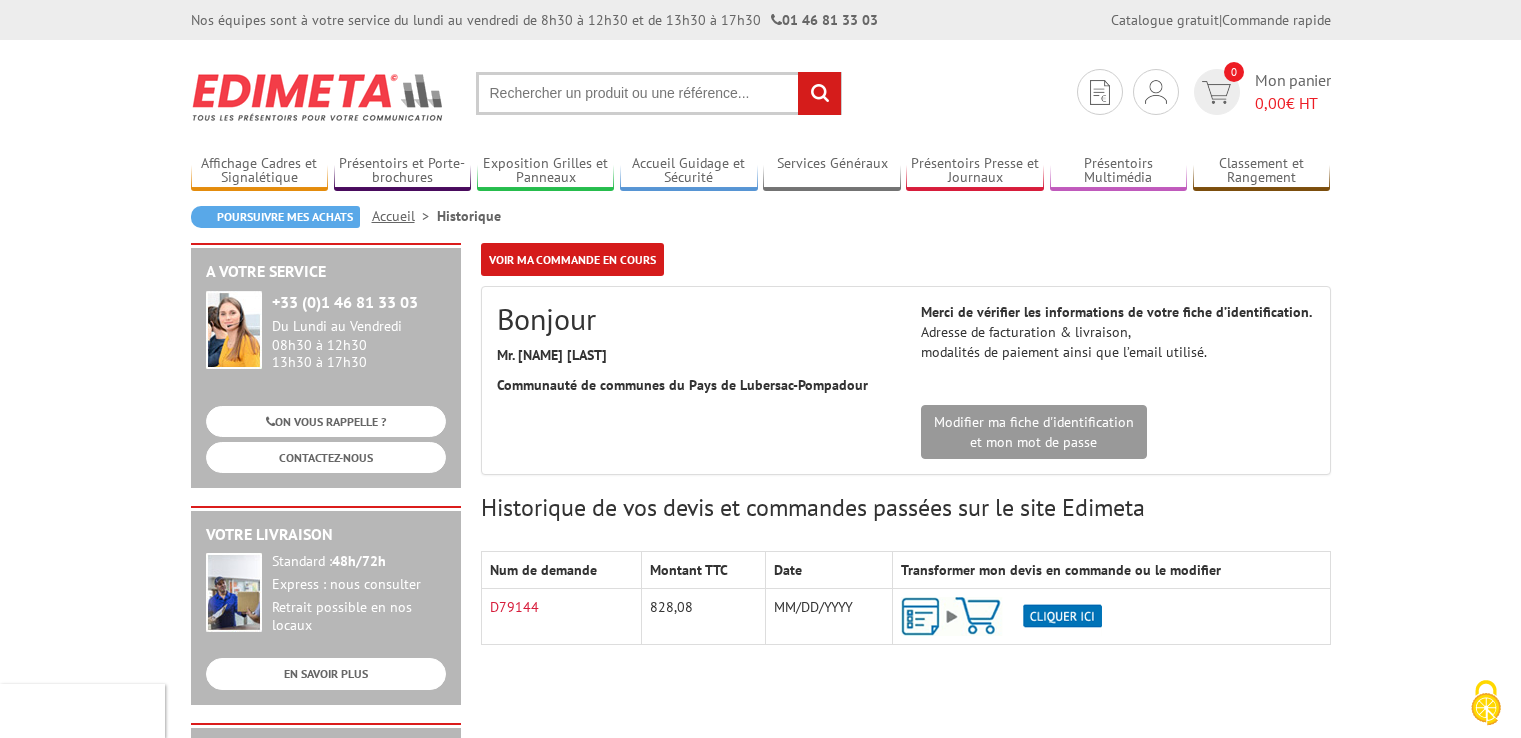 scroll, scrollTop: 0, scrollLeft: 0, axis: both 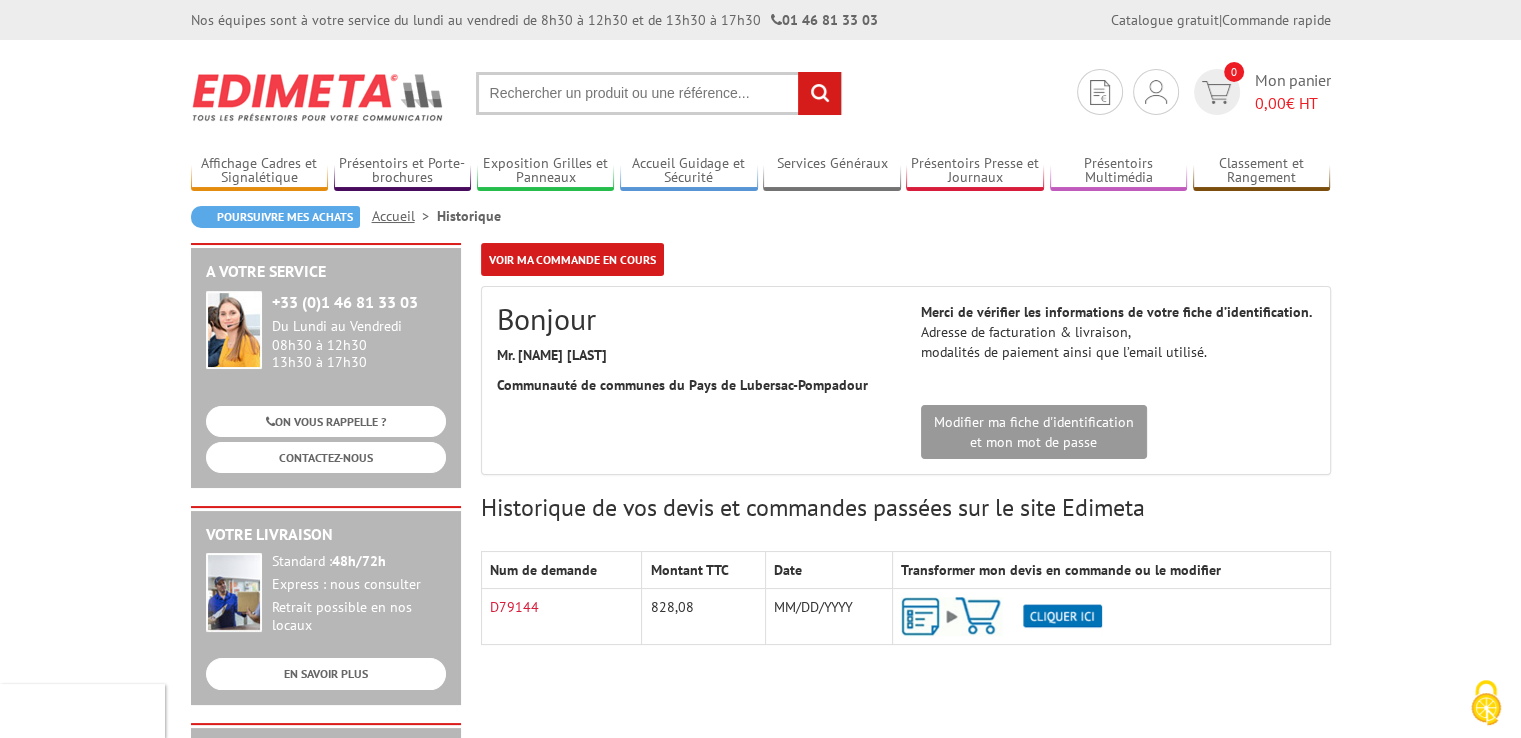 click at bounding box center [1001, 616] 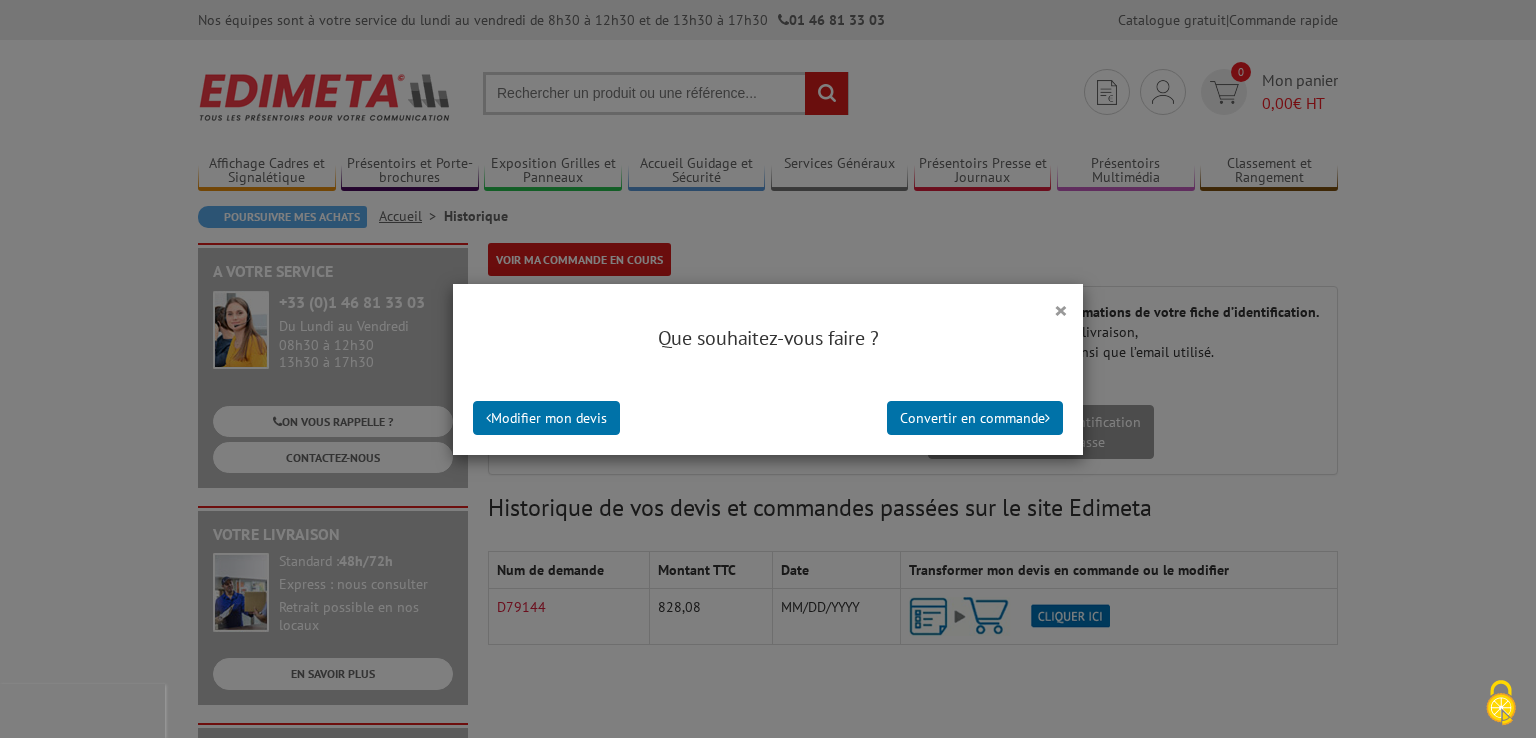 click on "×
Que souhaitez-vous faire ?
Modifier mon devis
Convertir en commande" at bounding box center (768, 369) 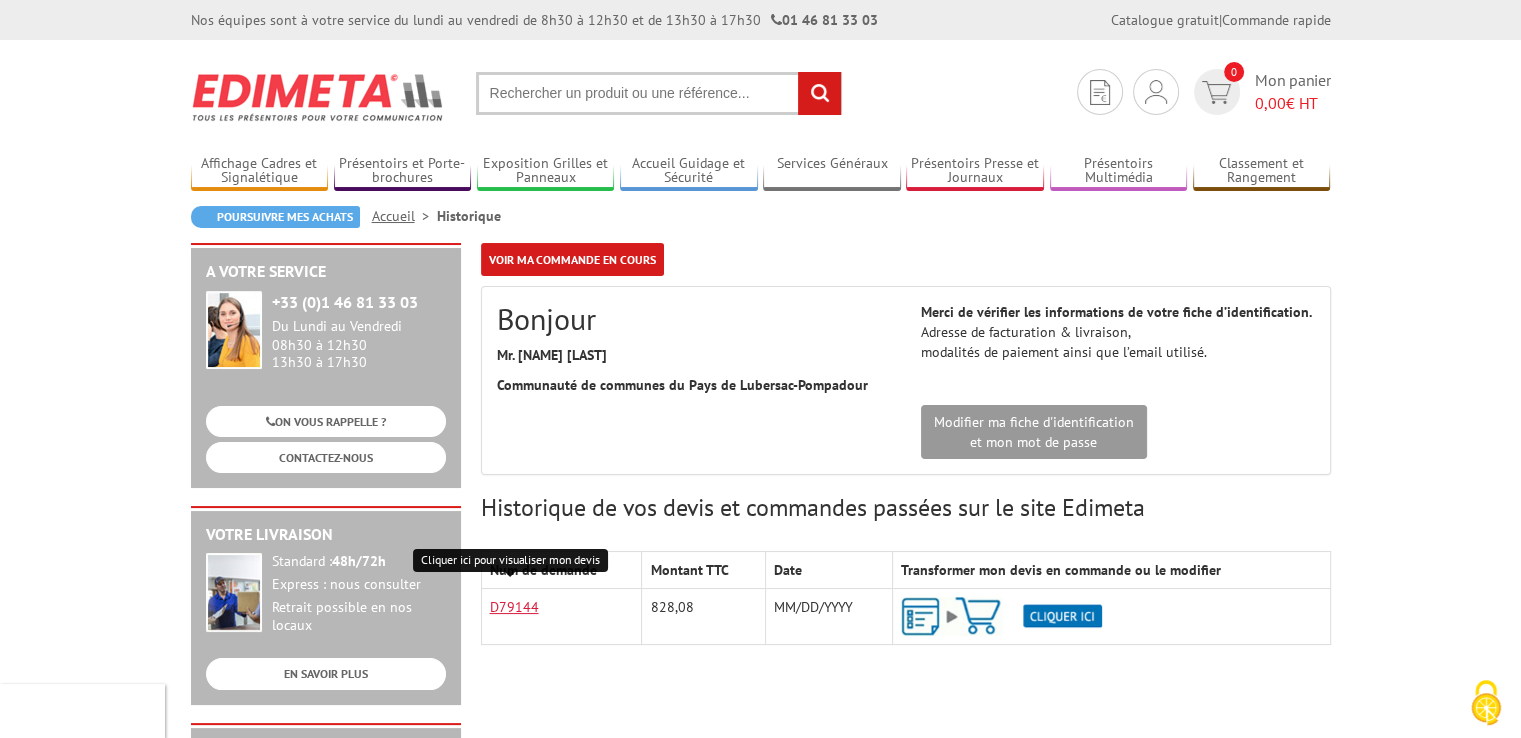 click on "D79144" at bounding box center [514, 607] 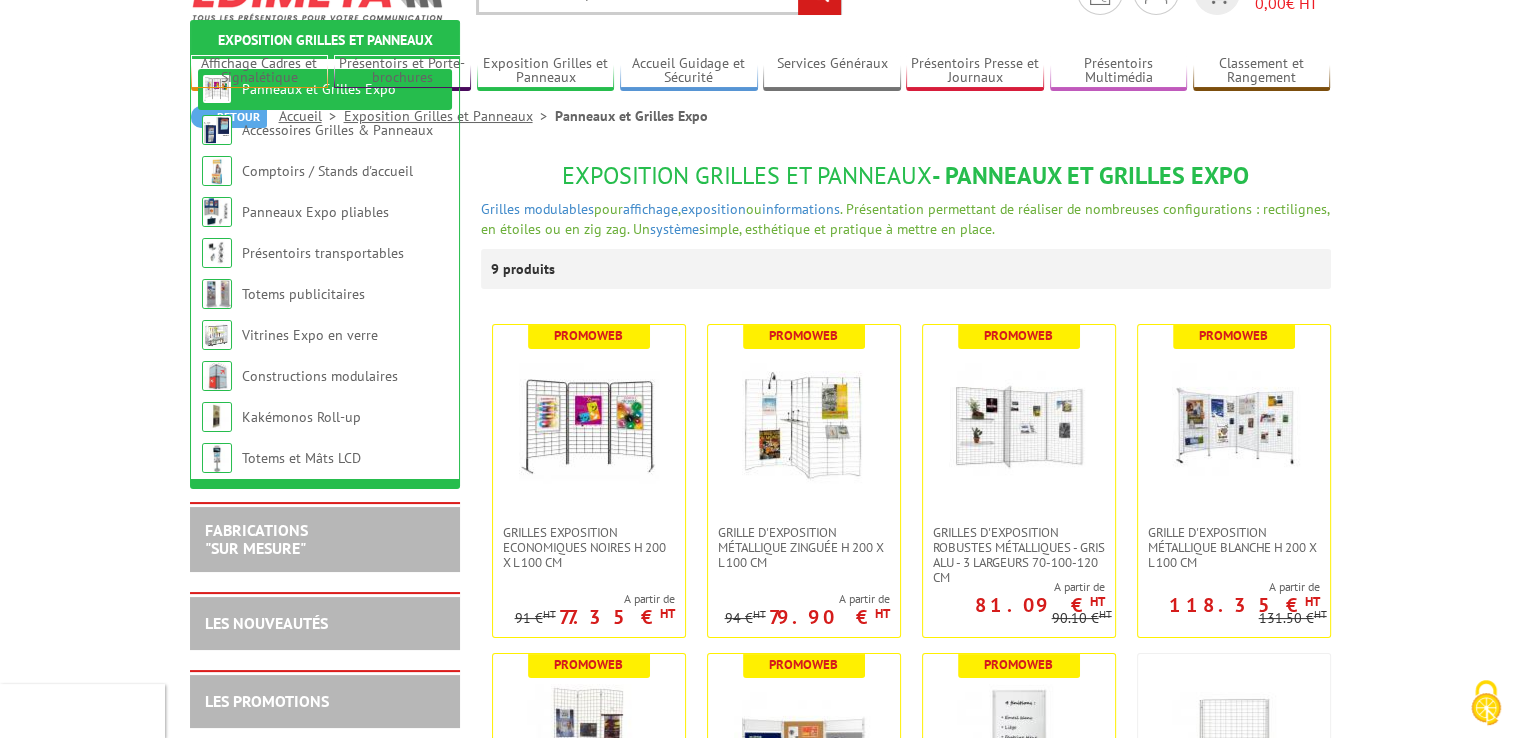 scroll, scrollTop: 300, scrollLeft: 0, axis: vertical 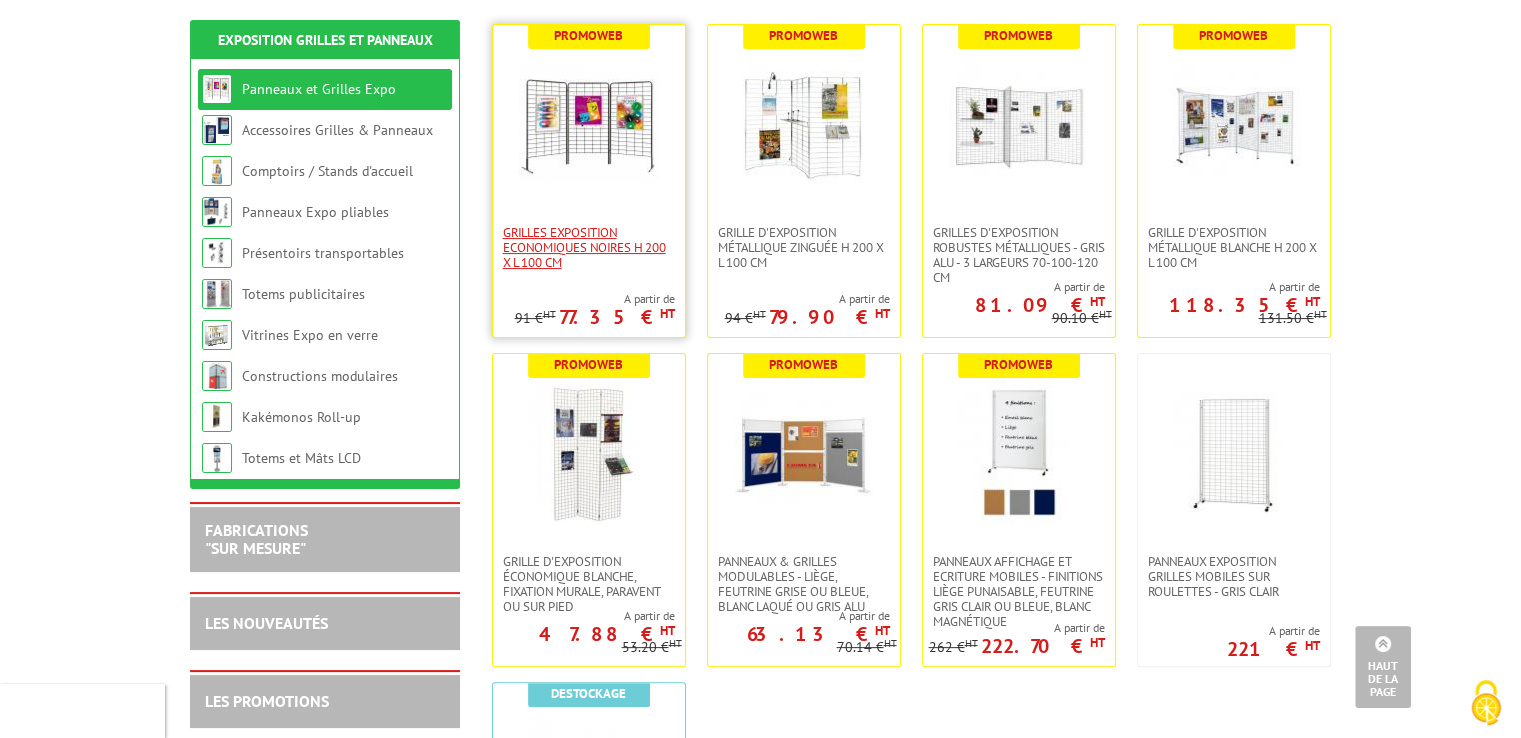 click on "Grilles Exposition Economiques Noires H 200 x L 100 cm" at bounding box center (589, 247) 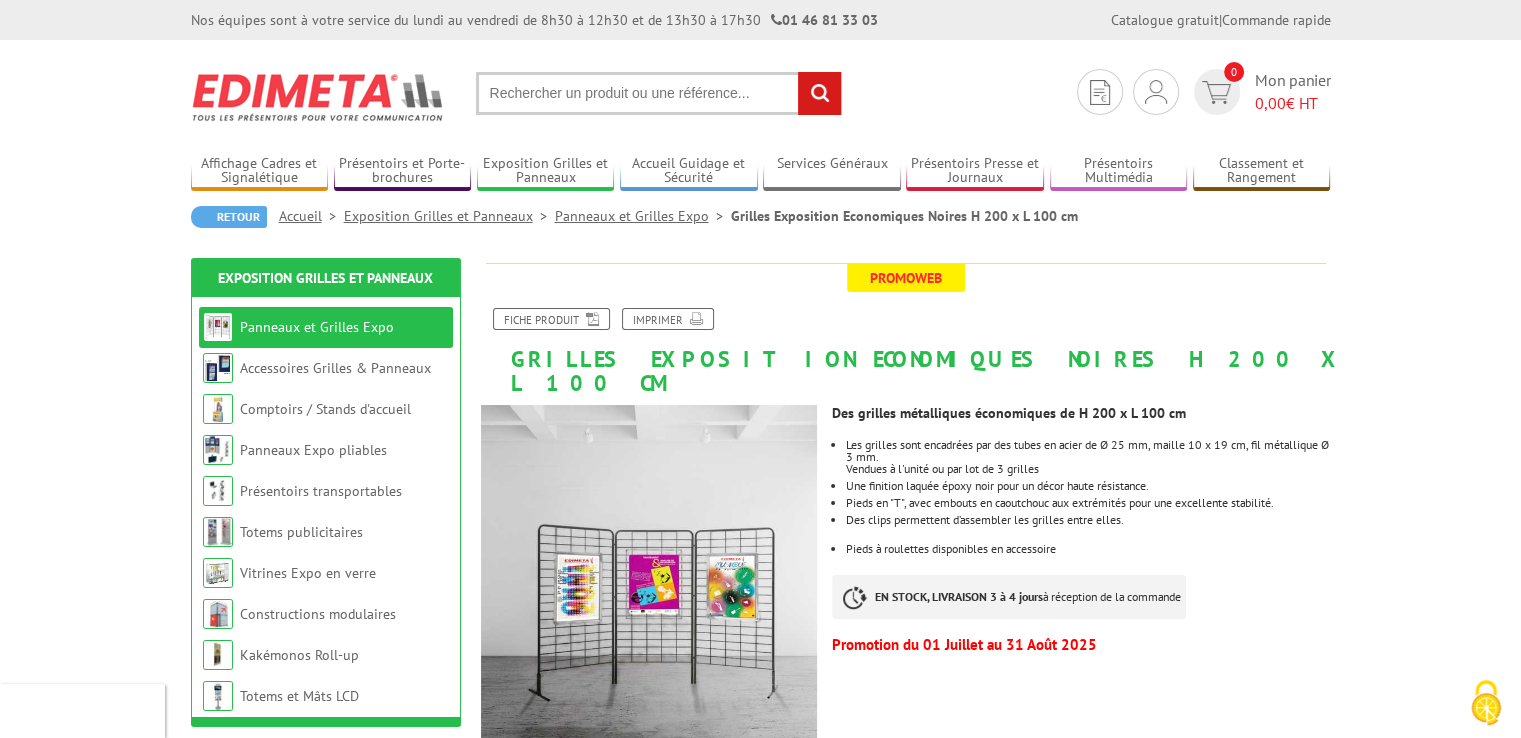scroll, scrollTop: 200, scrollLeft: 0, axis: vertical 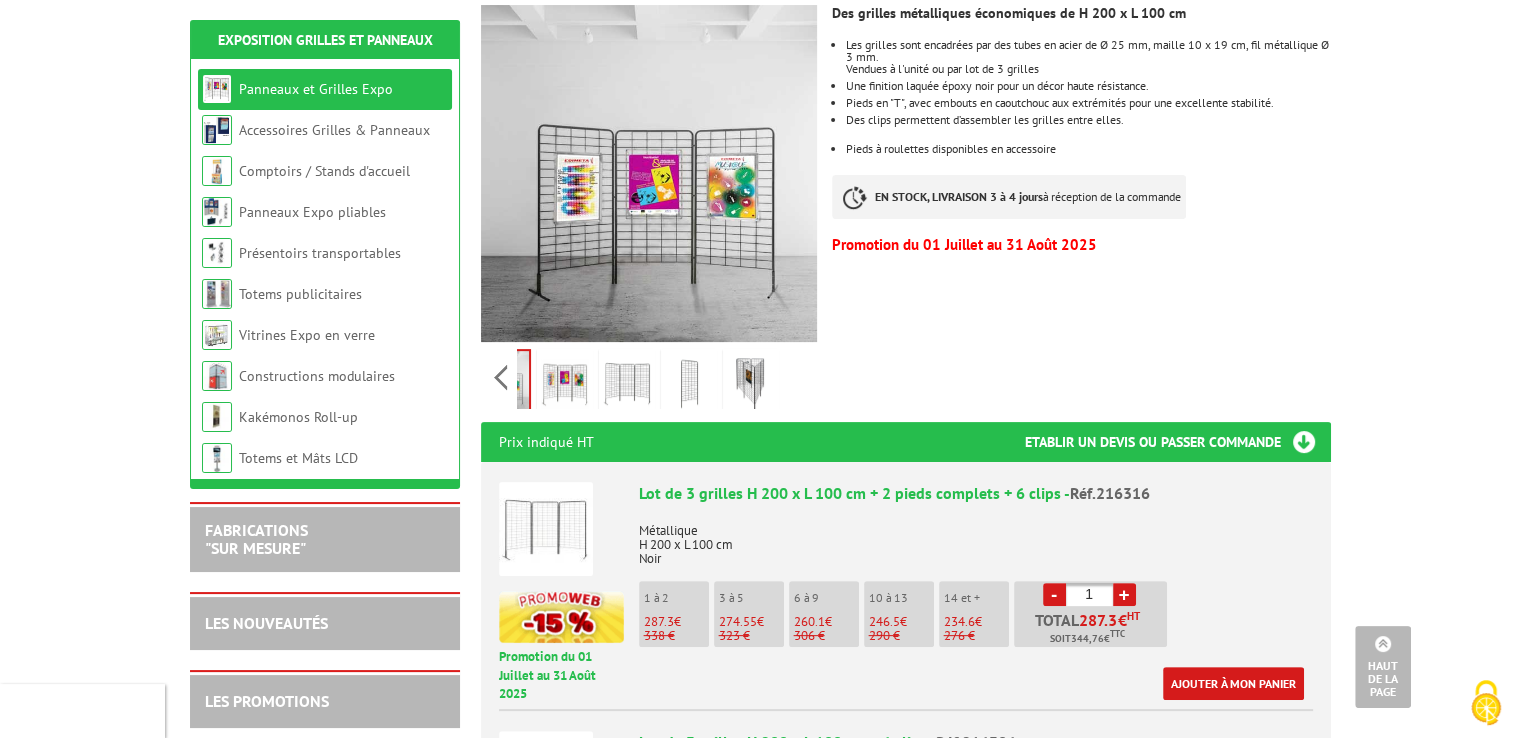 click on "Previous Next" at bounding box center [649, 377] 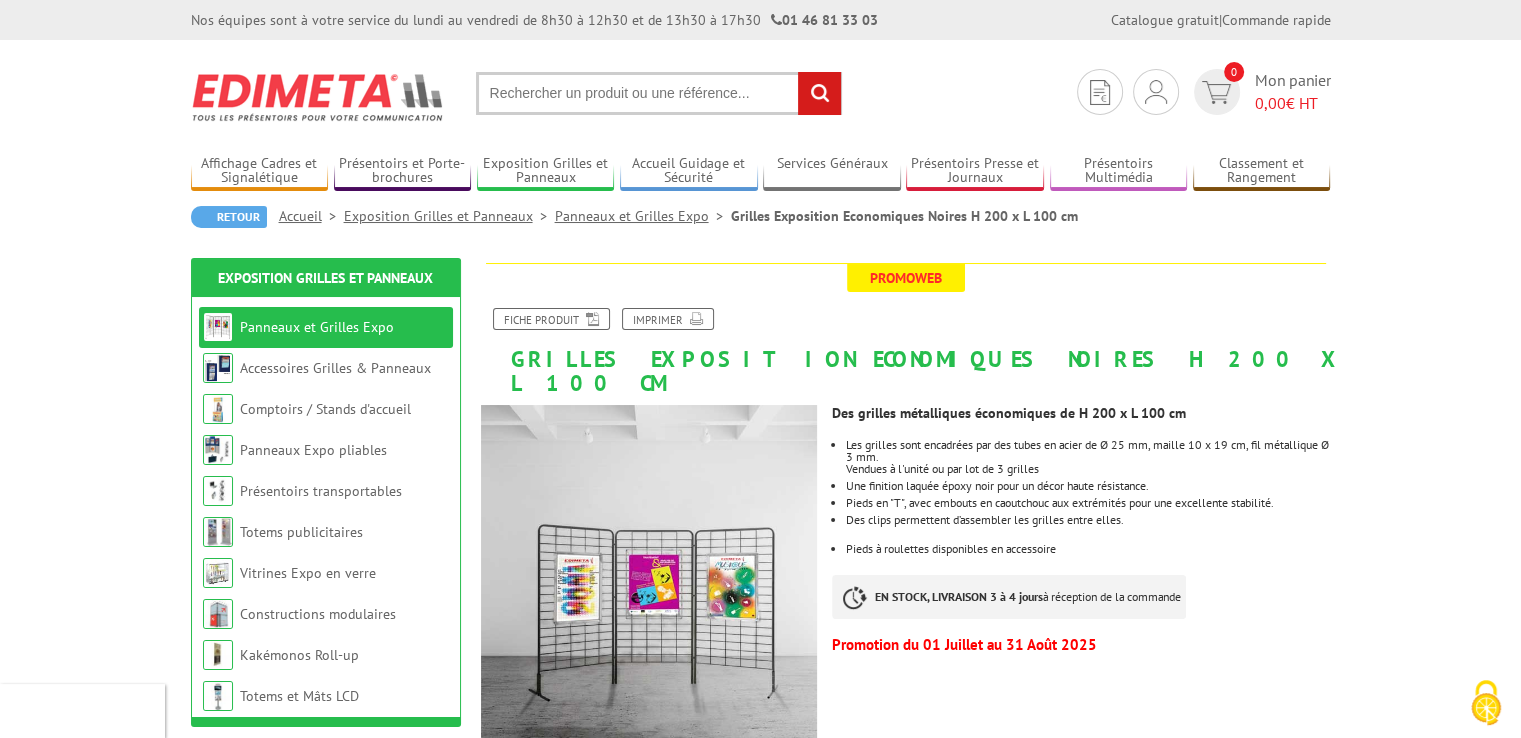 scroll, scrollTop: 300, scrollLeft: 0, axis: vertical 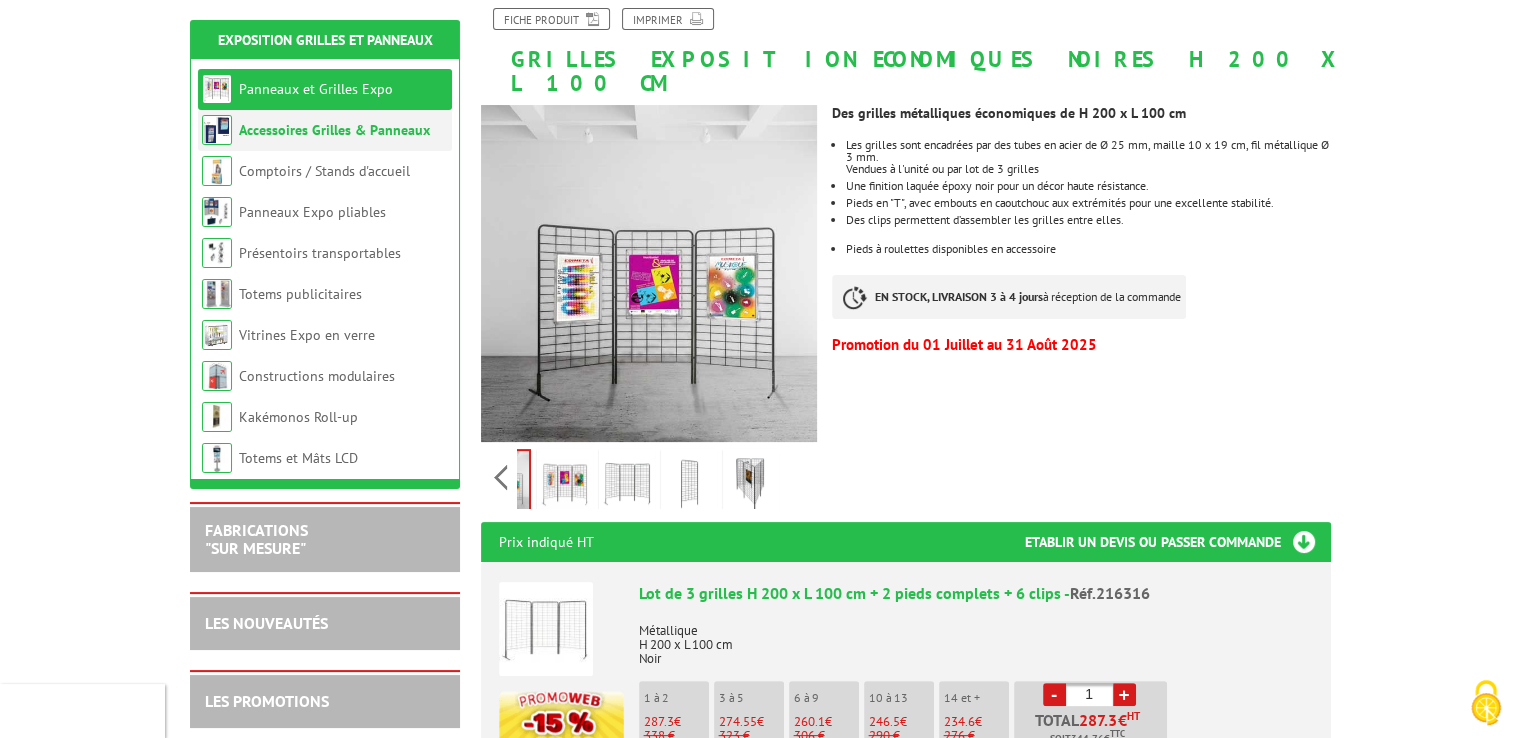 click on "Accessoires Grilles & Panneaux" at bounding box center (334, 130) 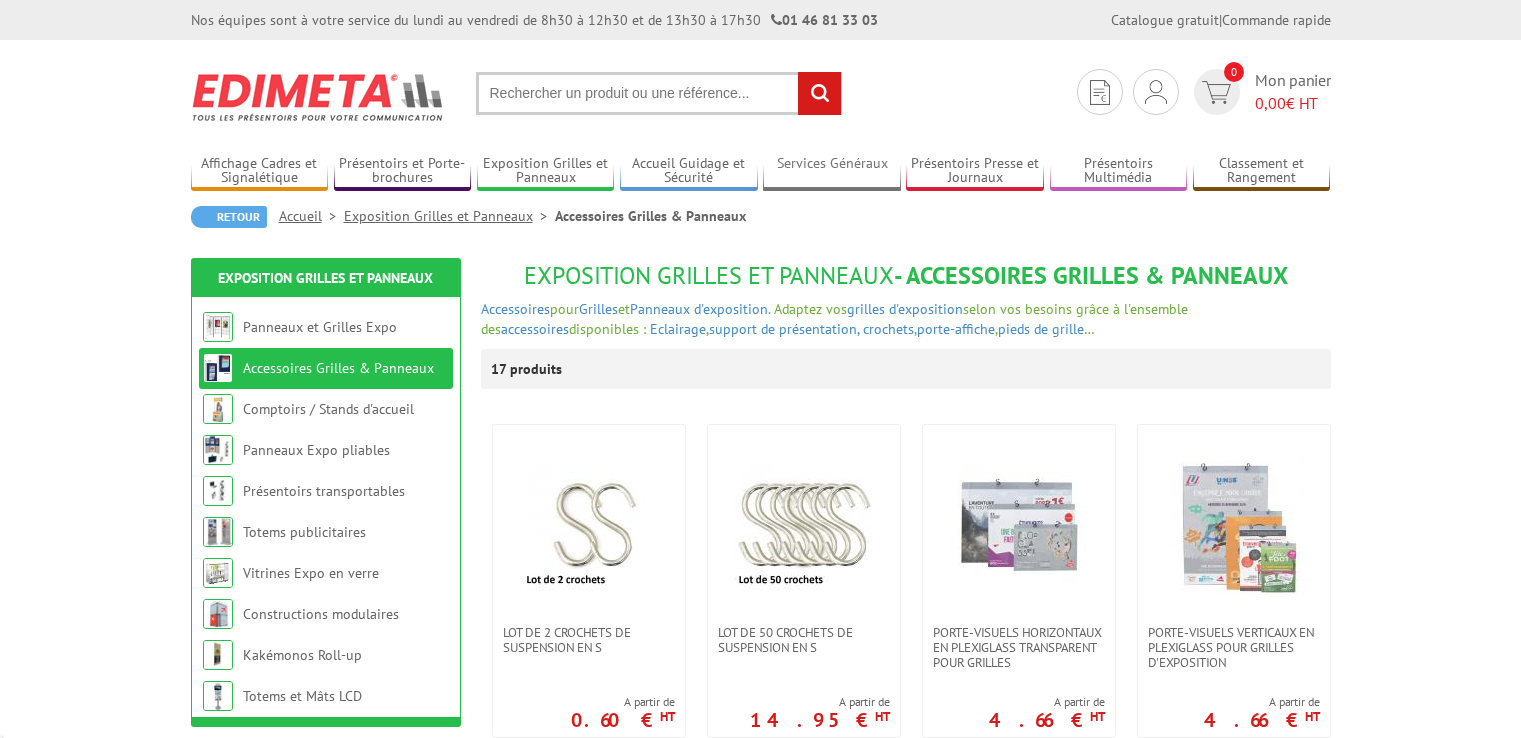 scroll, scrollTop: 0, scrollLeft: 0, axis: both 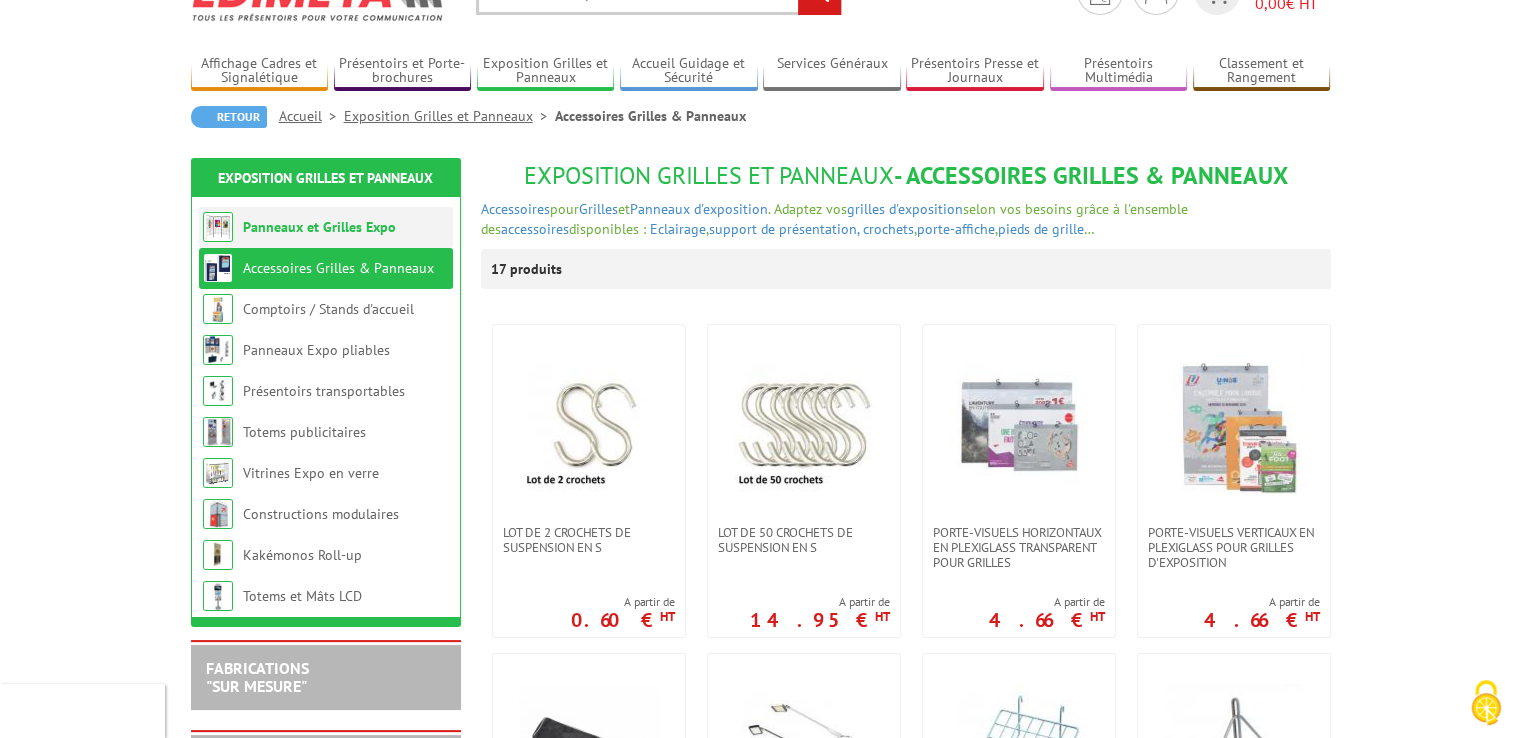 click on "Panneaux et Grilles Expo" at bounding box center [319, 227] 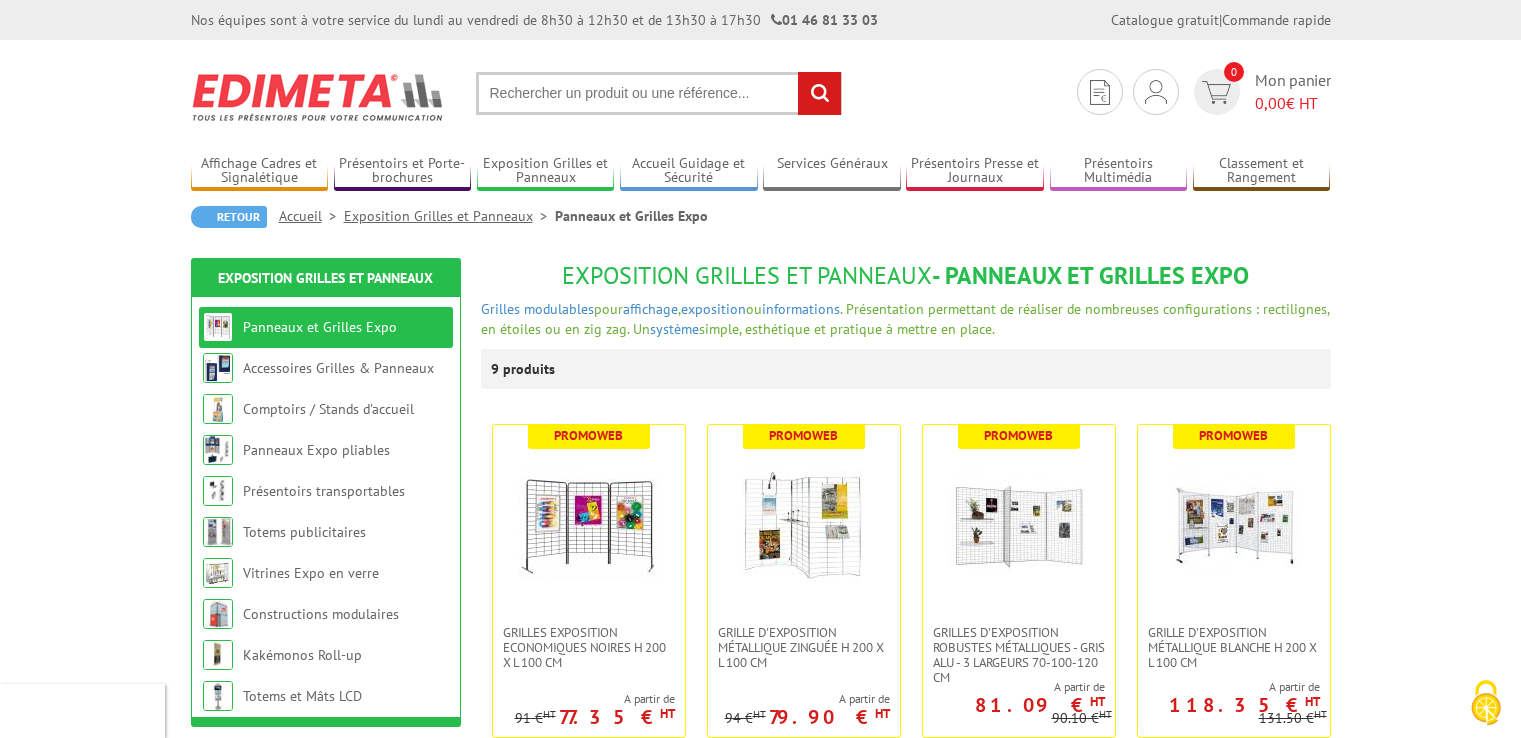 scroll, scrollTop: 0, scrollLeft: 0, axis: both 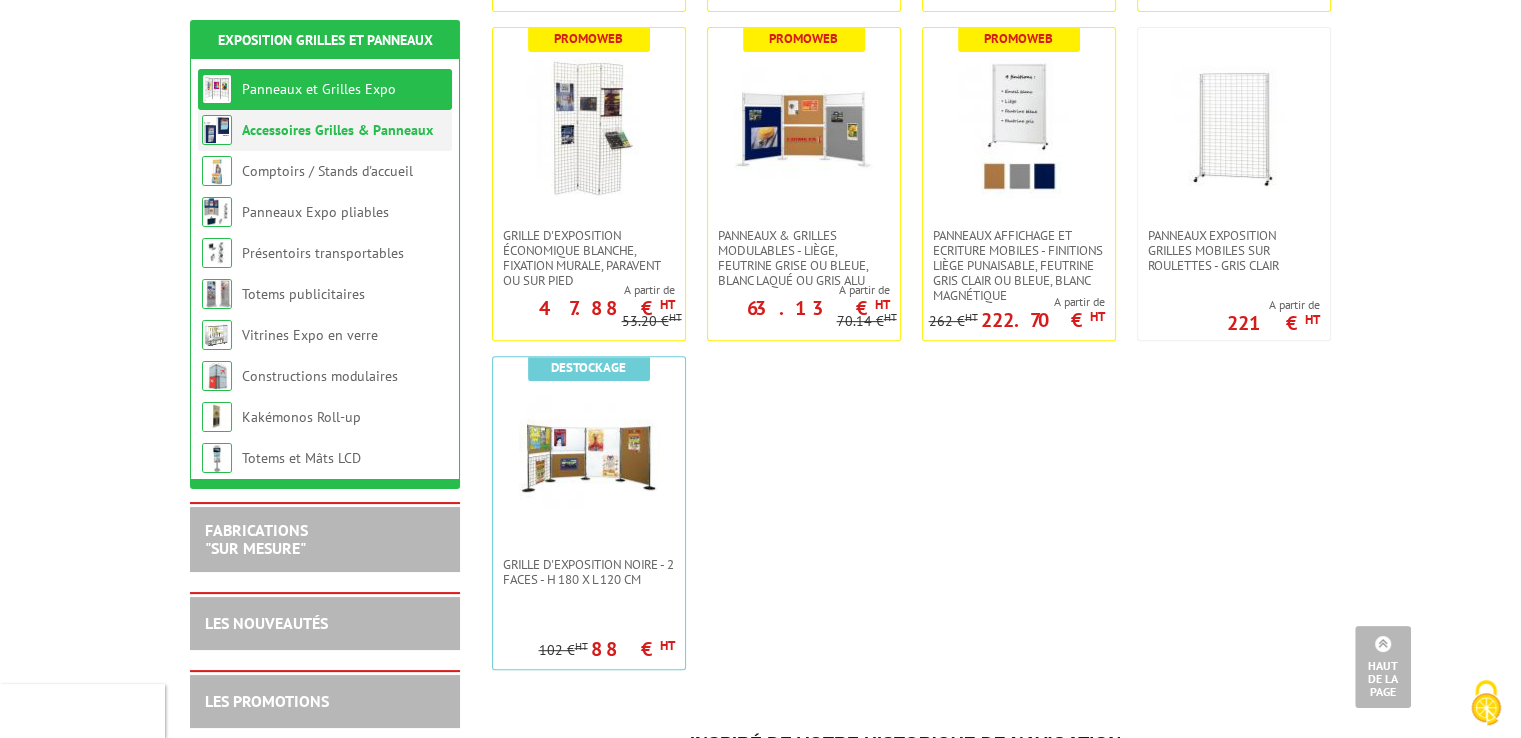 click on "Accessoires Grilles & Panneaux" at bounding box center [337, 130] 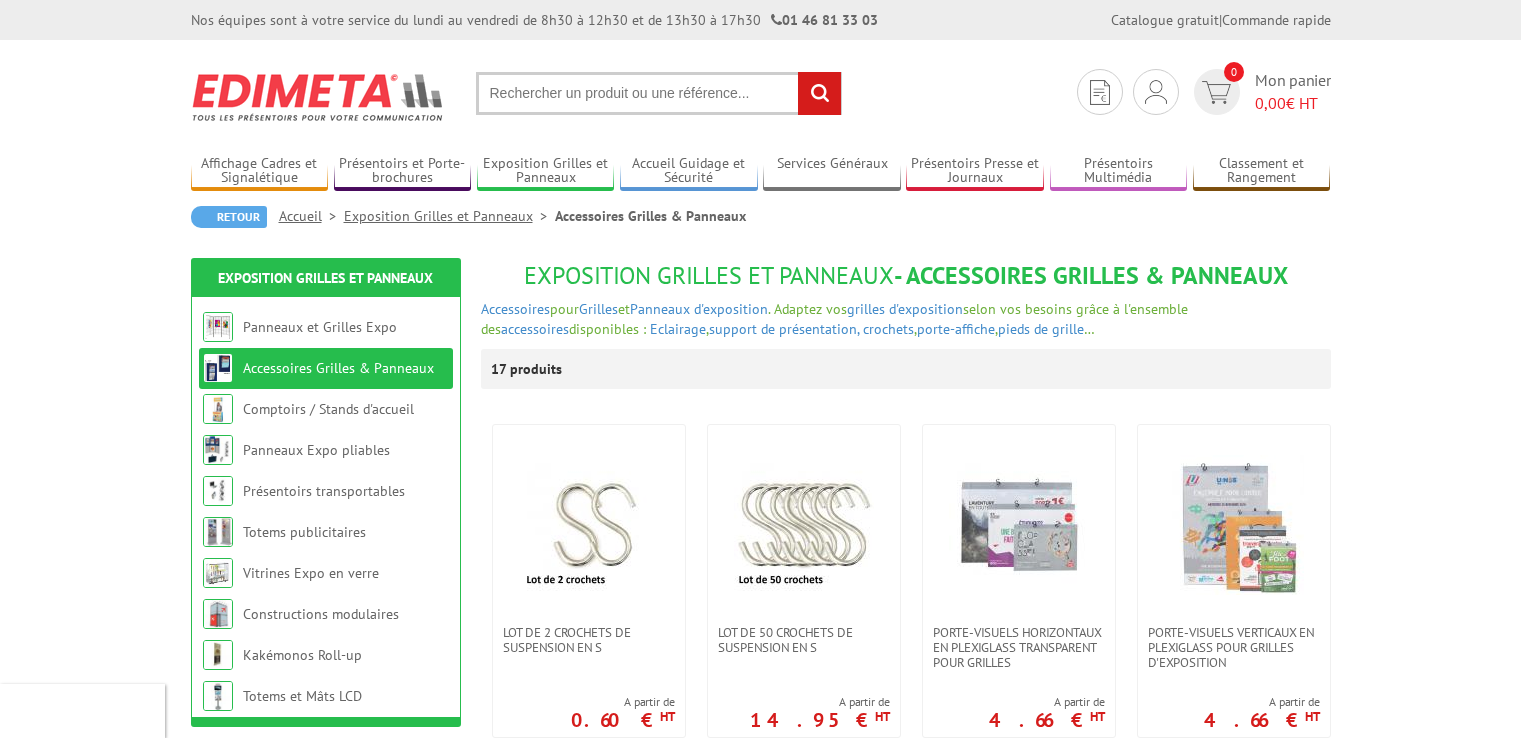 scroll, scrollTop: 0, scrollLeft: 0, axis: both 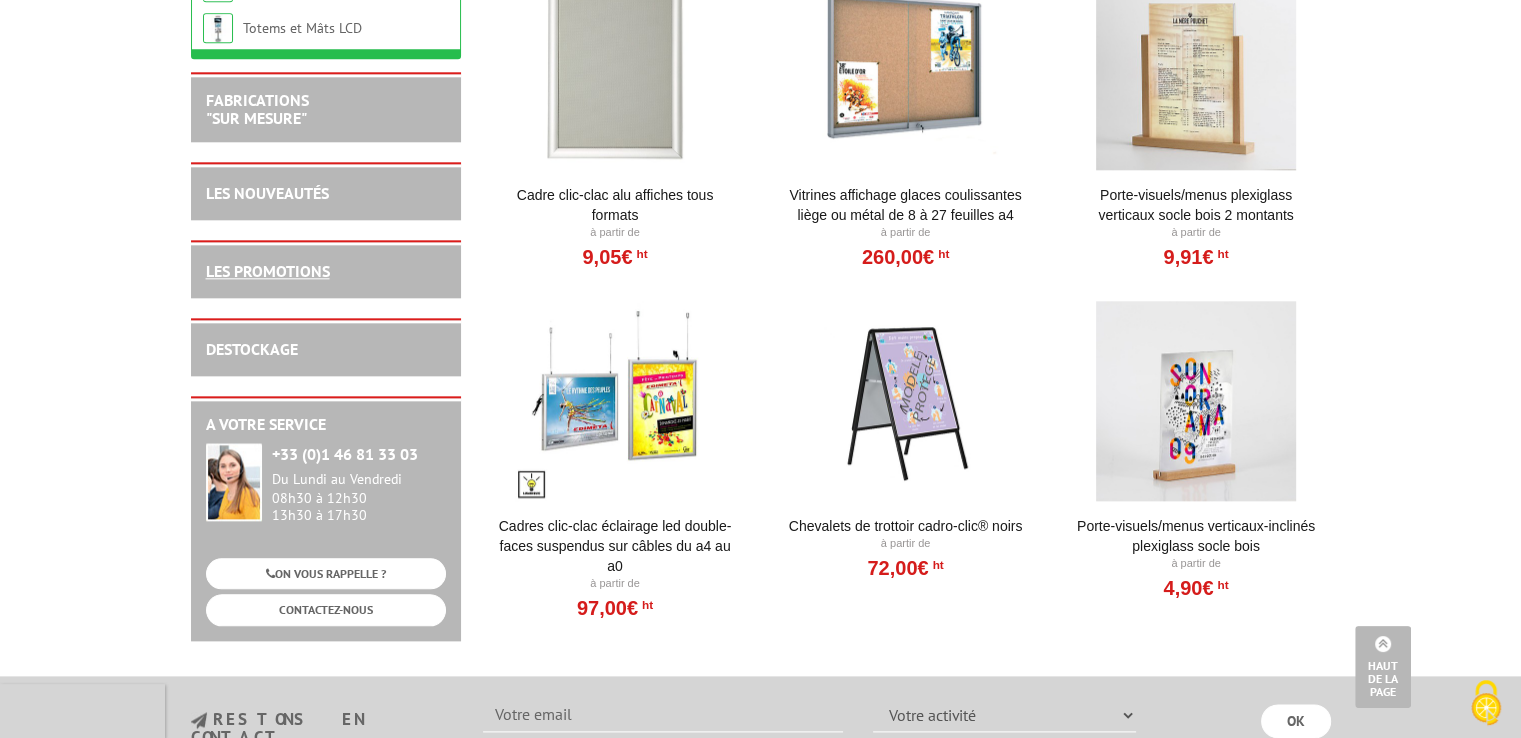 click on "LES PROMOTIONS" at bounding box center [268, 271] 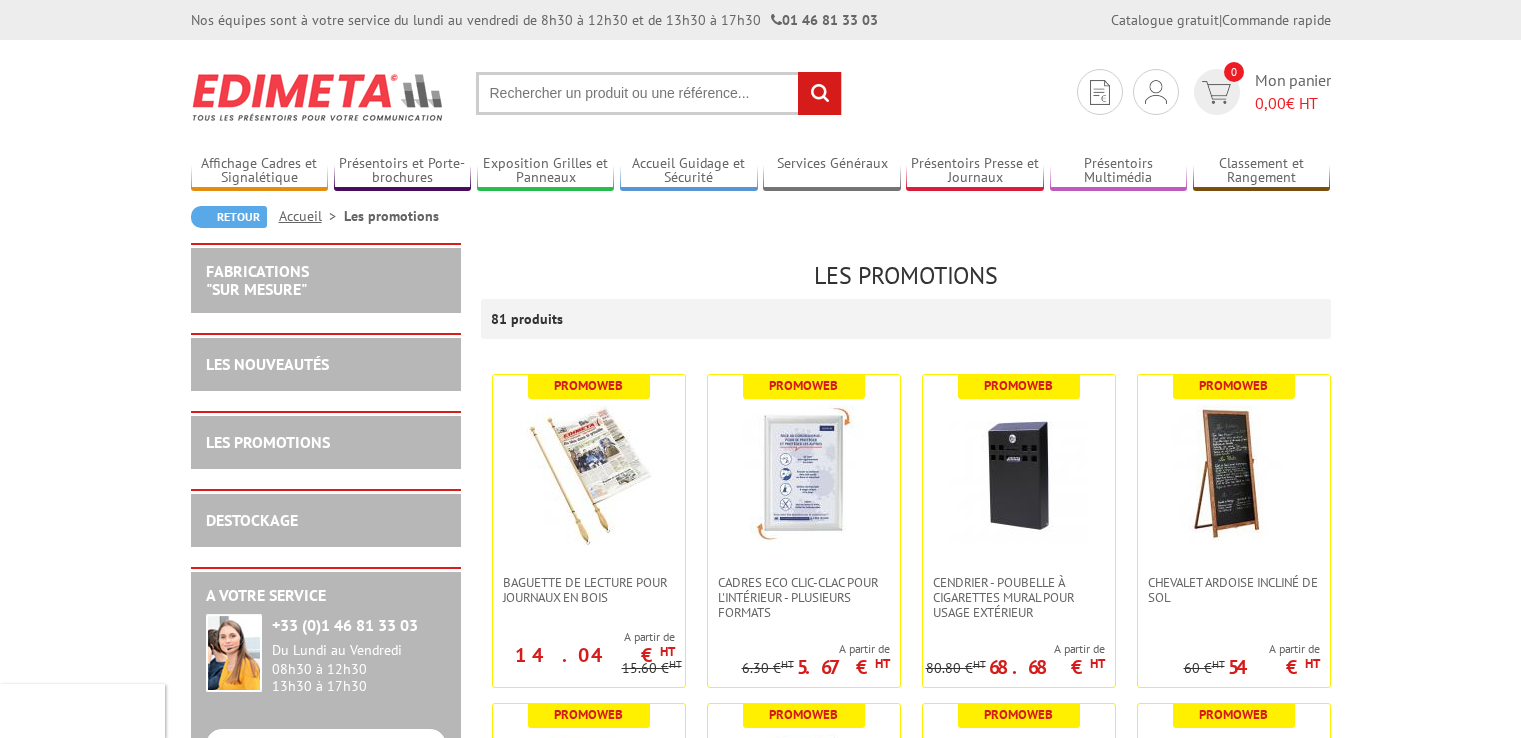 scroll, scrollTop: 0, scrollLeft: 0, axis: both 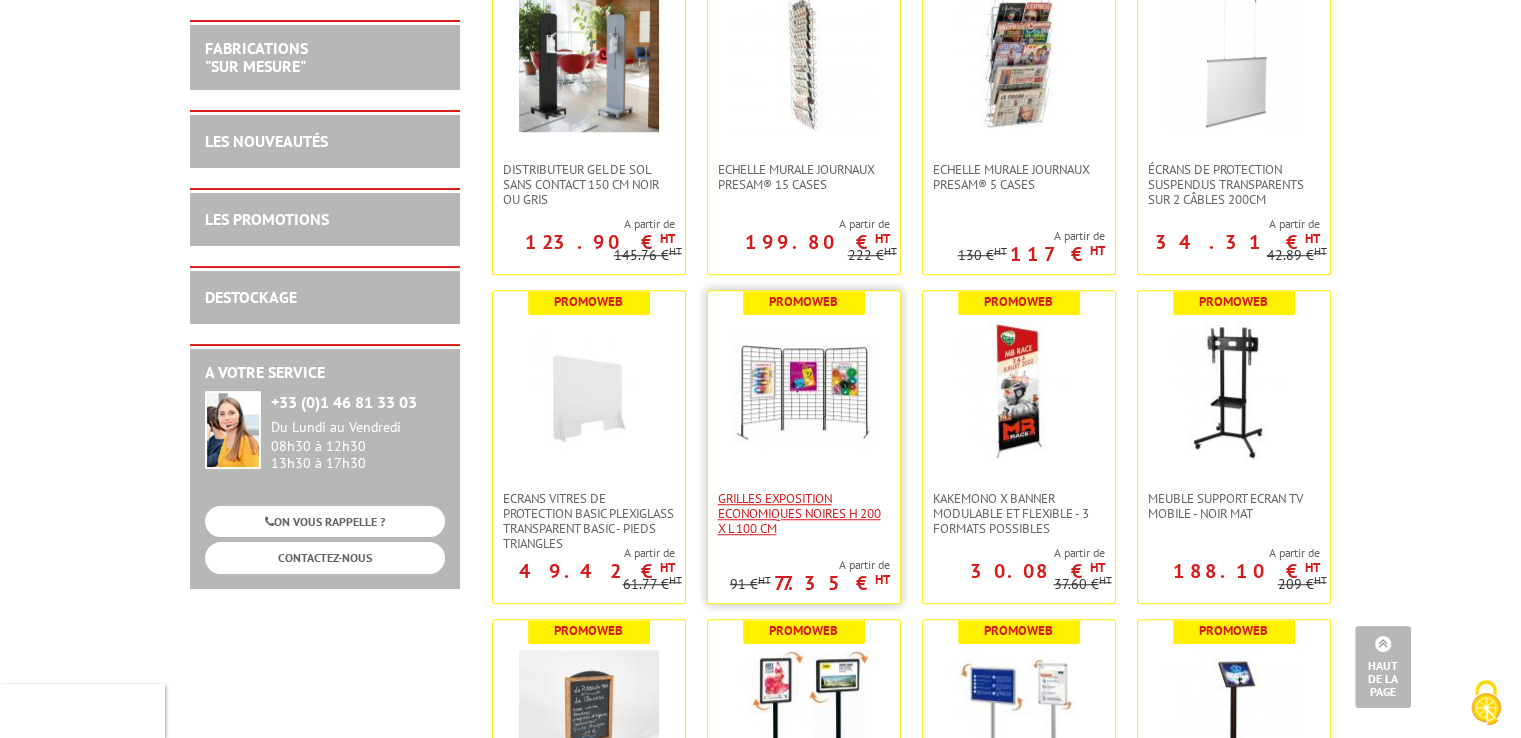 click on "Grilles Exposition Economiques Noires H 200 x L 100 cm" at bounding box center (804, 513) 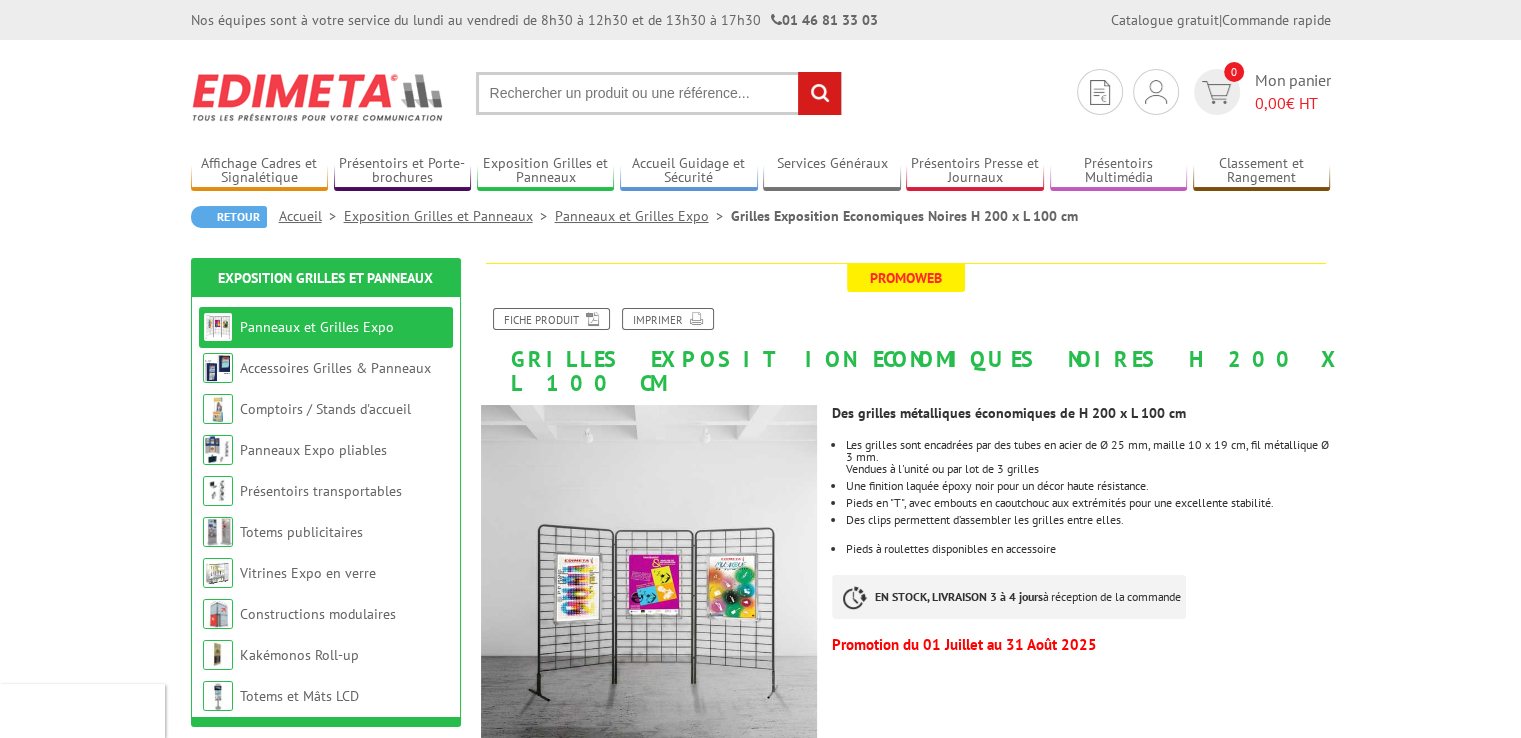 scroll, scrollTop: 200, scrollLeft: 0, axis: vertical 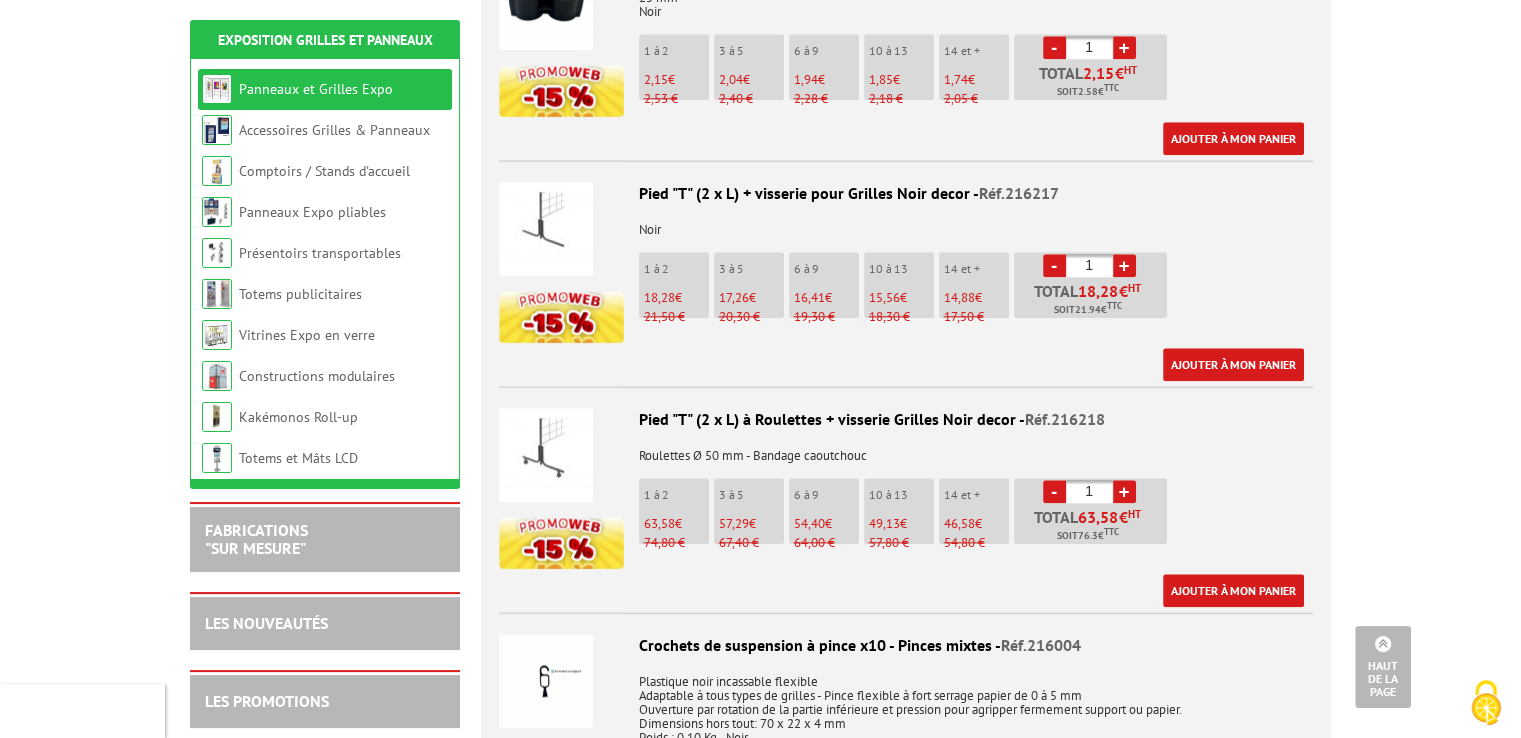 click on "Pied "T" (2 x L) + visserie pour Grilles Noir decor -
Réf.216217
Noir
1 à 2 18,28  € 21,50 € 3 à 5 17,26  € 6 à 9 -" at bounding box center [906, 270] 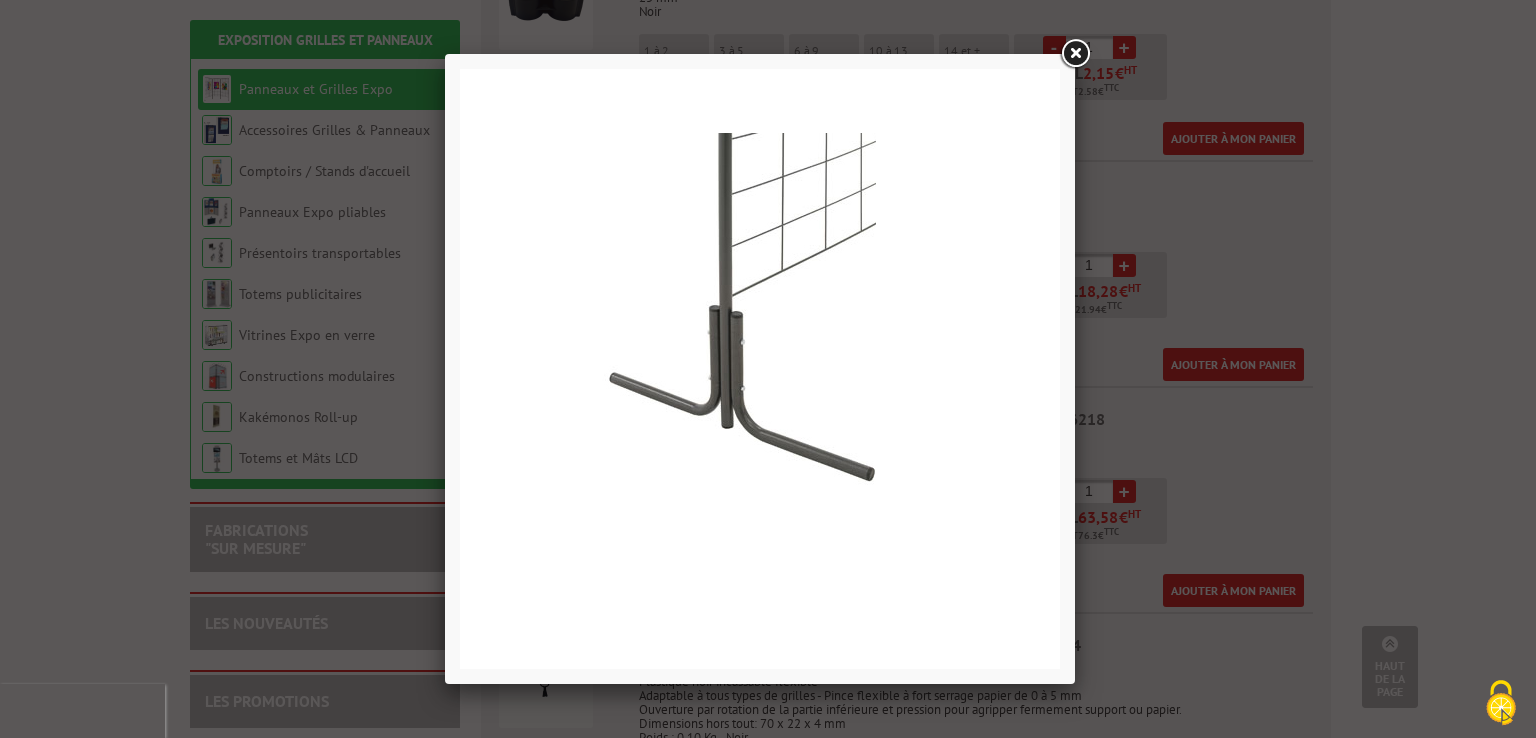 click at bounding box center [1075, 54] 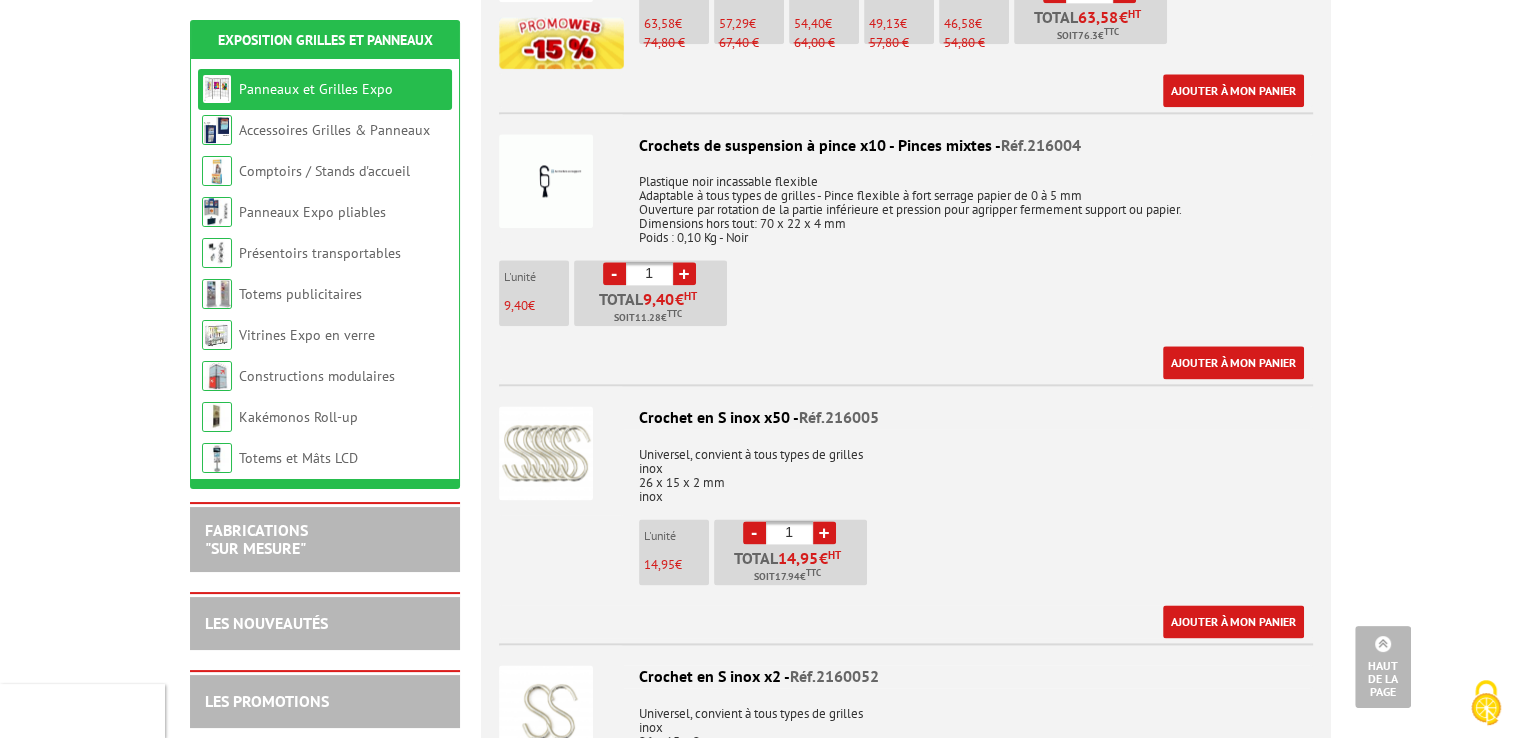 scroll, scrollTop: 2100, scrollLeft: 0, axis: vertical 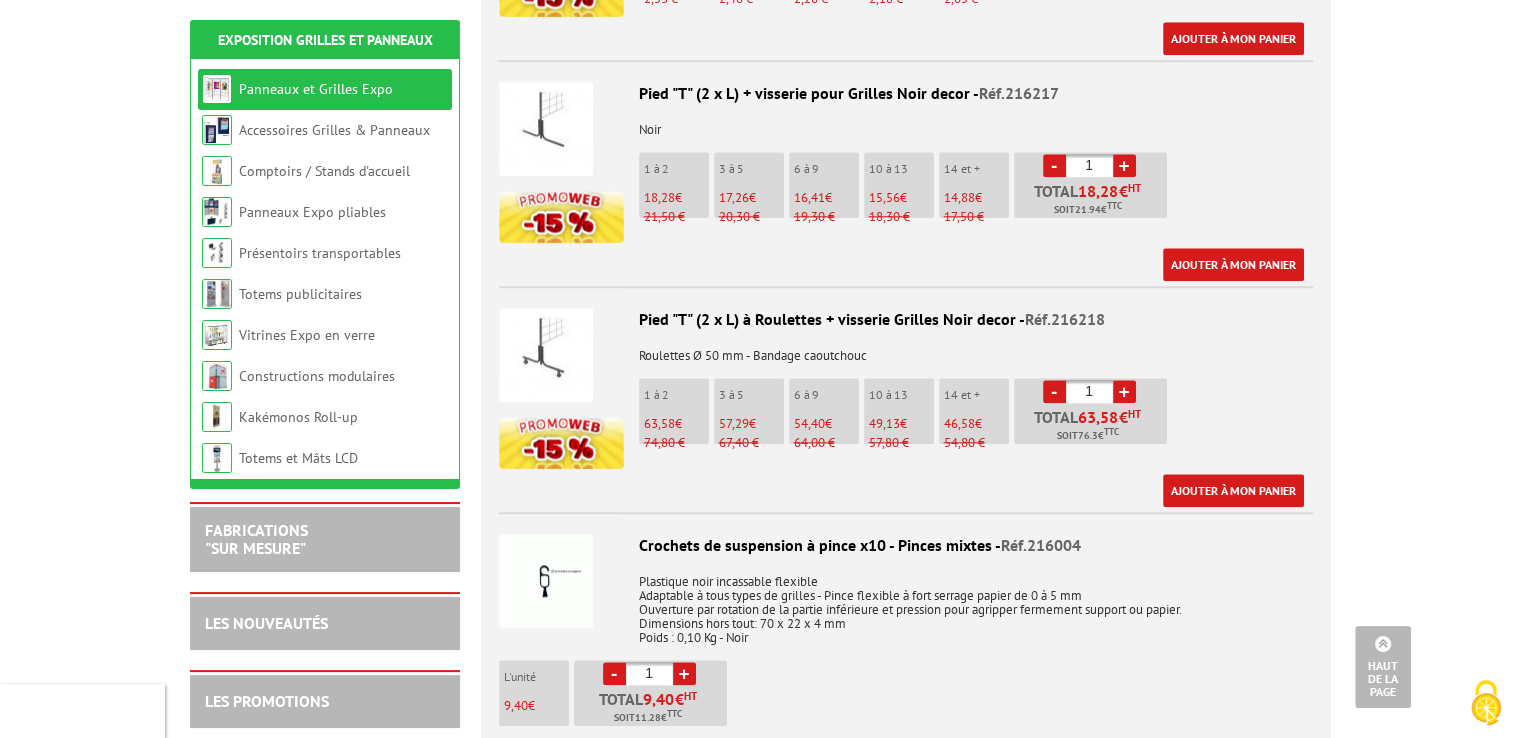 drag, startPoint x: 637, startPoint y: 69, endPoint x: 692, endPoint y: 62, distance: 55.443665 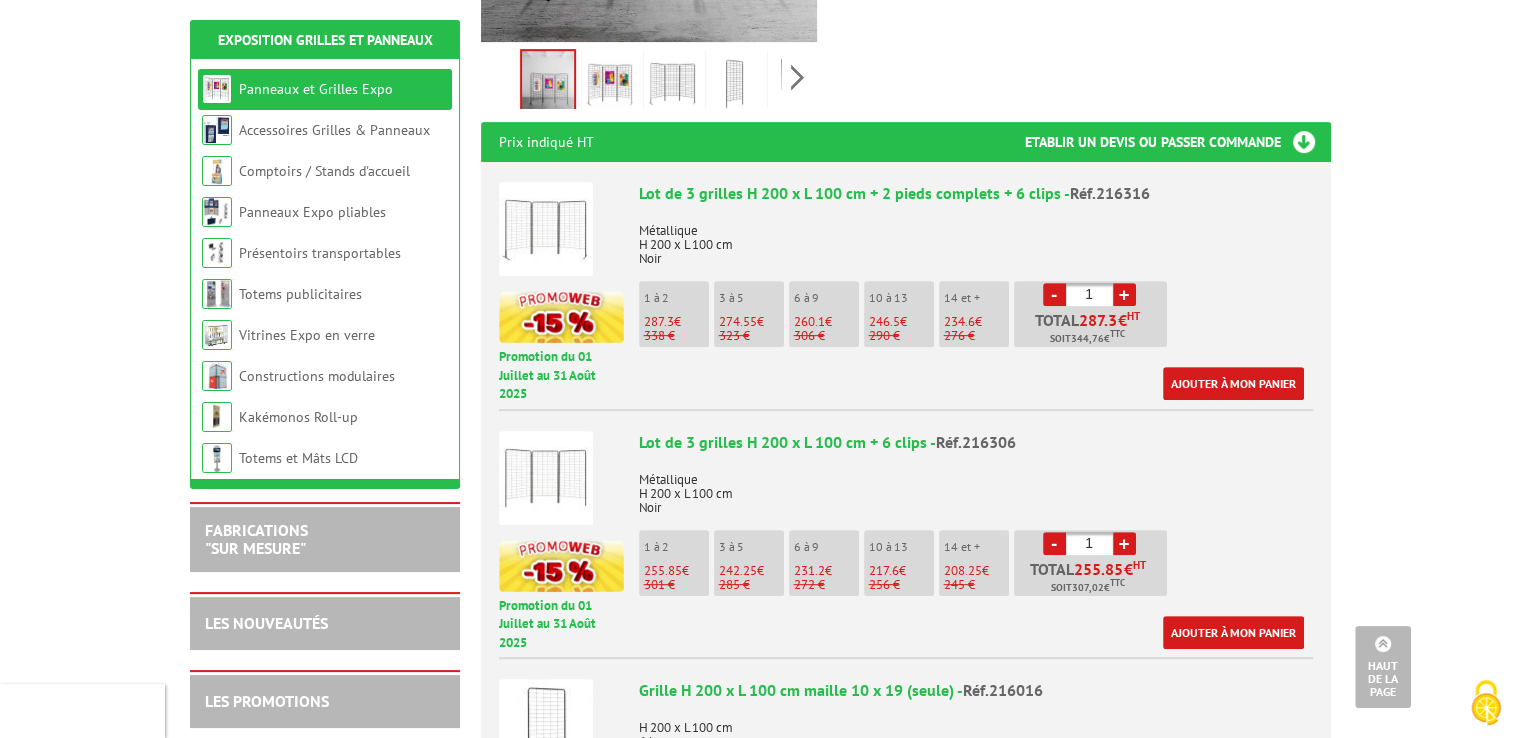 scroll, scrollTop: 0, scrollLeft: 0, axis: both 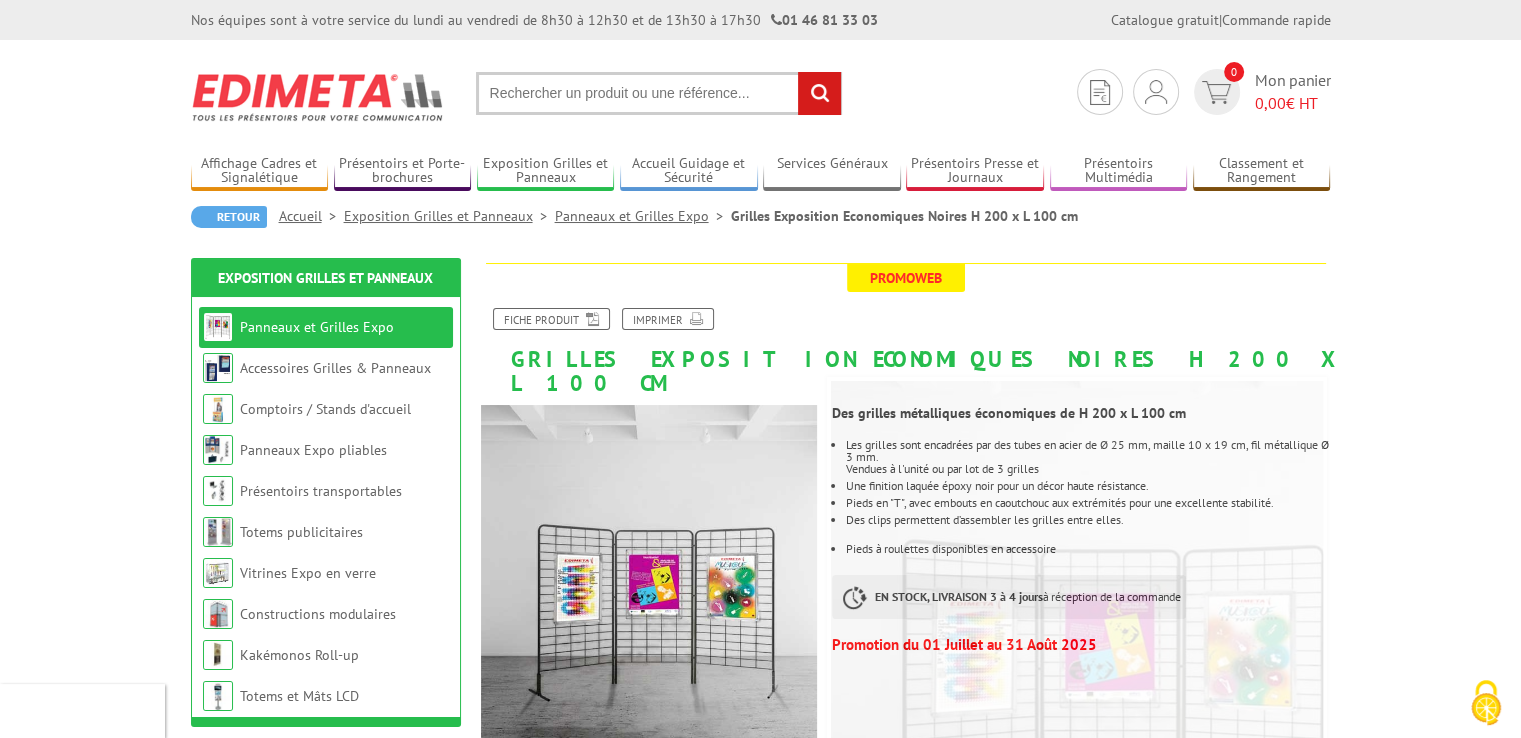 click at bounding box center (659, 93) 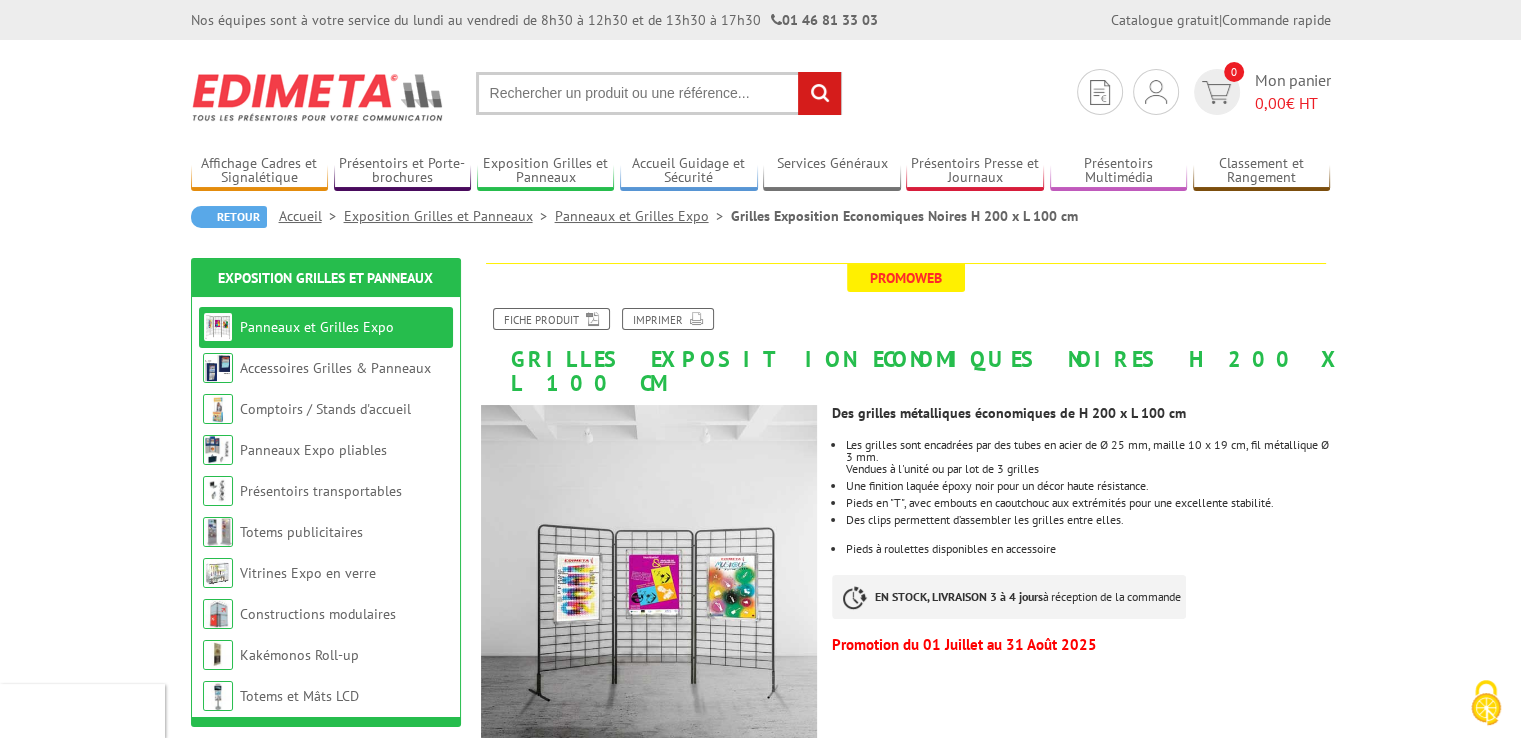 paste on "18843" 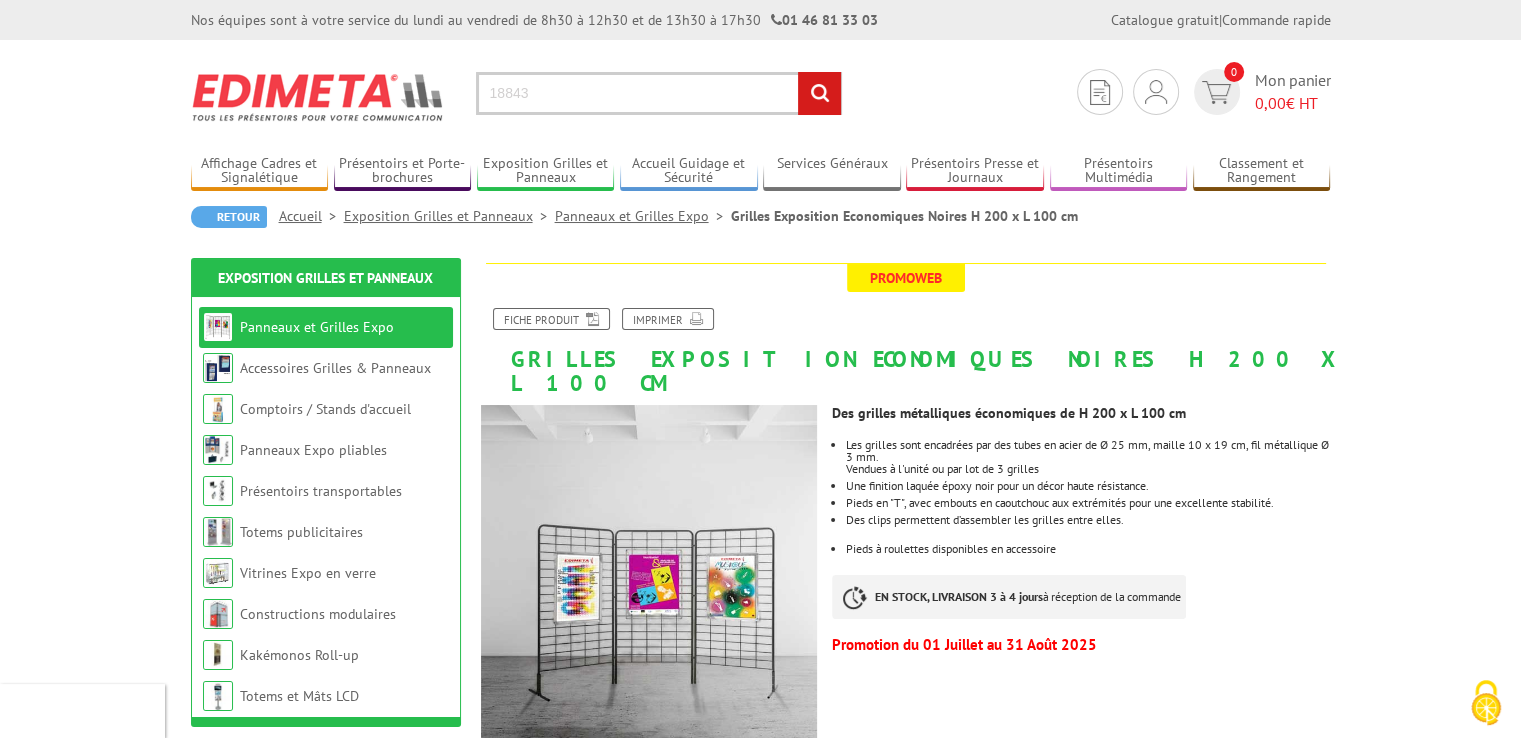 drag, startPoint x: 664, startPoint y: 89, endPoint x: 371, endPoint y: 82, distance: 293.08362 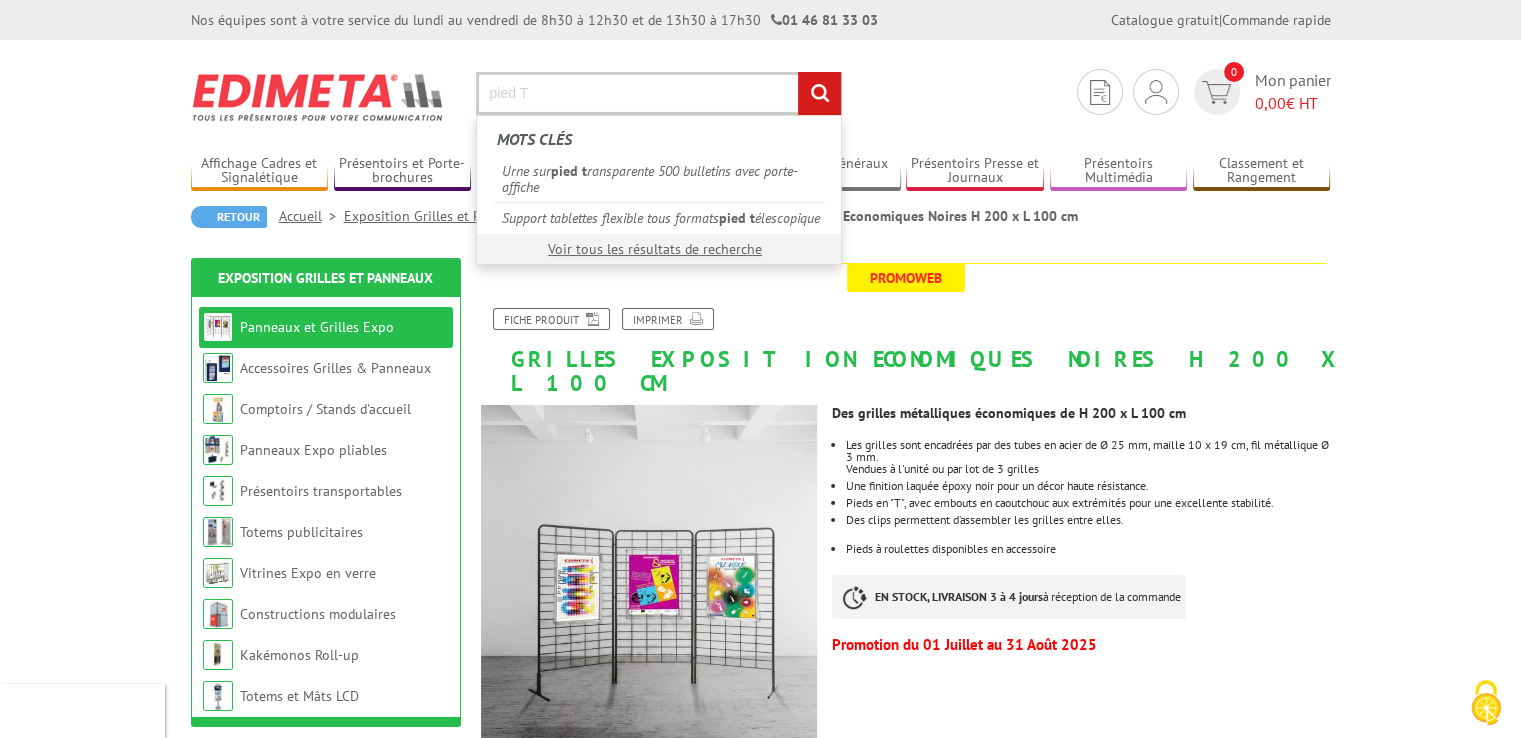type on "pied T" 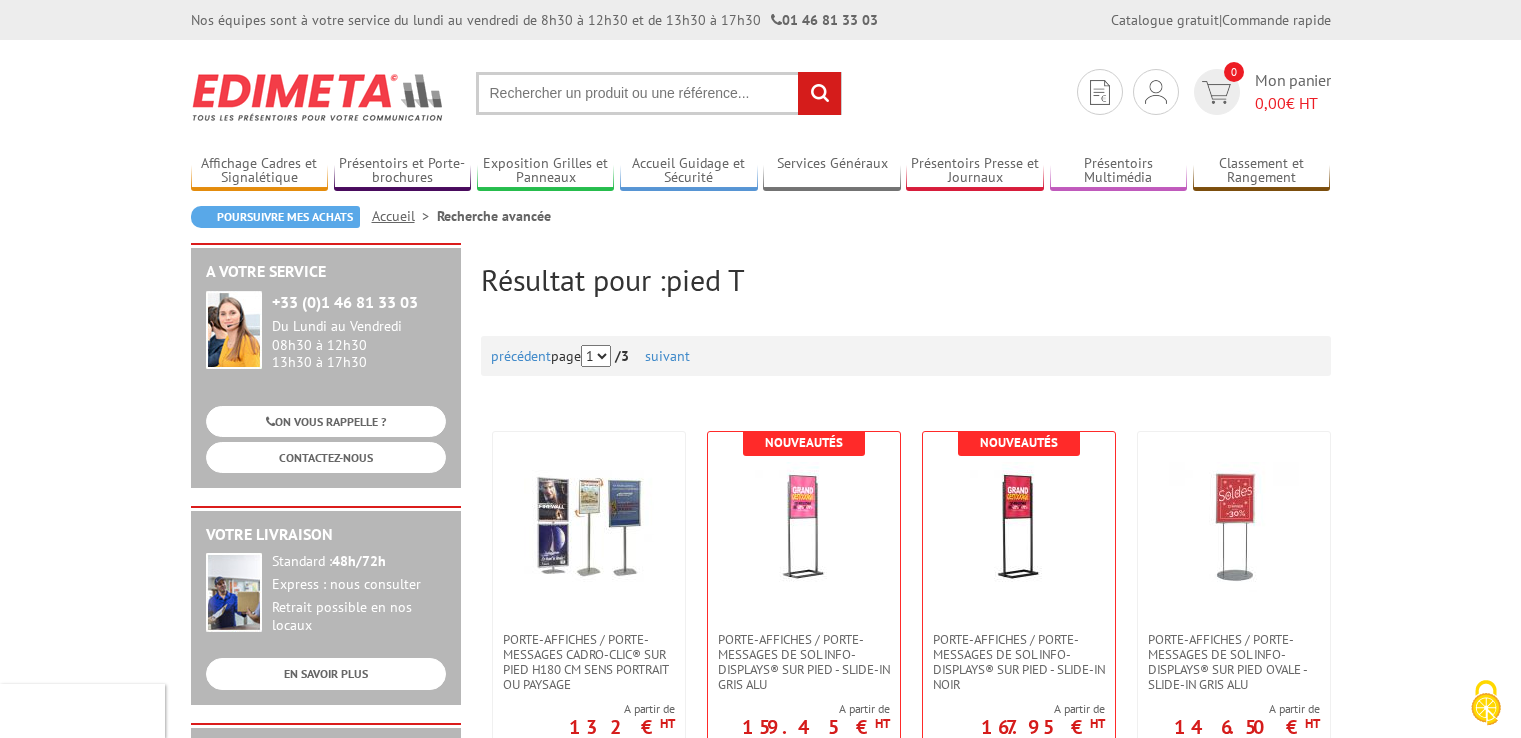 scroll, scrollTop: 0, scrollLeft: 0, axis: both 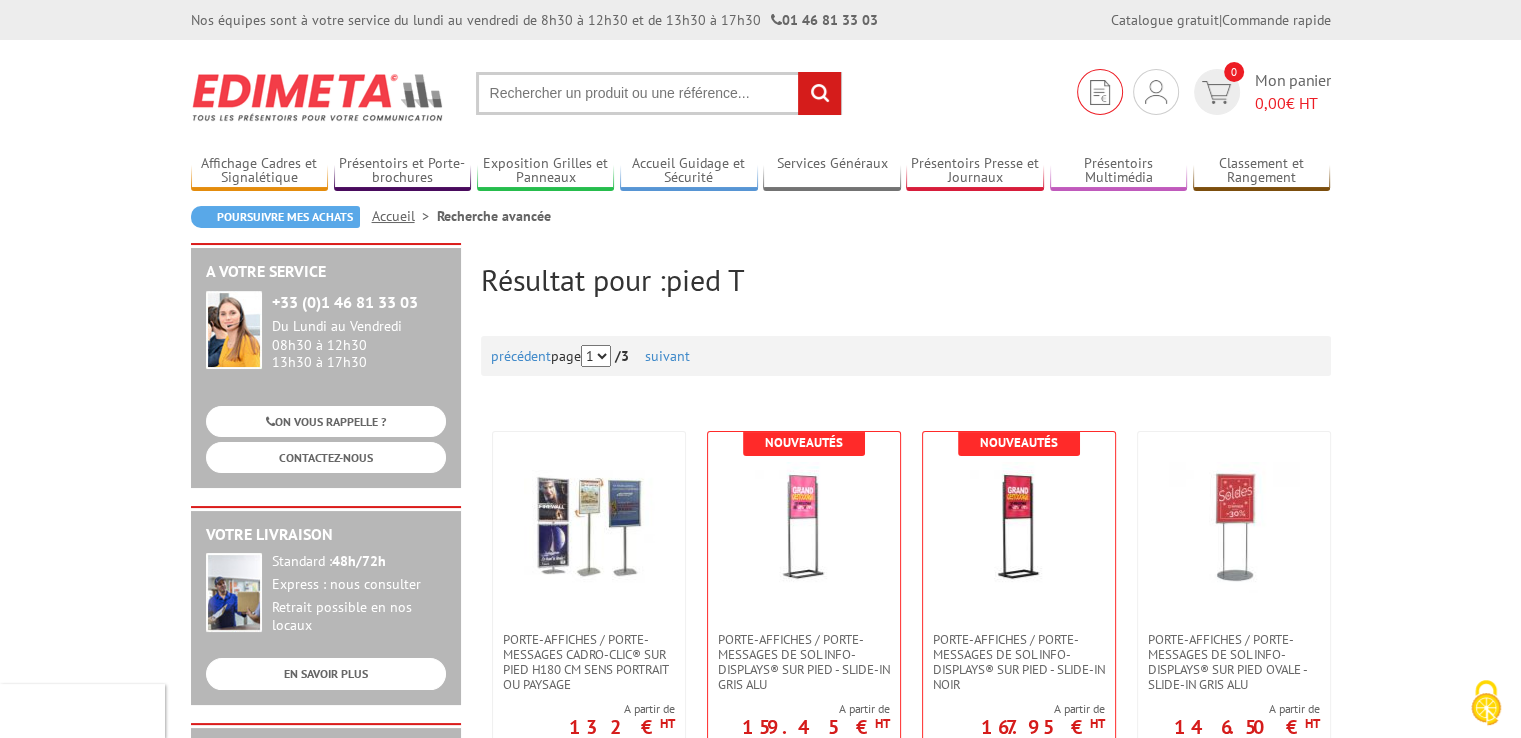 click at bounding box center [1100, 92] 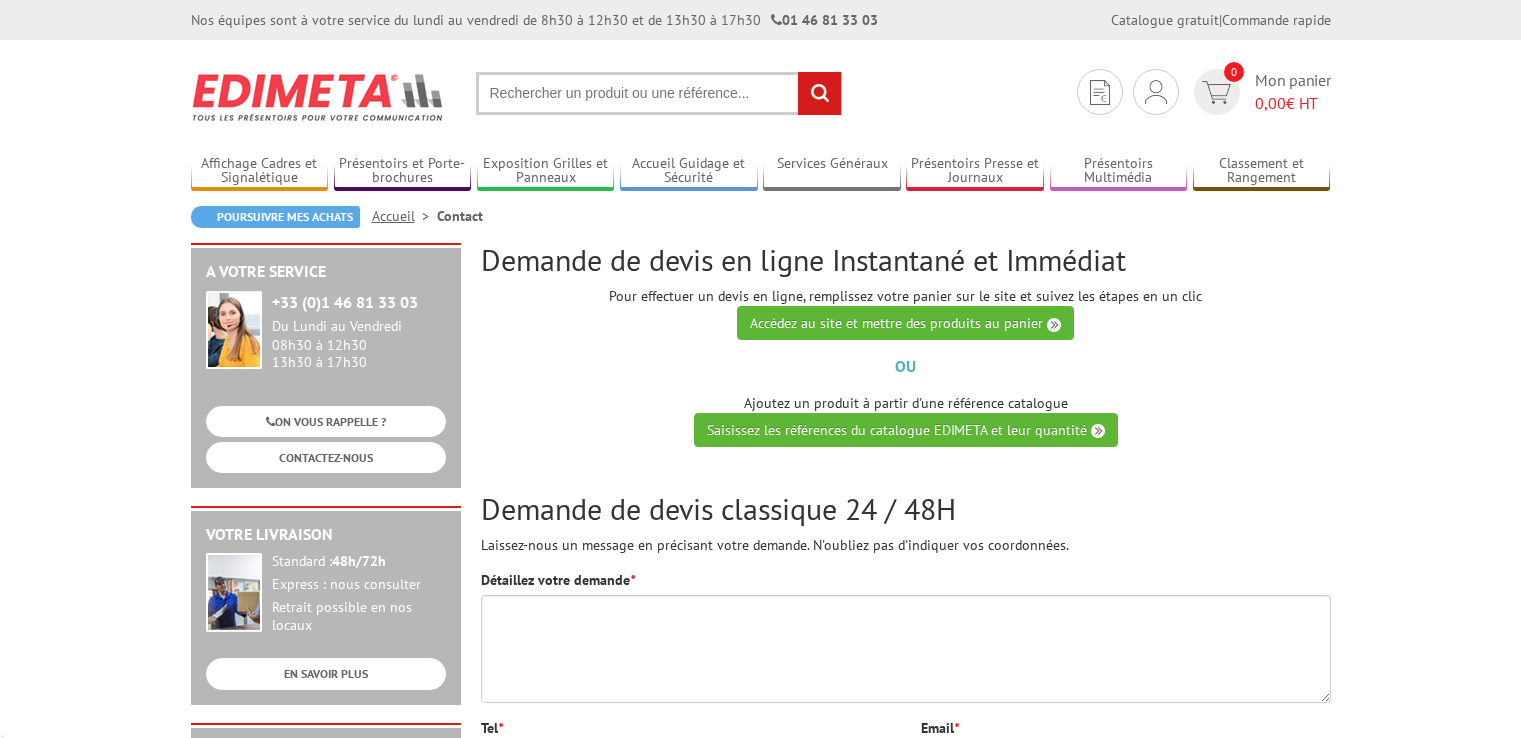 scroll, scrollTop: 0, scrollLeft: 0, axis: both 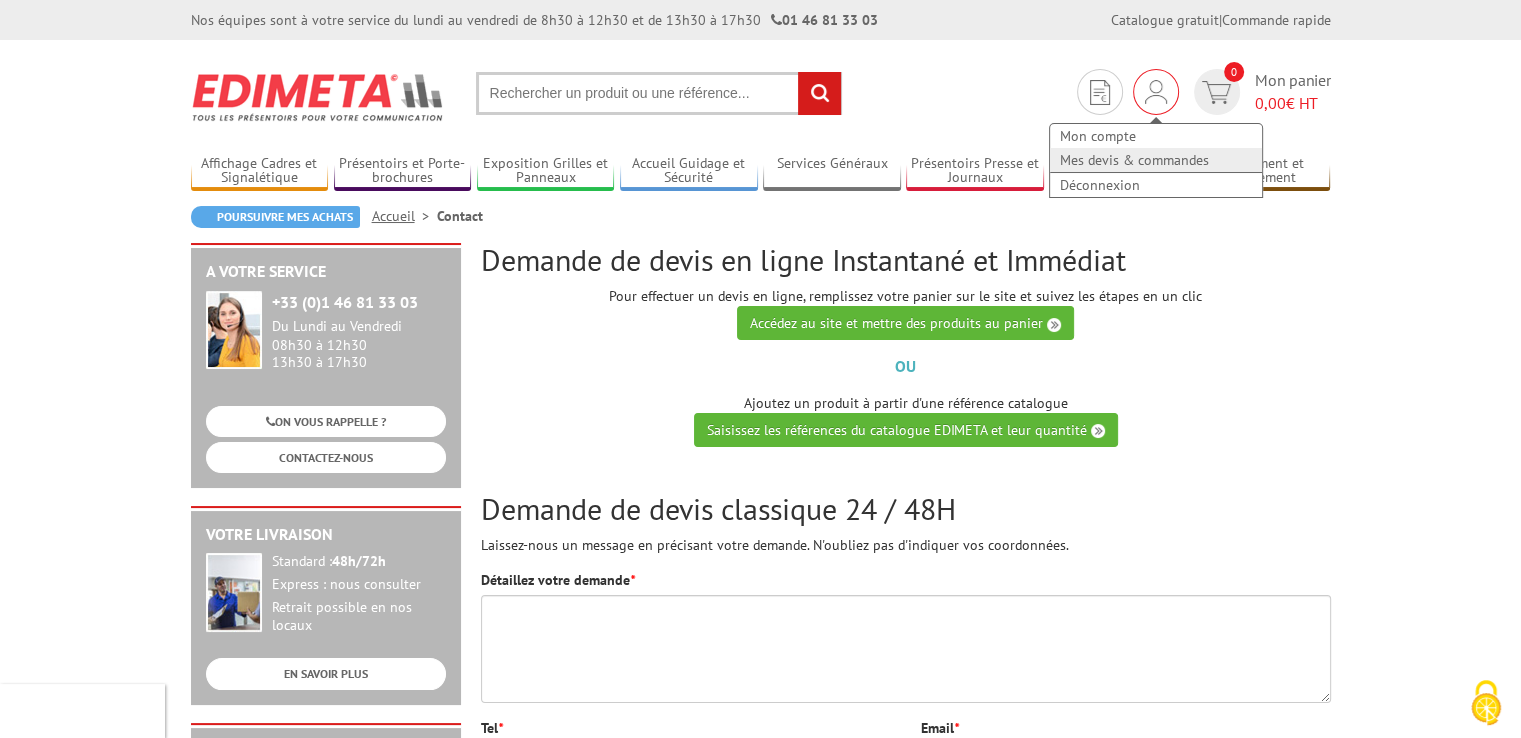 click on "Mes devis & commandes" at bounding box center [1156, 160] 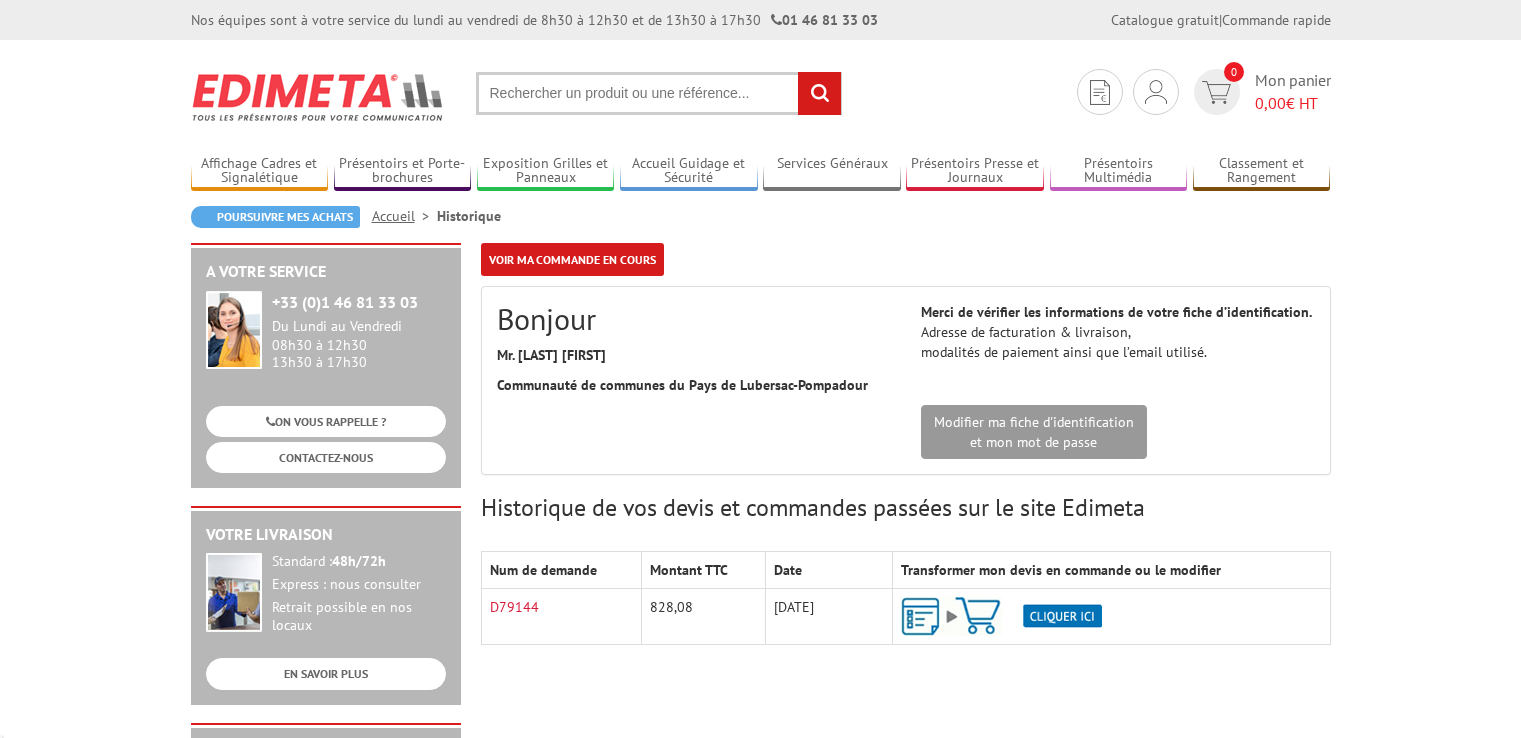 scroll, scrollTop: 0, scrollLeft: 0, axis: both 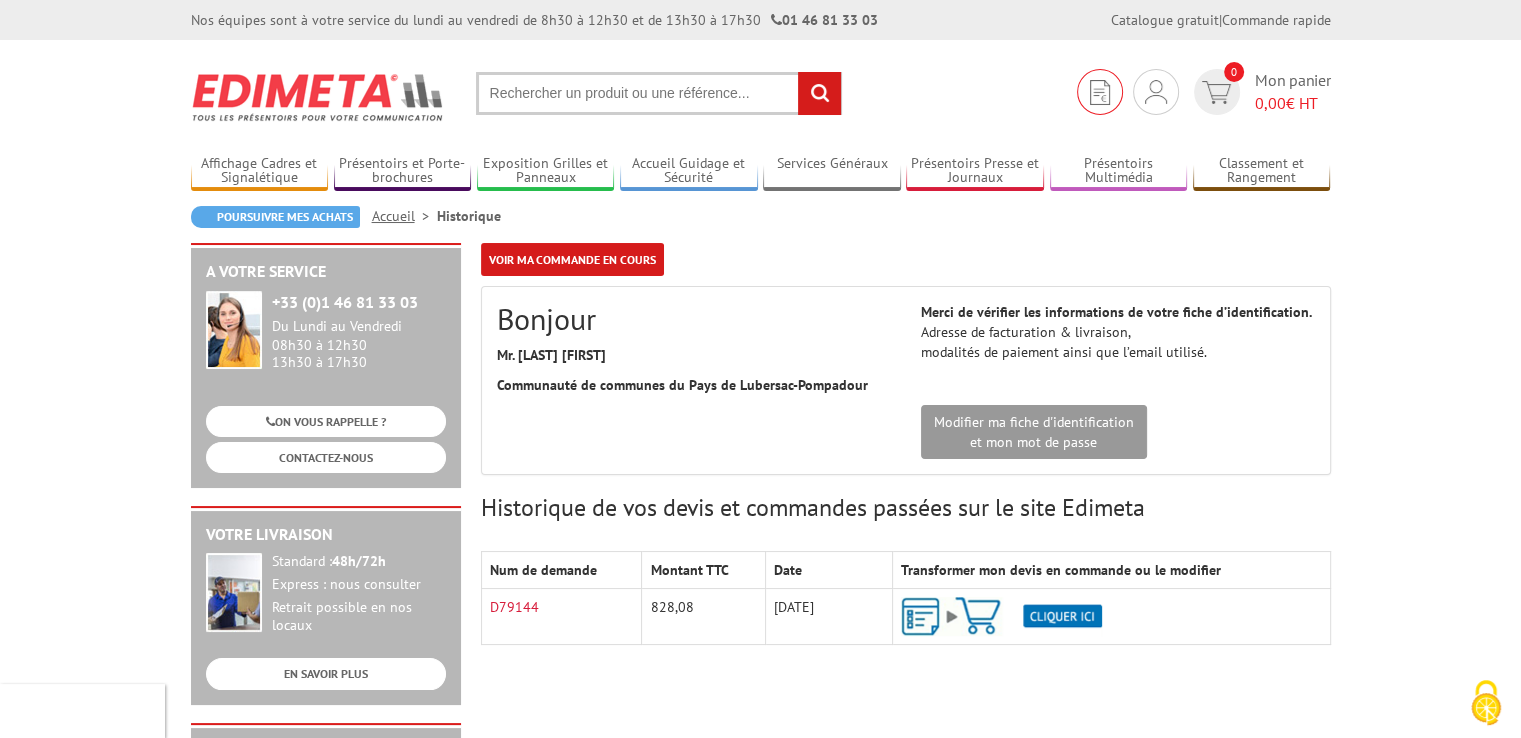 click at bounding box center [1100, 92] 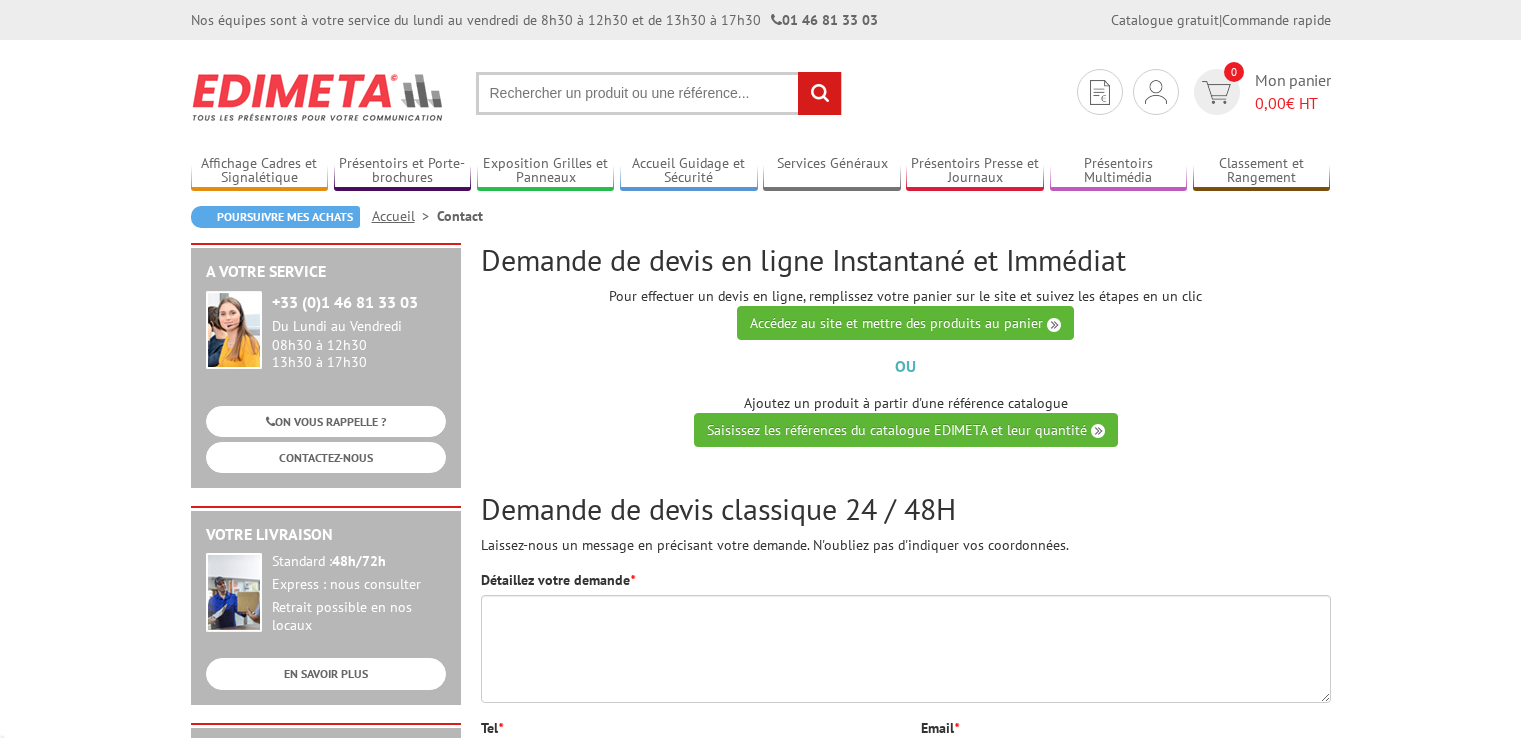 scroll, scrollTop: 0, scrollLeft: 0, axis: both 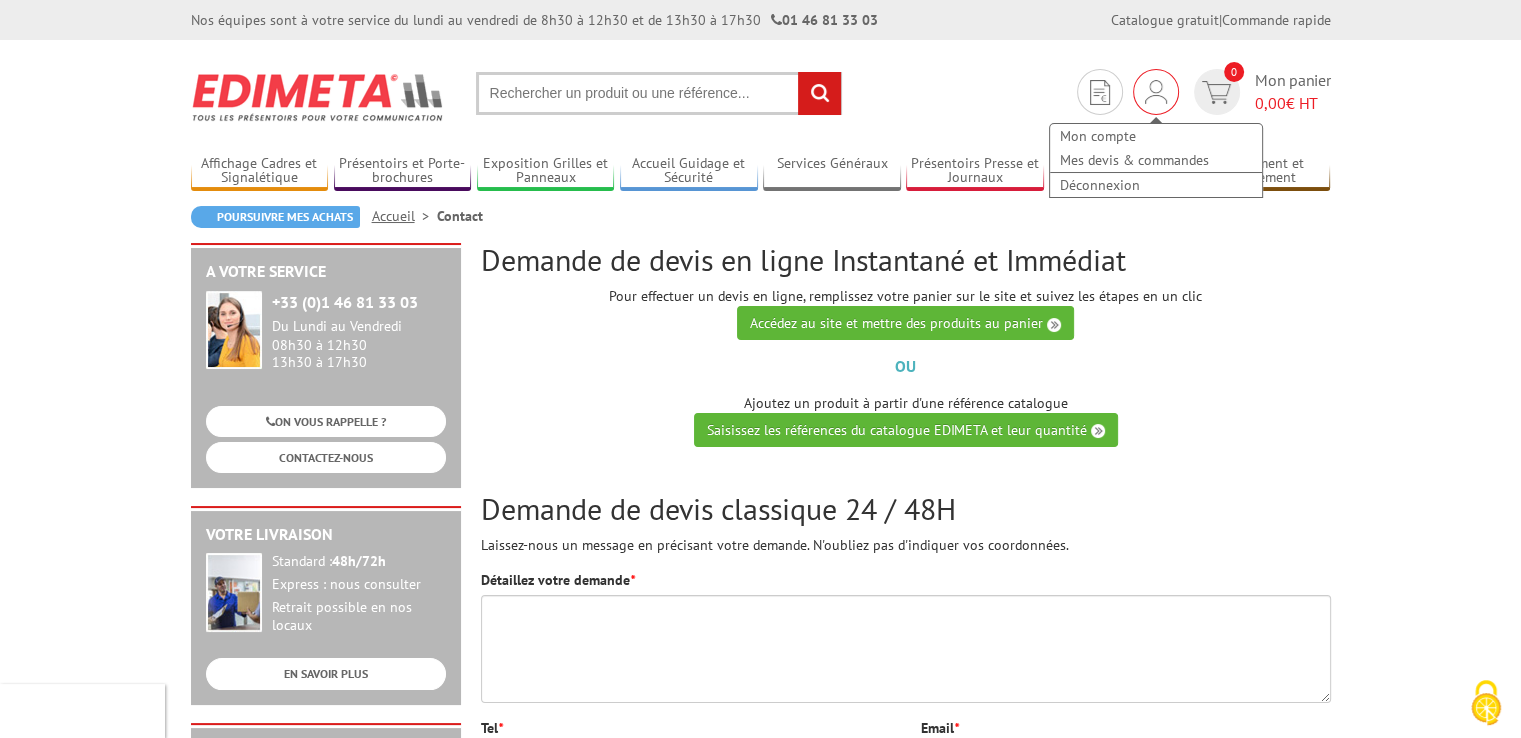 click at bounding box center (1156, 92) 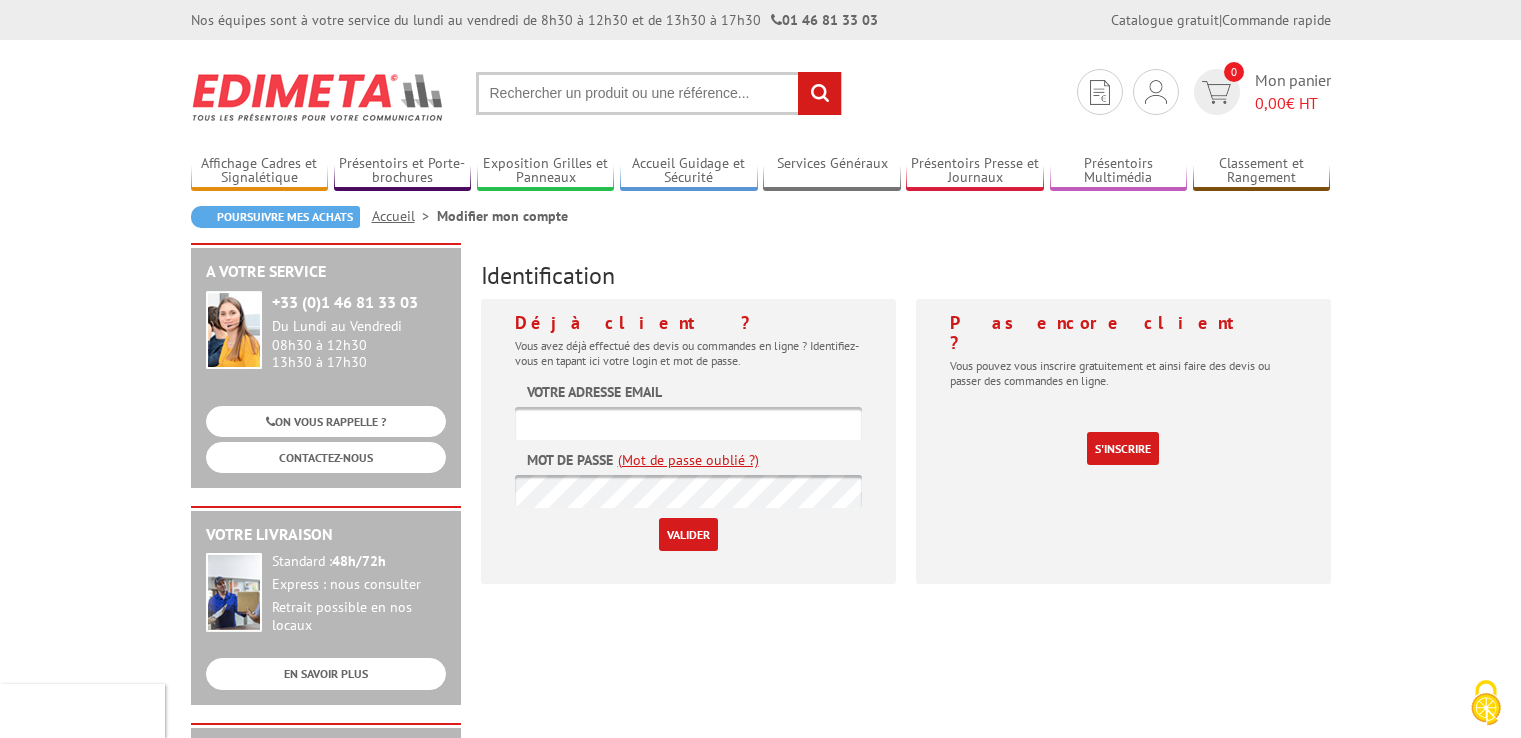 scroll, scrollTop: 0, scrollLeft: 0, axis: both 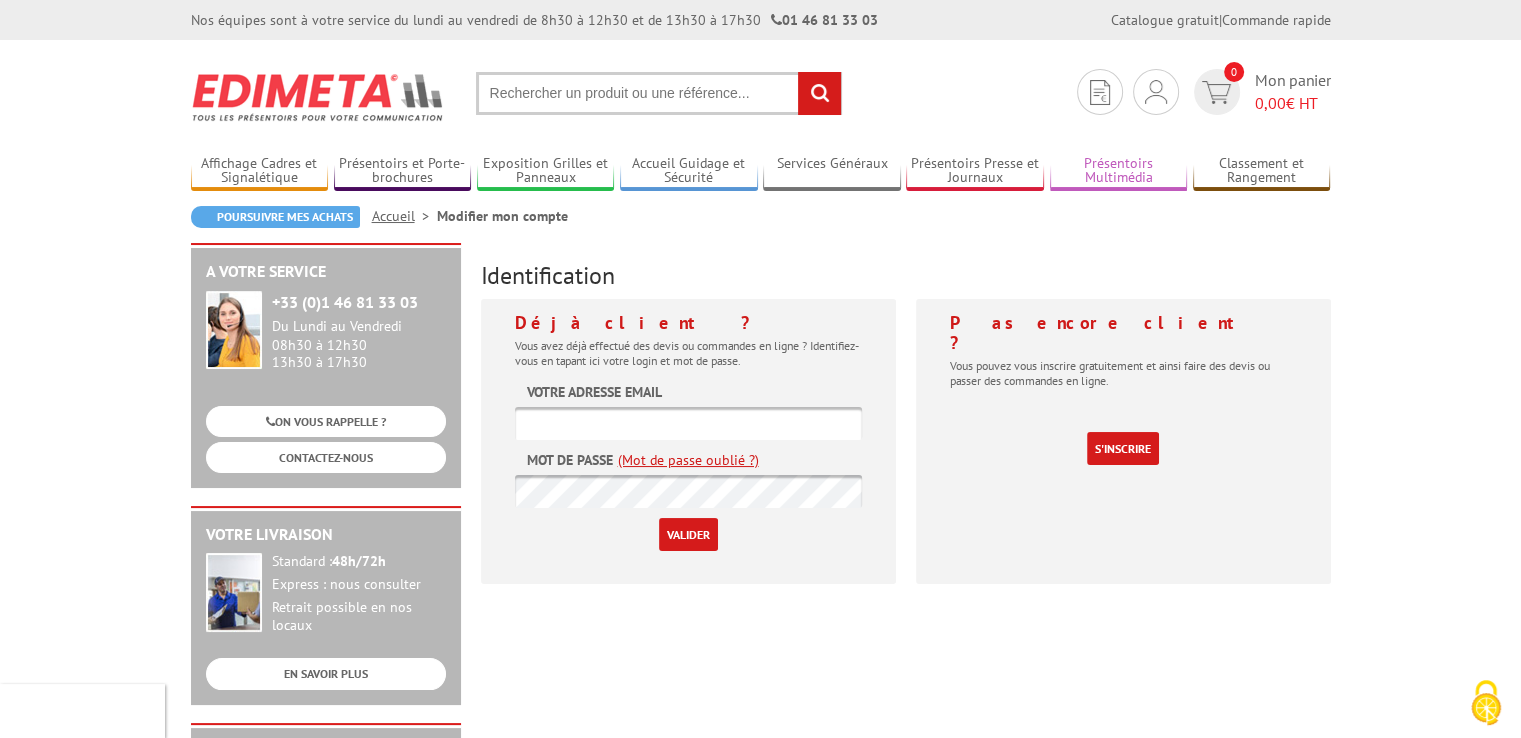 click on "Présentoirs Multimédia" at bounding box center (1119, 171) 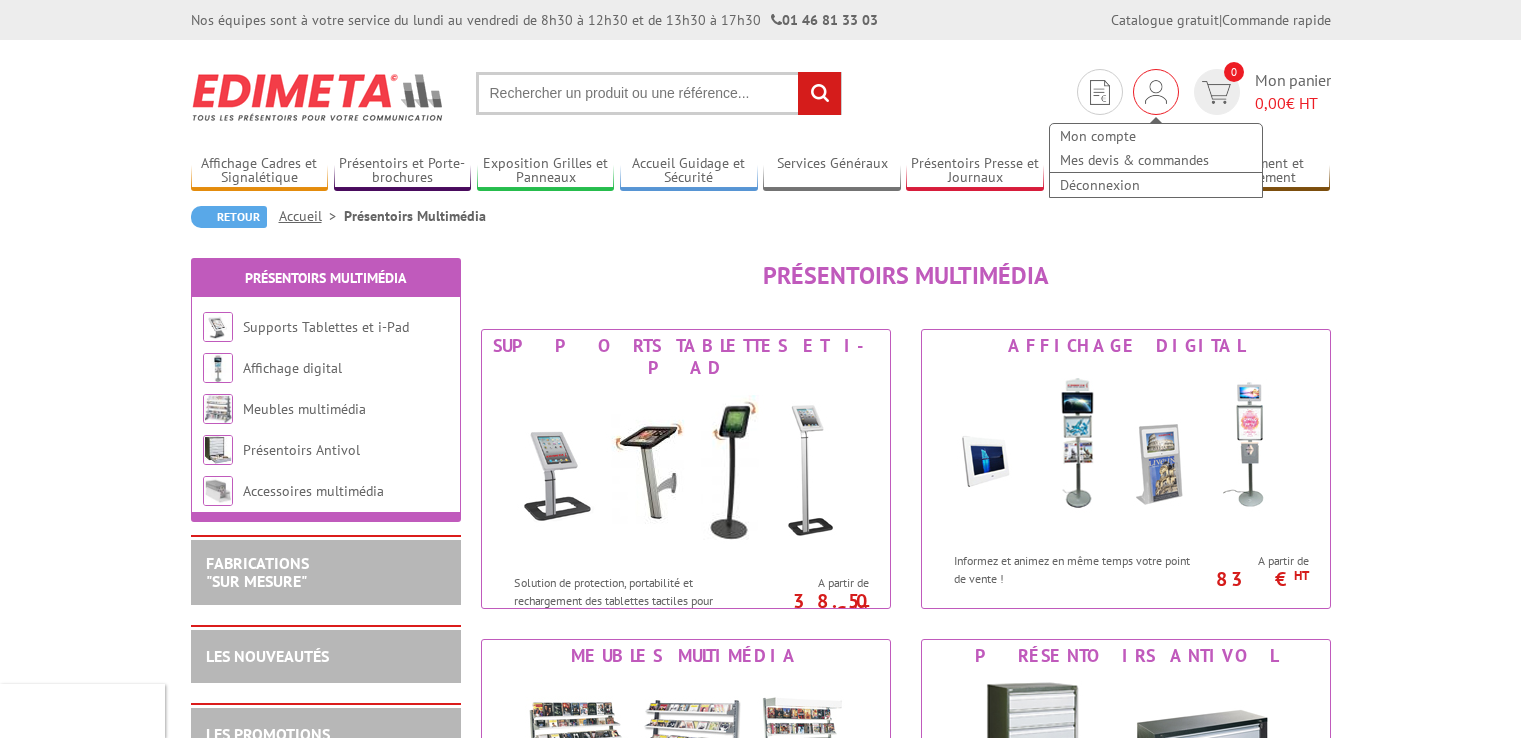 scroll, scrollTop: 0, scrollLeft: 0, axis: both 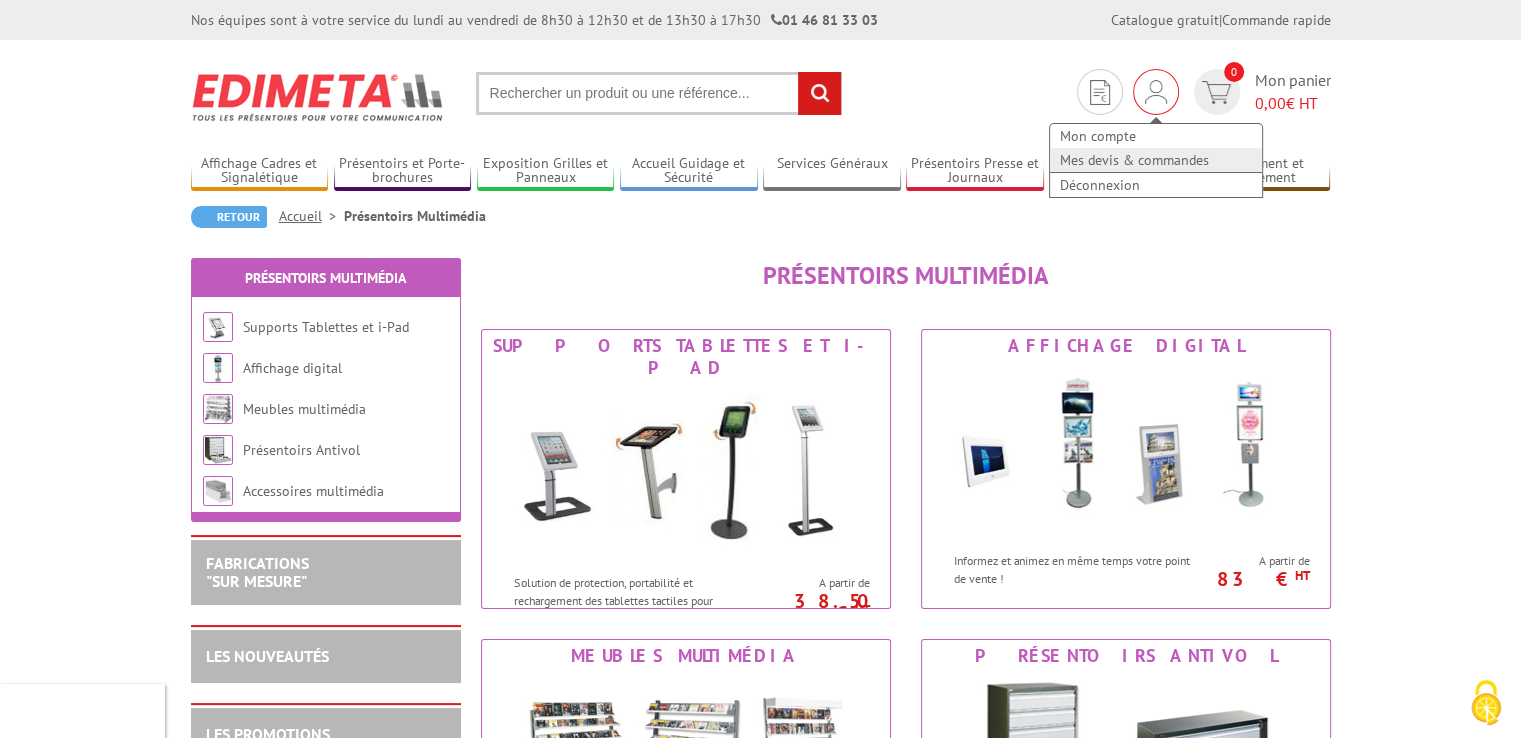 click on "Mes devis & commandes" at bounding box center (1156, 160) 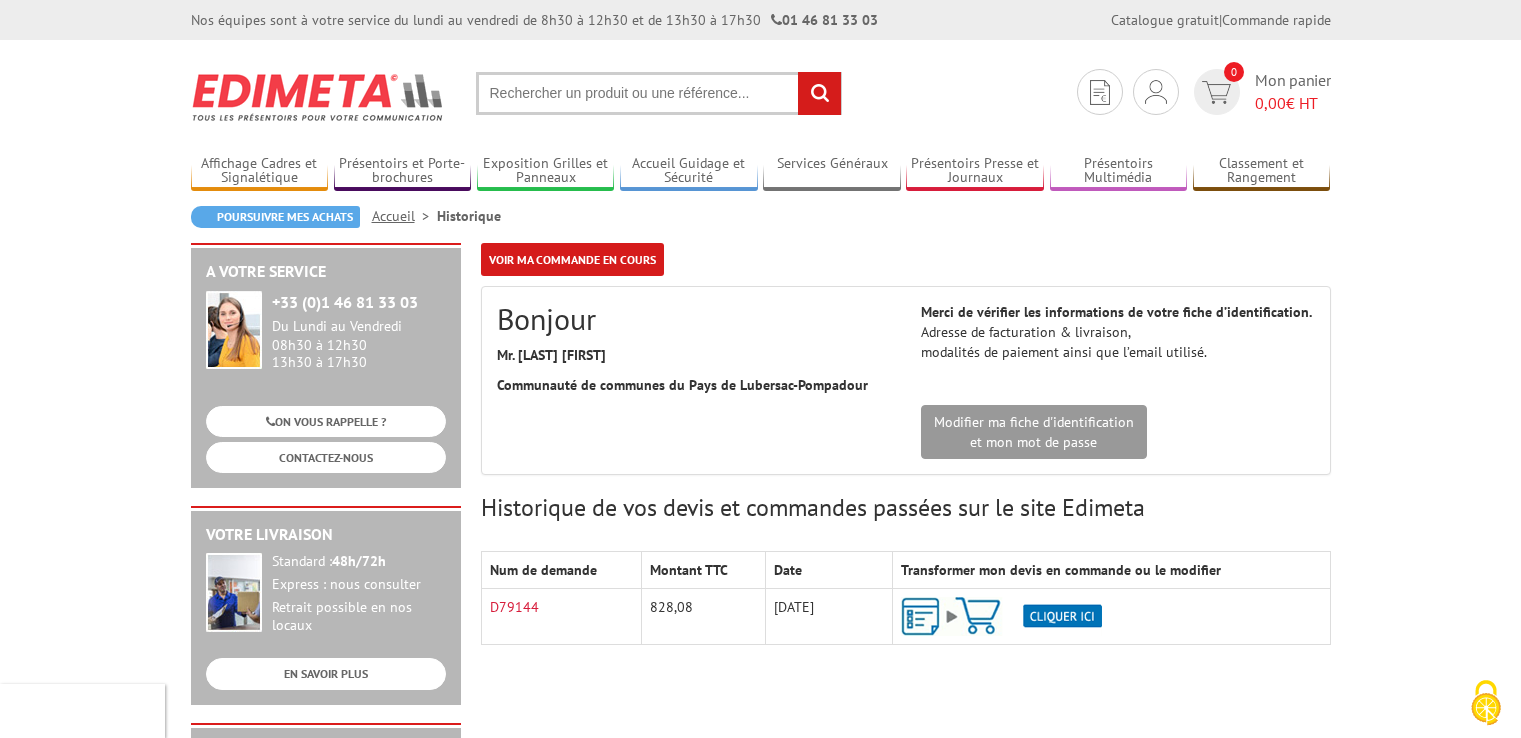 scroll, scrollTop: 0, scrollLeft: 0, axis: both 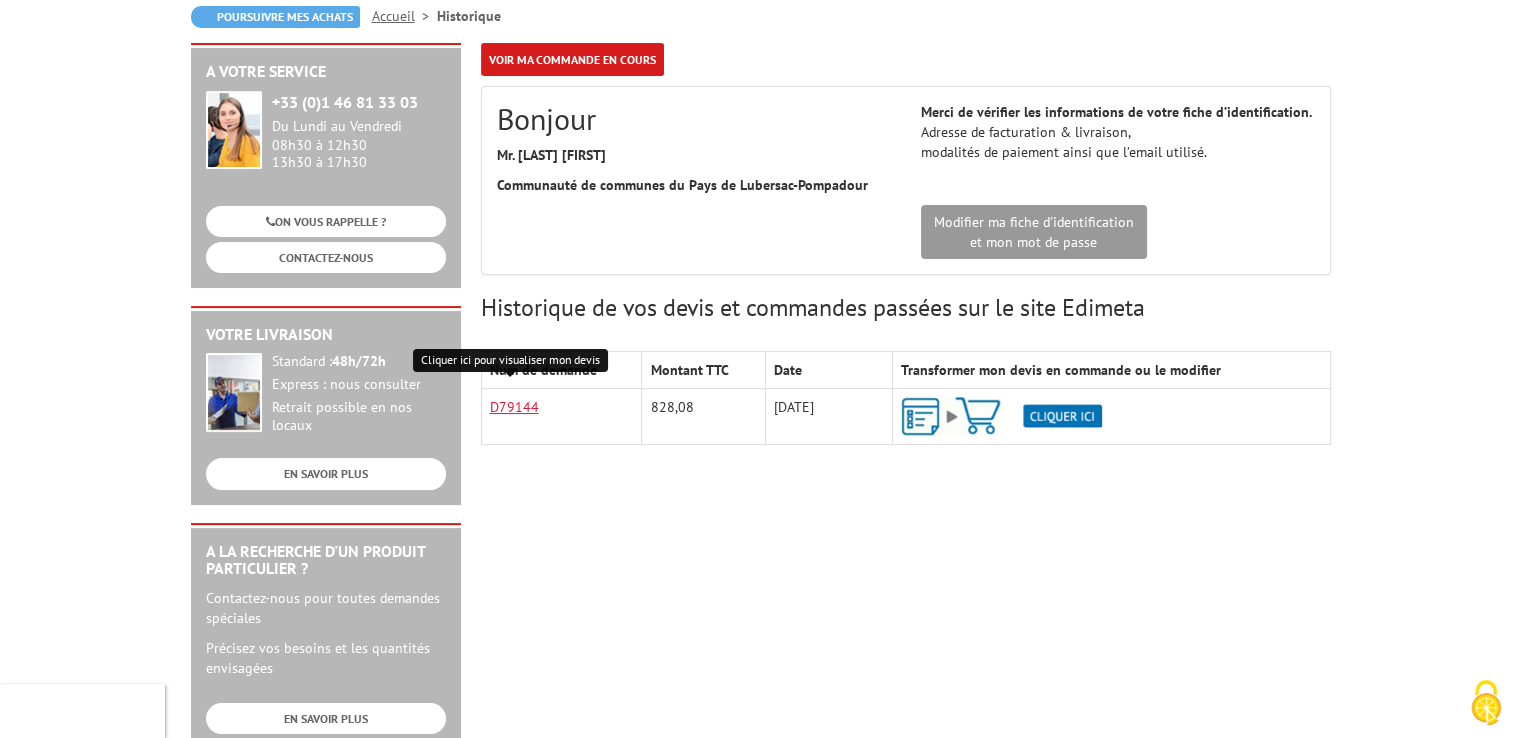 click on "D79144" at bounding box center (514, 407) 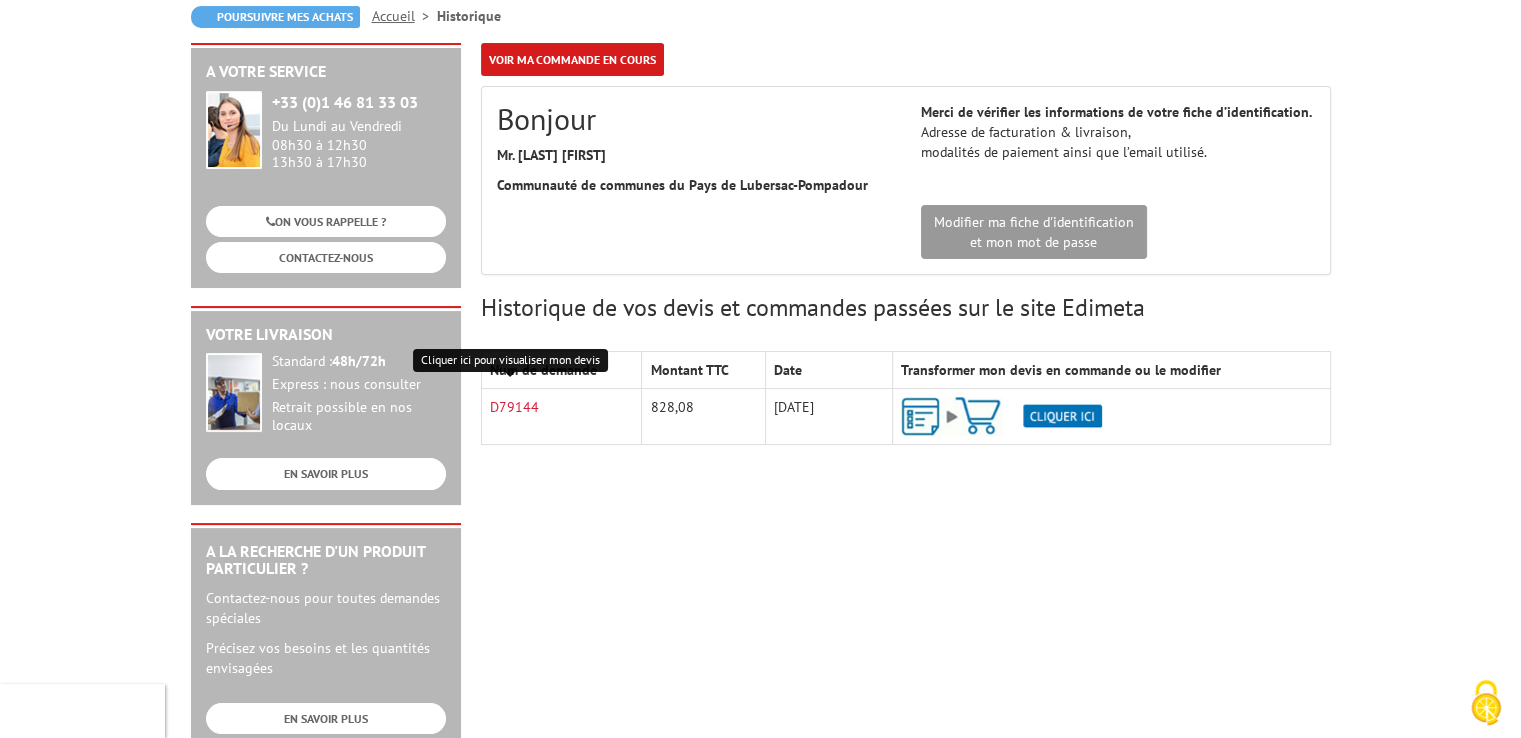 click on "A votre service
[PHONE]
Du Lundi au Vendredi
08h30 à 12h30
13h30 à 17h30
ON VOUS RAPPELLE ?
CONTACTEZ-NOUS
Votre livraison
Standard :  48h/72h
Express : nous consulter
Retrait possible en nos locaux
EN SAVOIR PLUS" at bounding box center [761, 569] 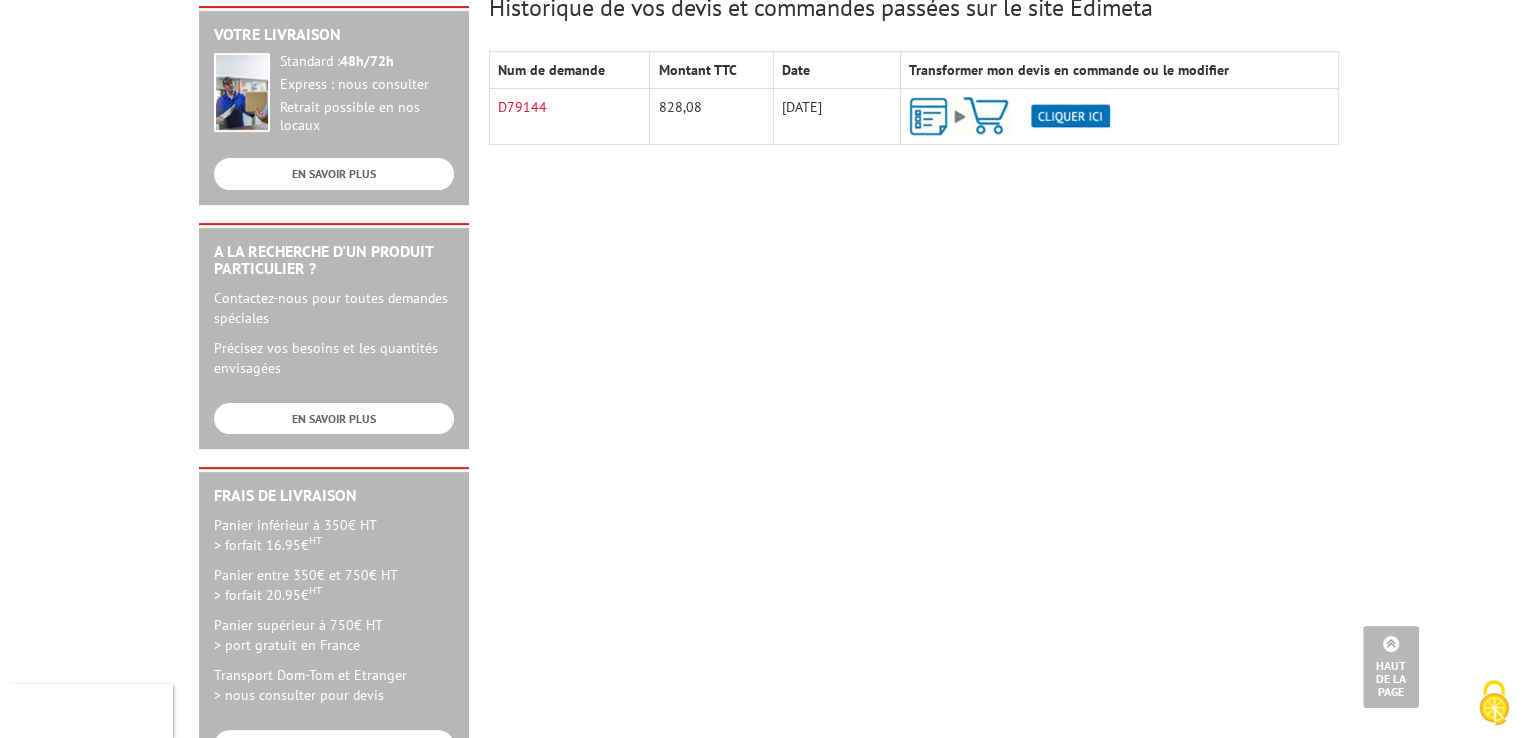 scroll, scrollTop: 0, scrollLeft: 0, axis: both 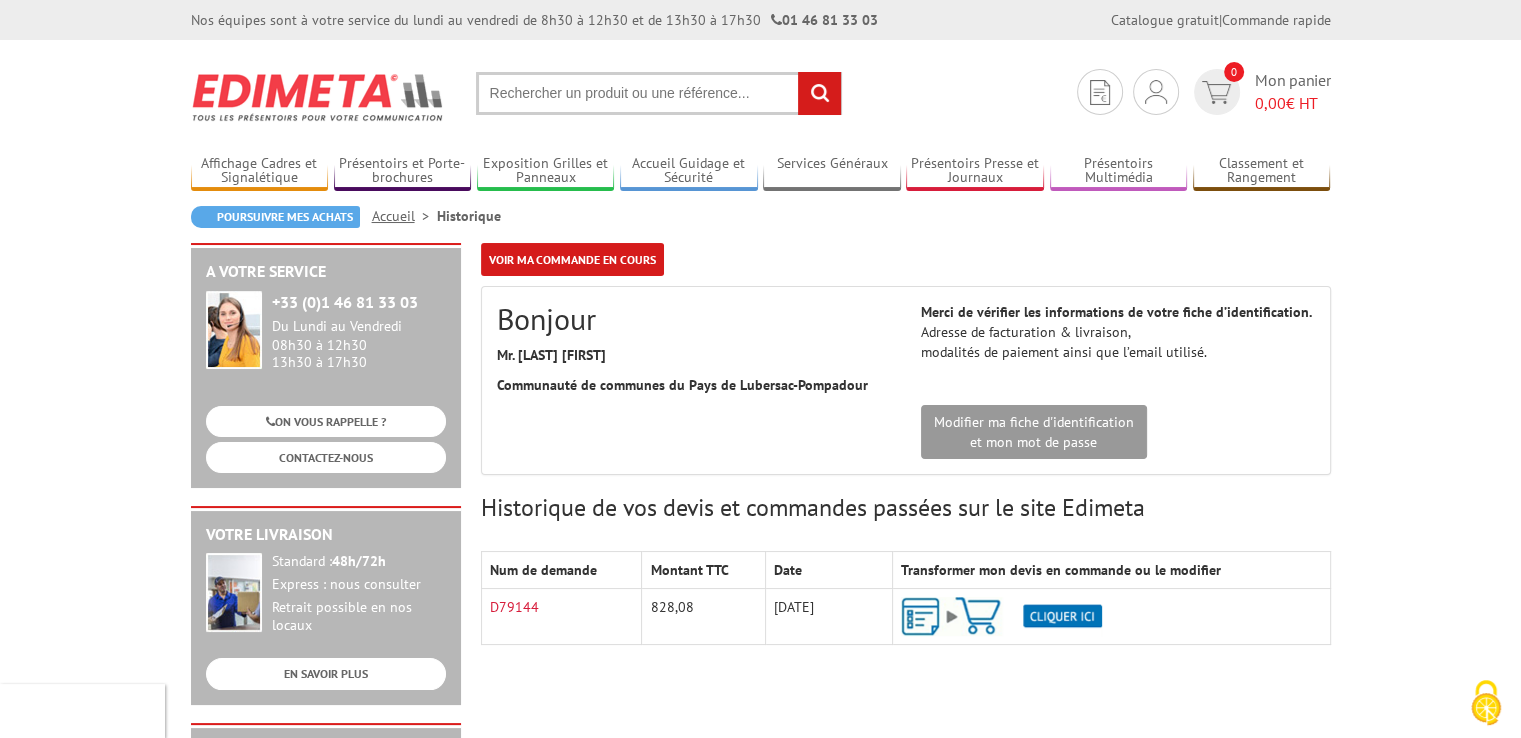 click at bounding box center (1001, 616) 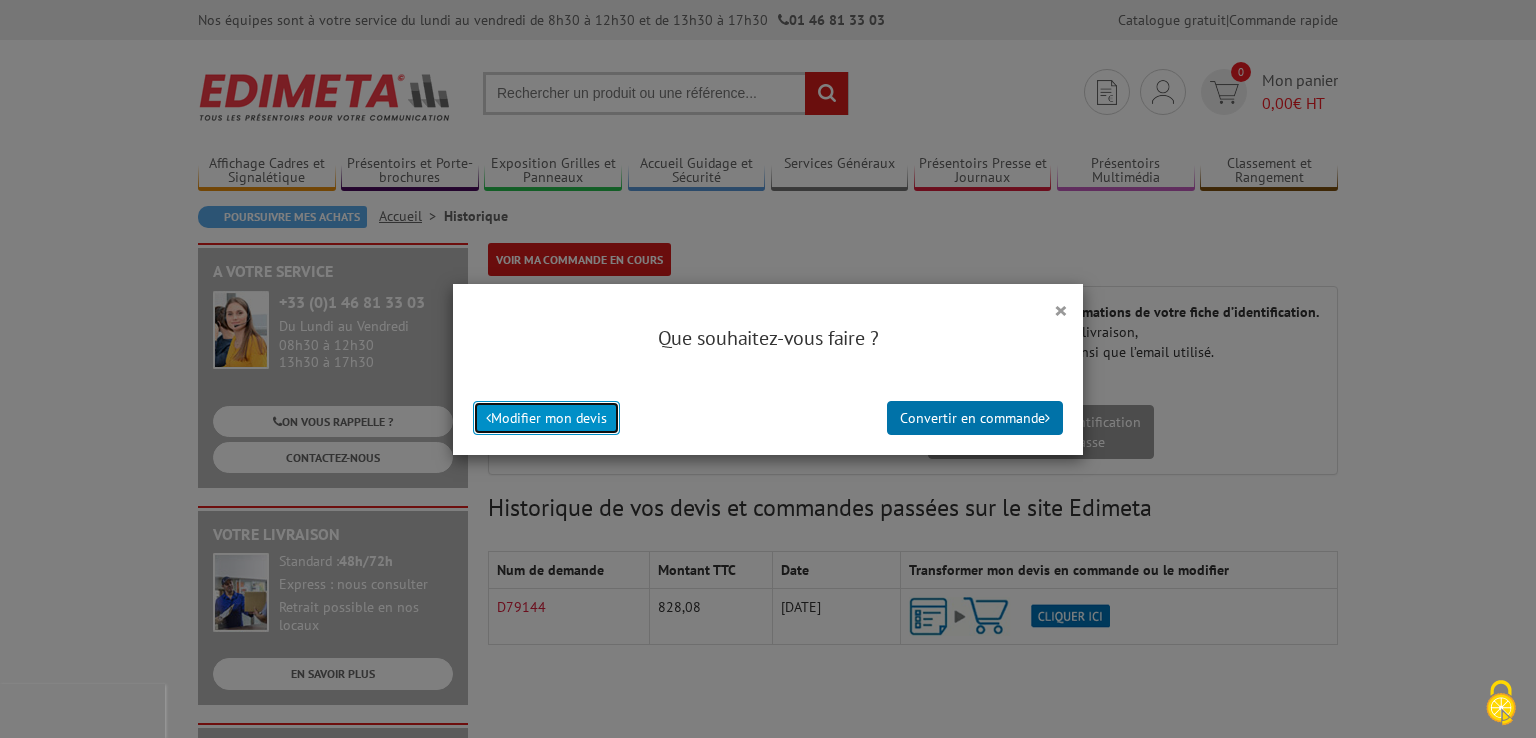 click on "Modifier mon devis" at bounding box center [546, 418] 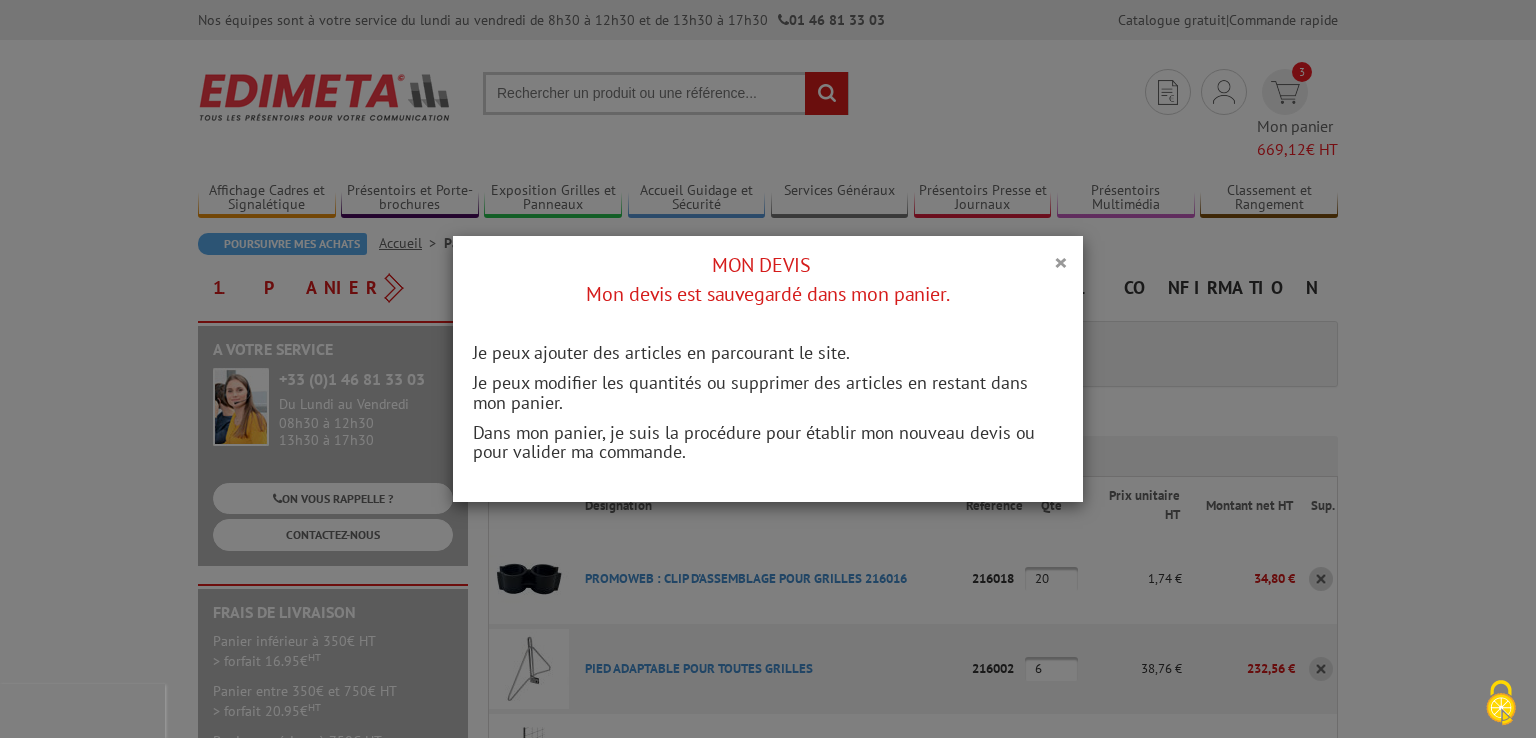 scroll, scrollTop: 0, scrollLeft: 0, axis: both 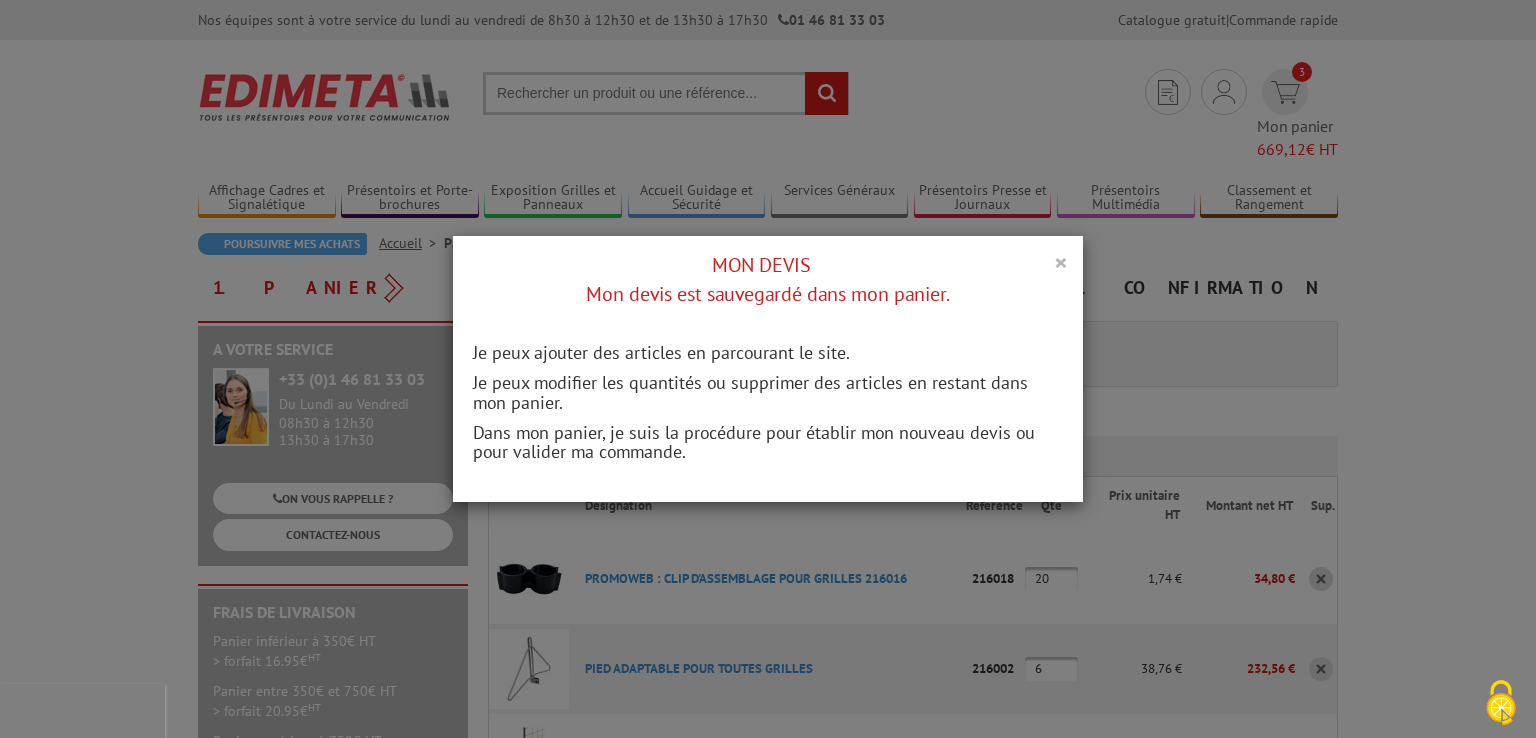 click on "×" at bounding box center [1061, 262] 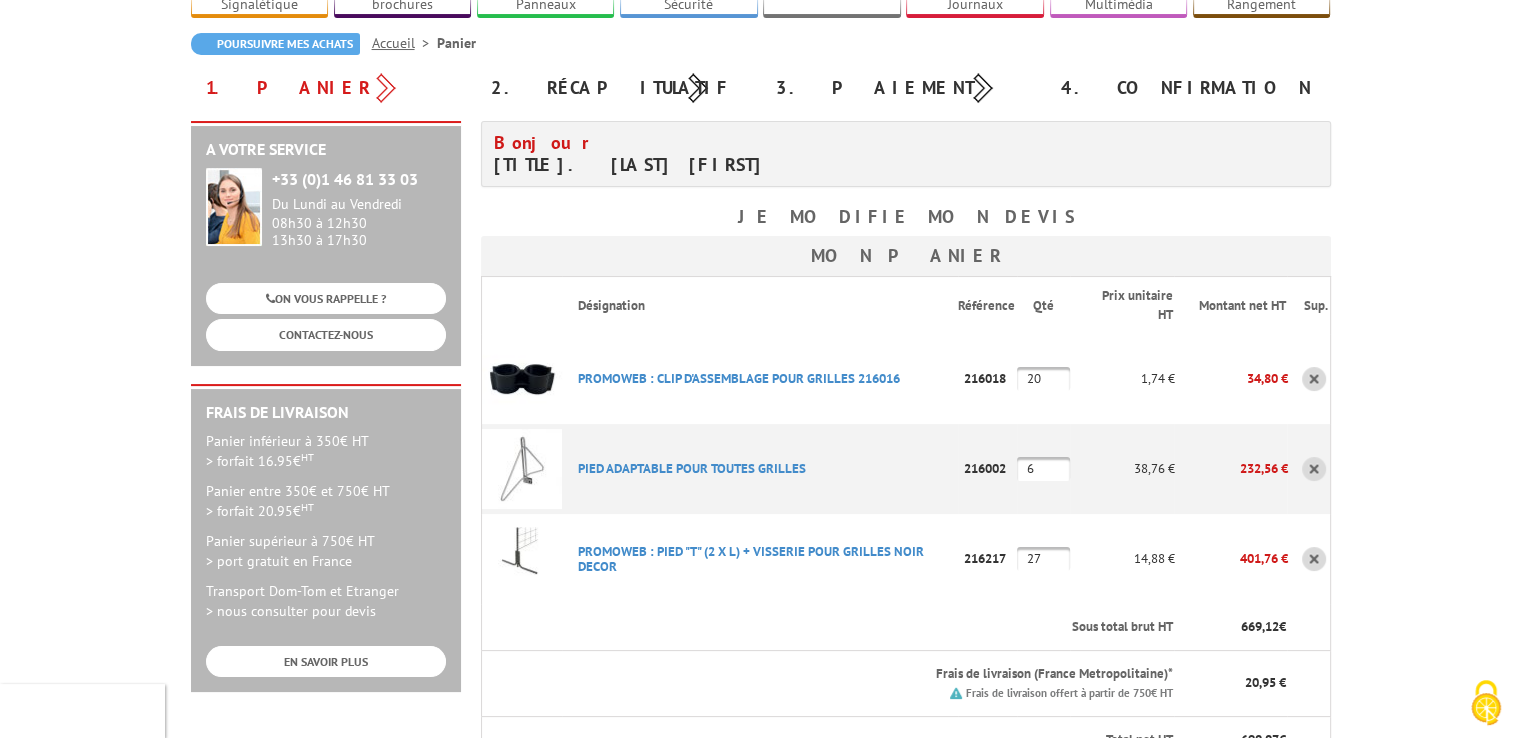 scroll, scrollTop: 300, scrollLeft: 0, axis: vertical 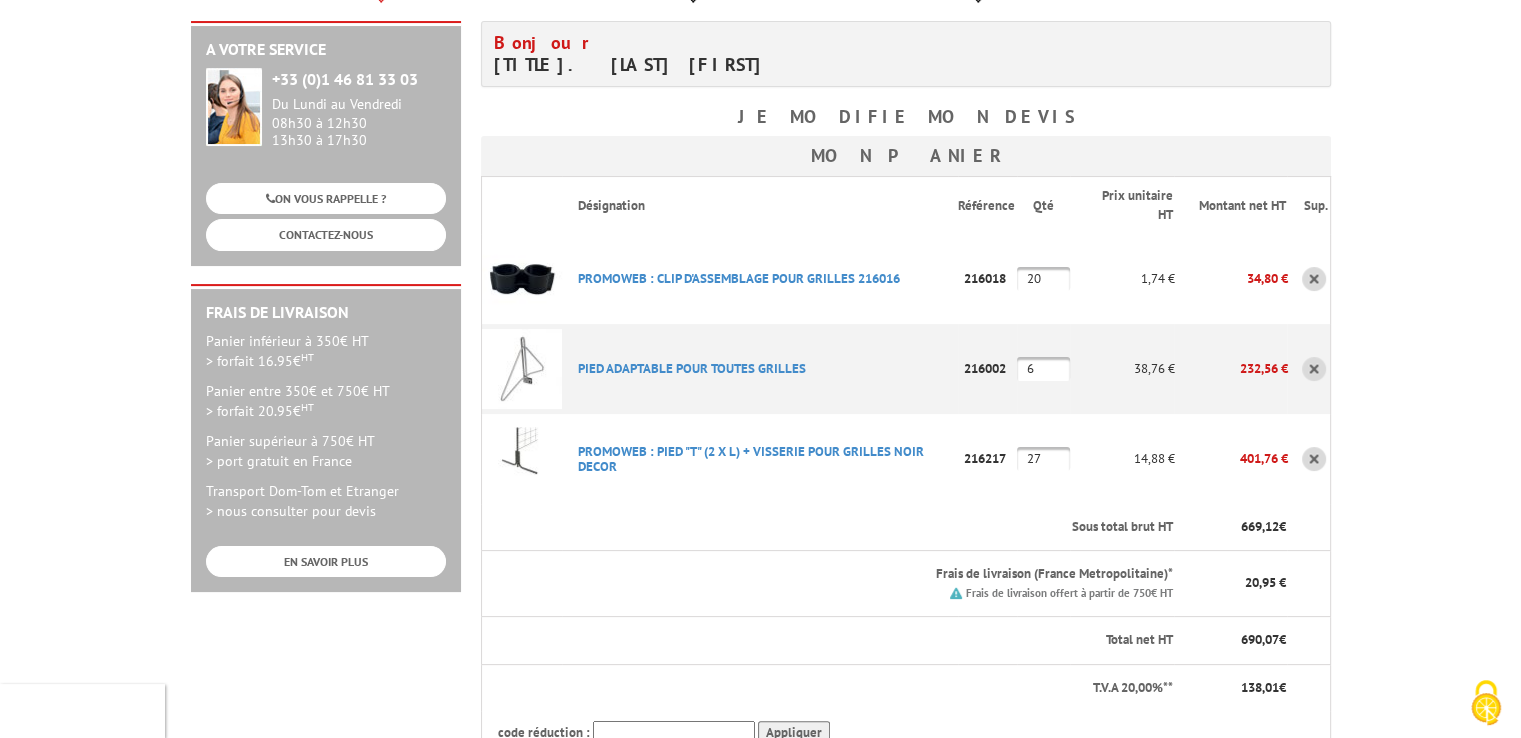click at bounding box center (1314, 459) 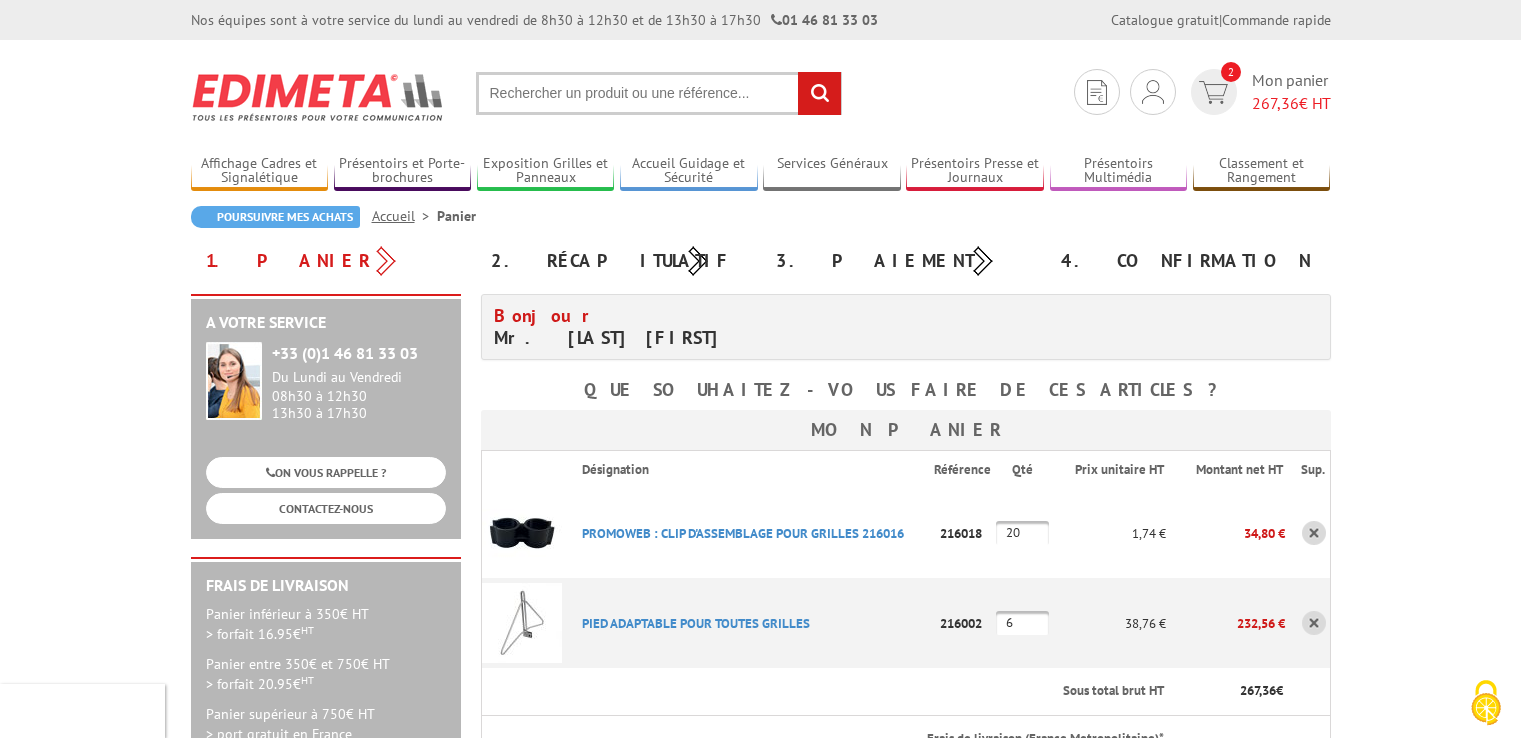 scroll, scrollTop: 0, scrollLeft: 0, axis: both 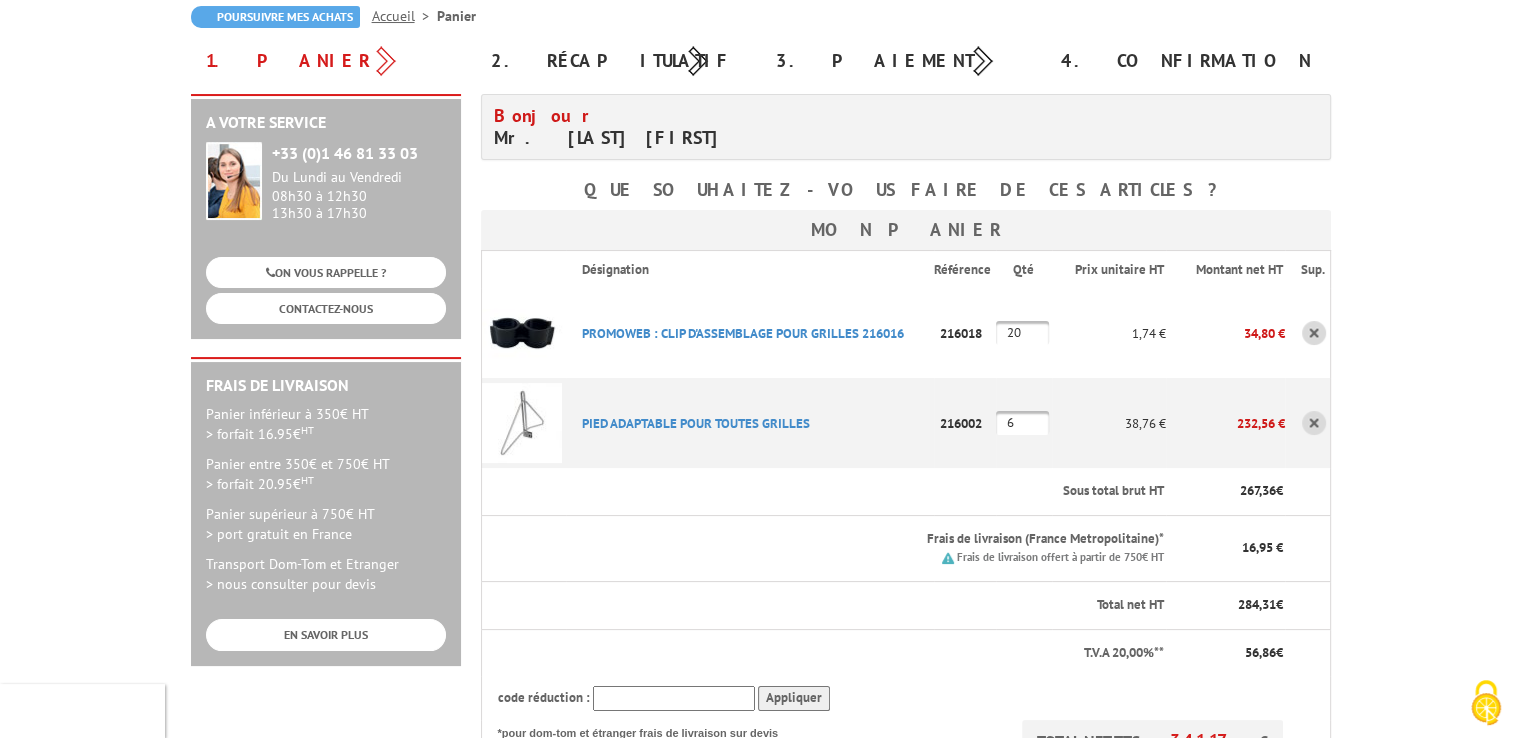 click at bounding box center [1314, 333] 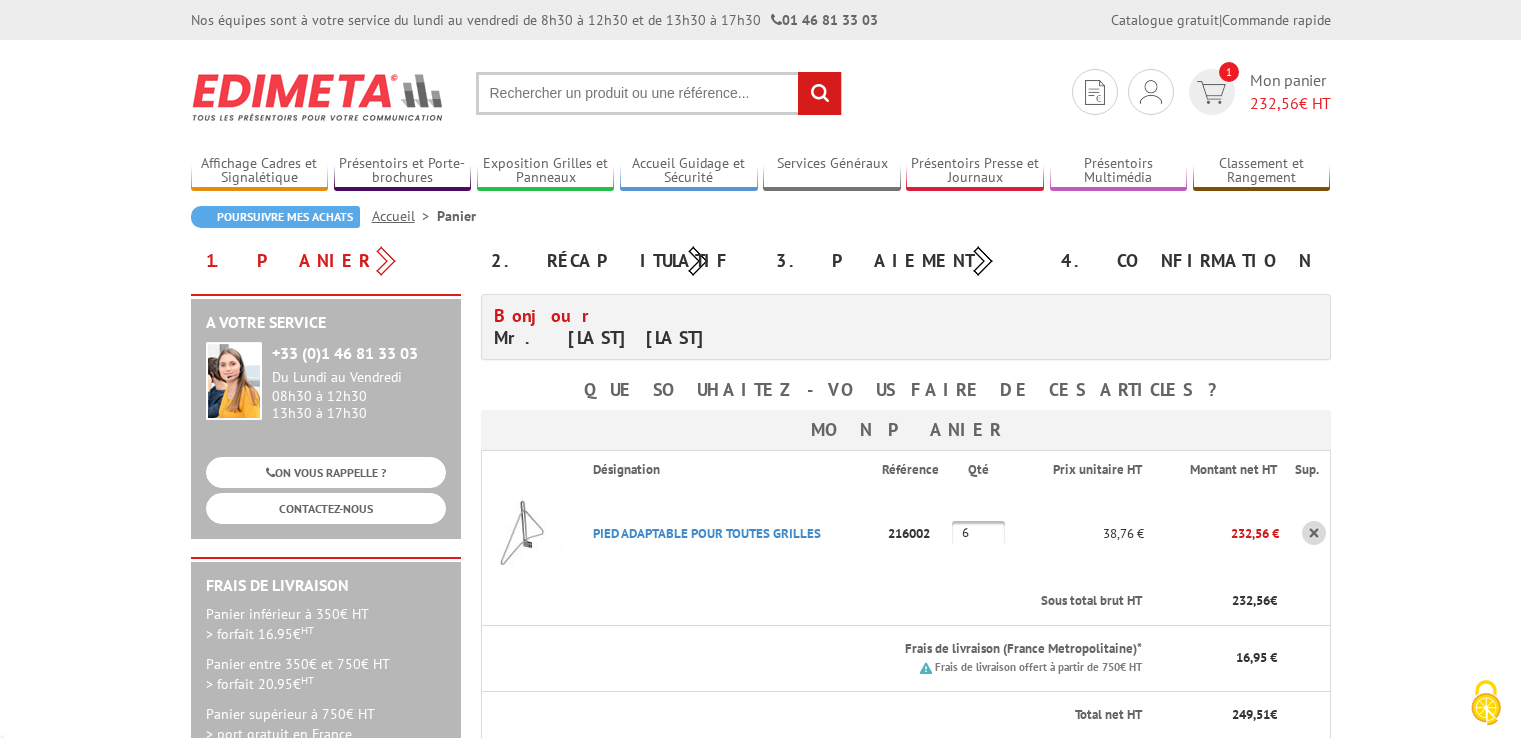 scroll, scrollTop: 0, scrollLeft: 0, axis: both 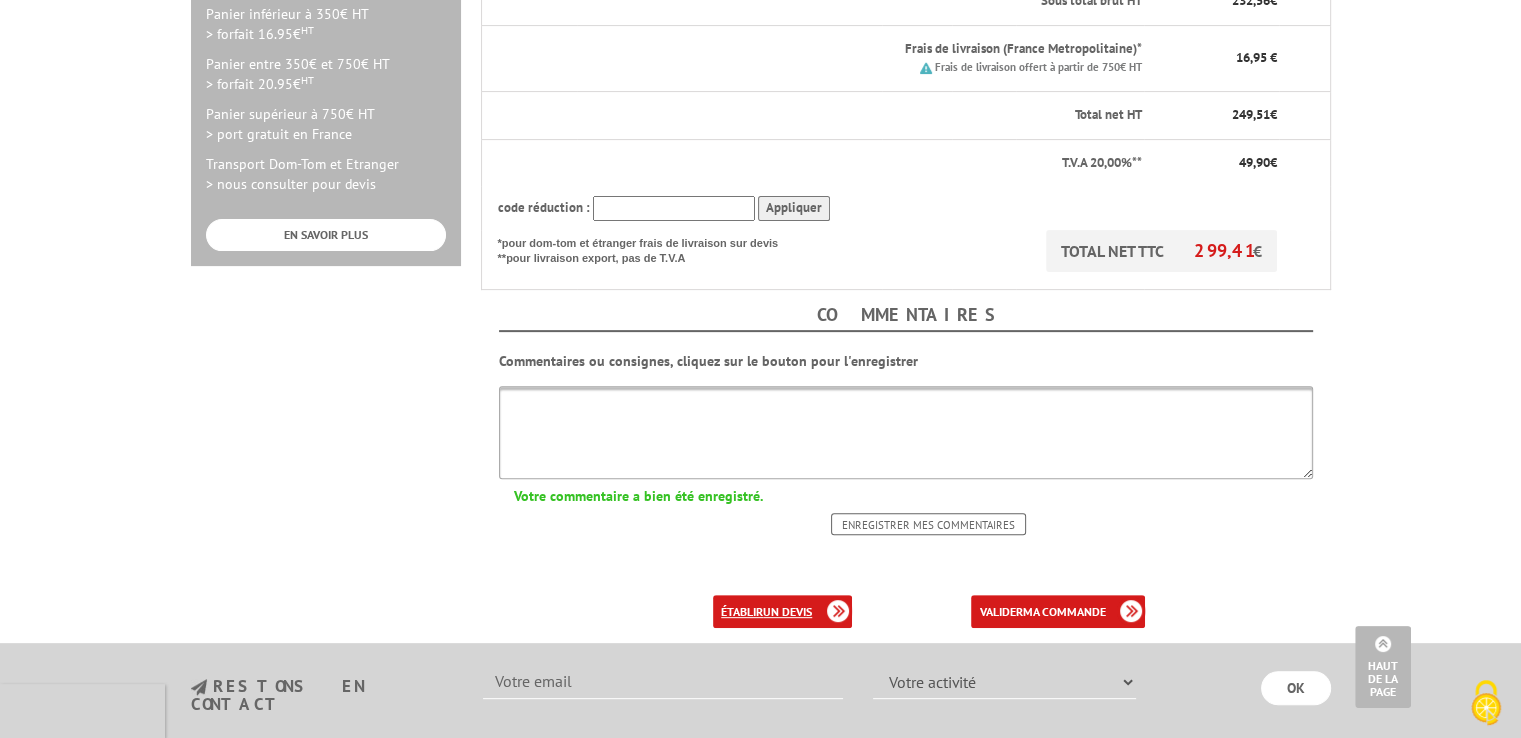 click on "un devis" at bounding box center (787, 611) 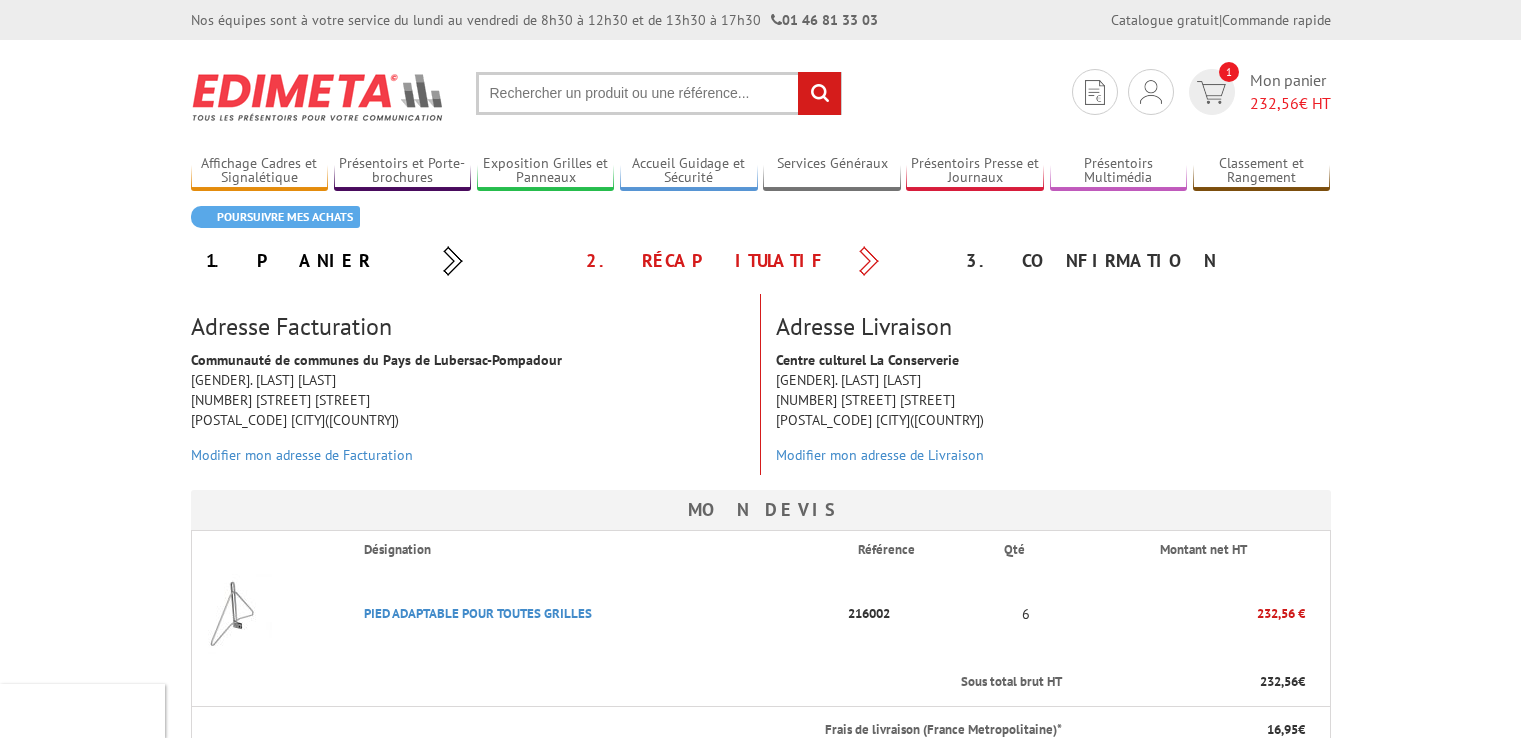 scroll, scrollTop: 0, scrollLeft: 0, axis: both 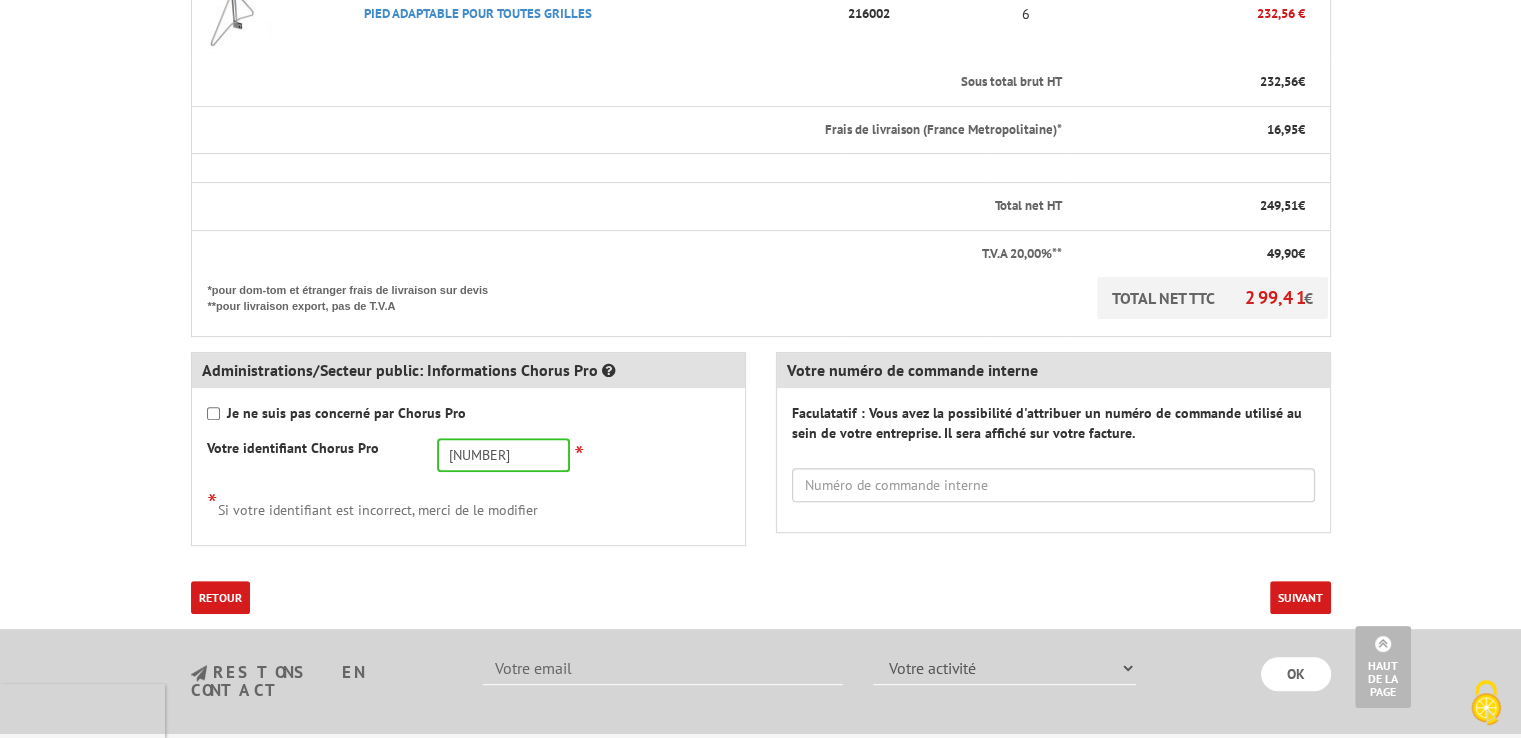 click on "Suivant" at bounding box center (1300, 597) 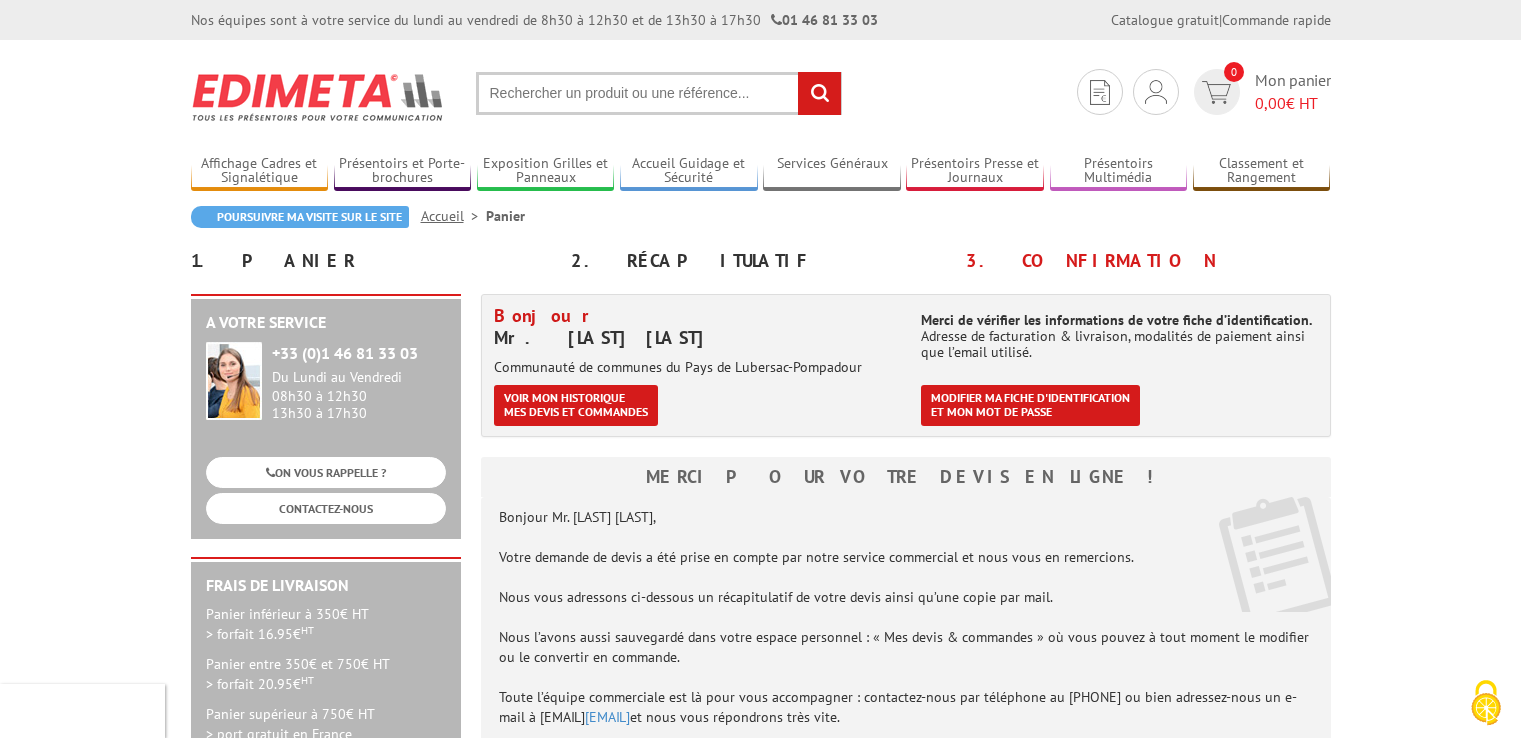 scroll, scrollTop: 0, scrollLeft: 0, axis: both 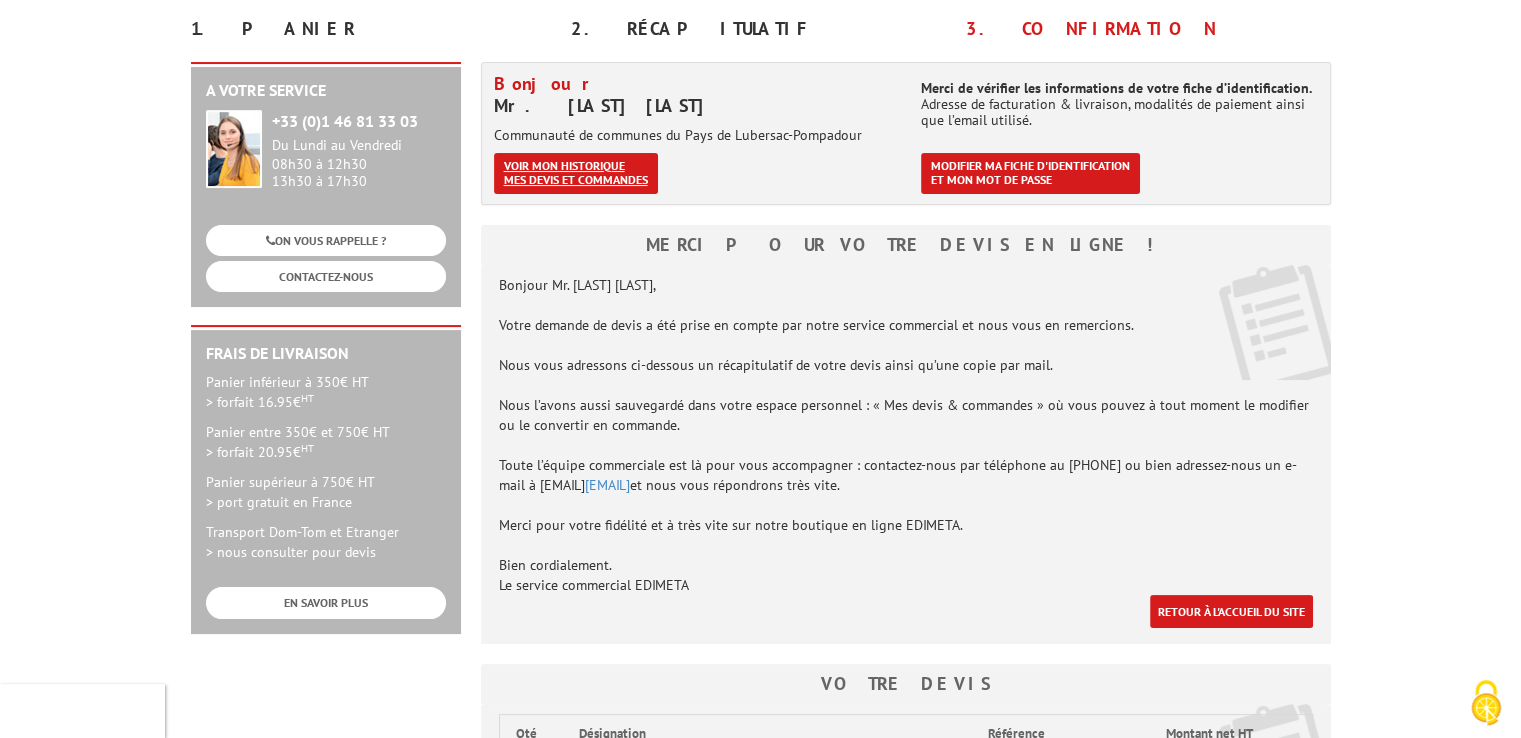 click on "Voir mon
historique mes devis et commandes" at bounding box center [576, 173] 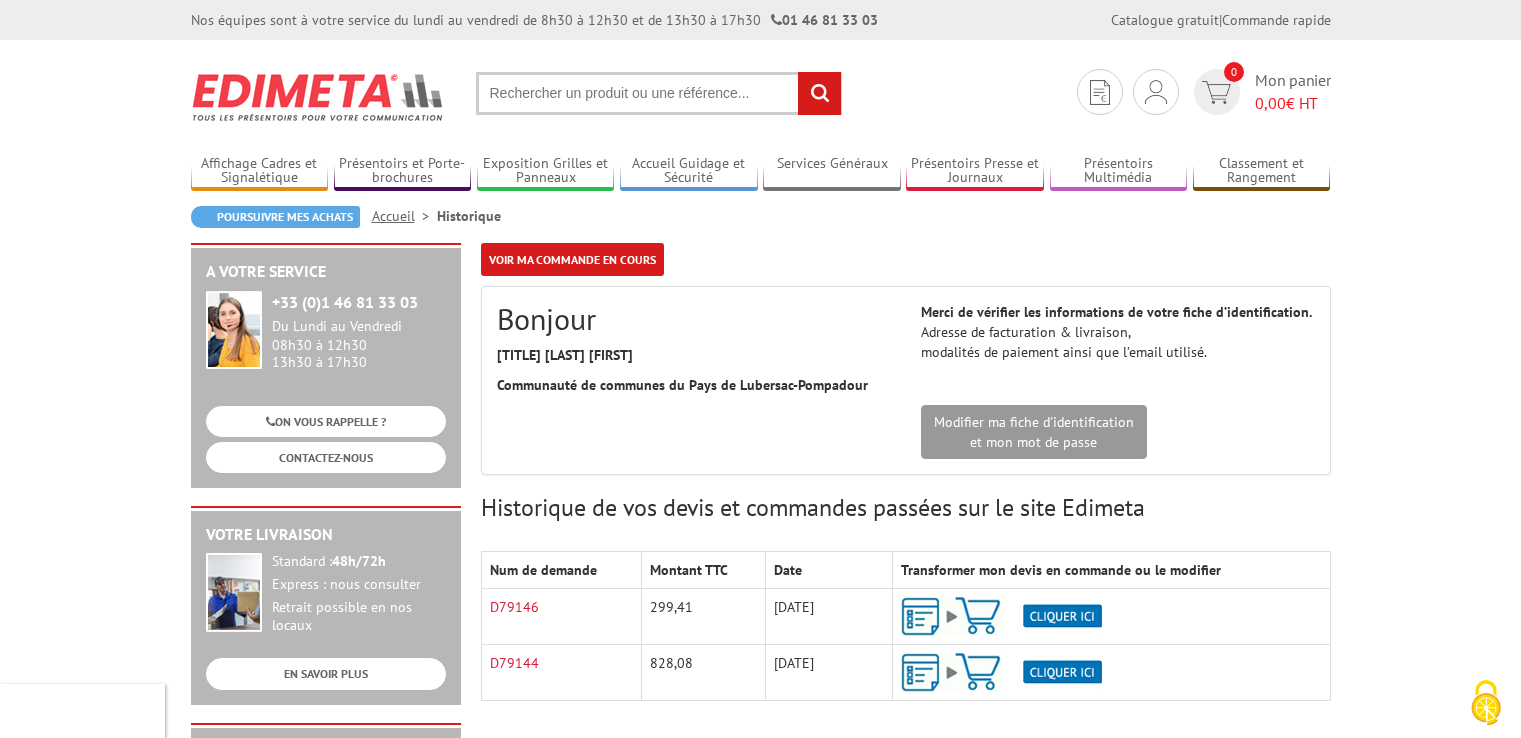 scroll, scrollTop: 0, scrollLeft: 0, axis: both 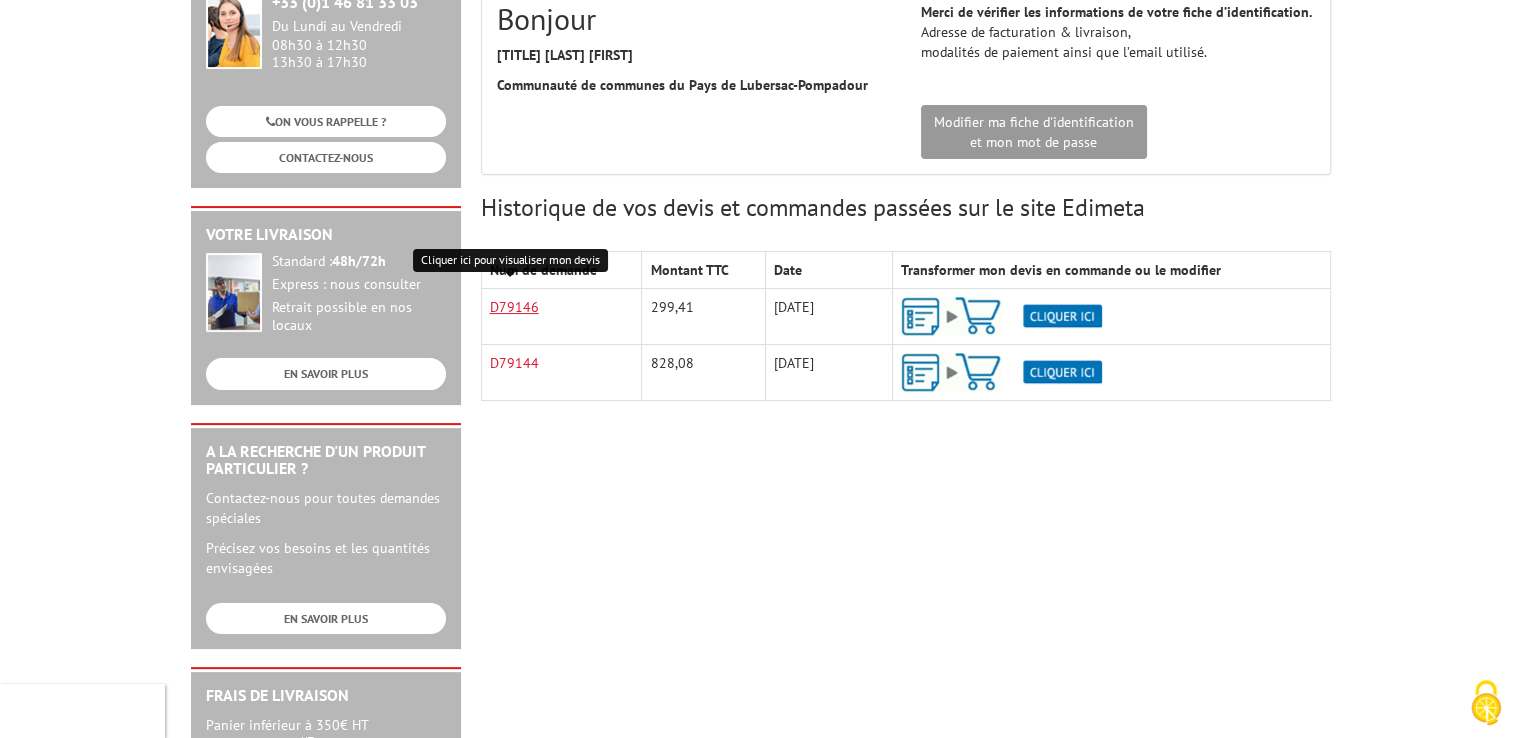 click on "D79146" at bounding box center [514, 307] 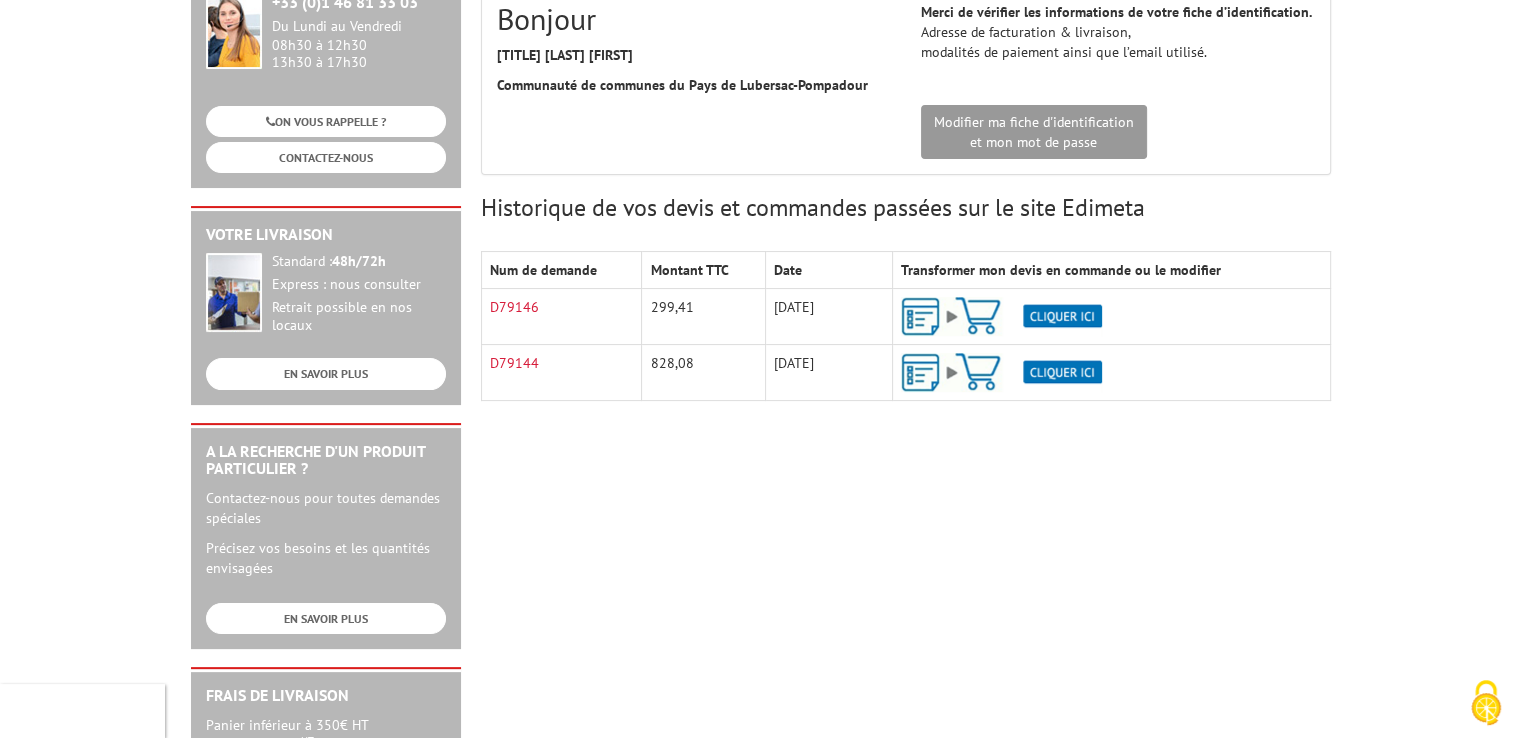 click at bounding box center [1001, 316] 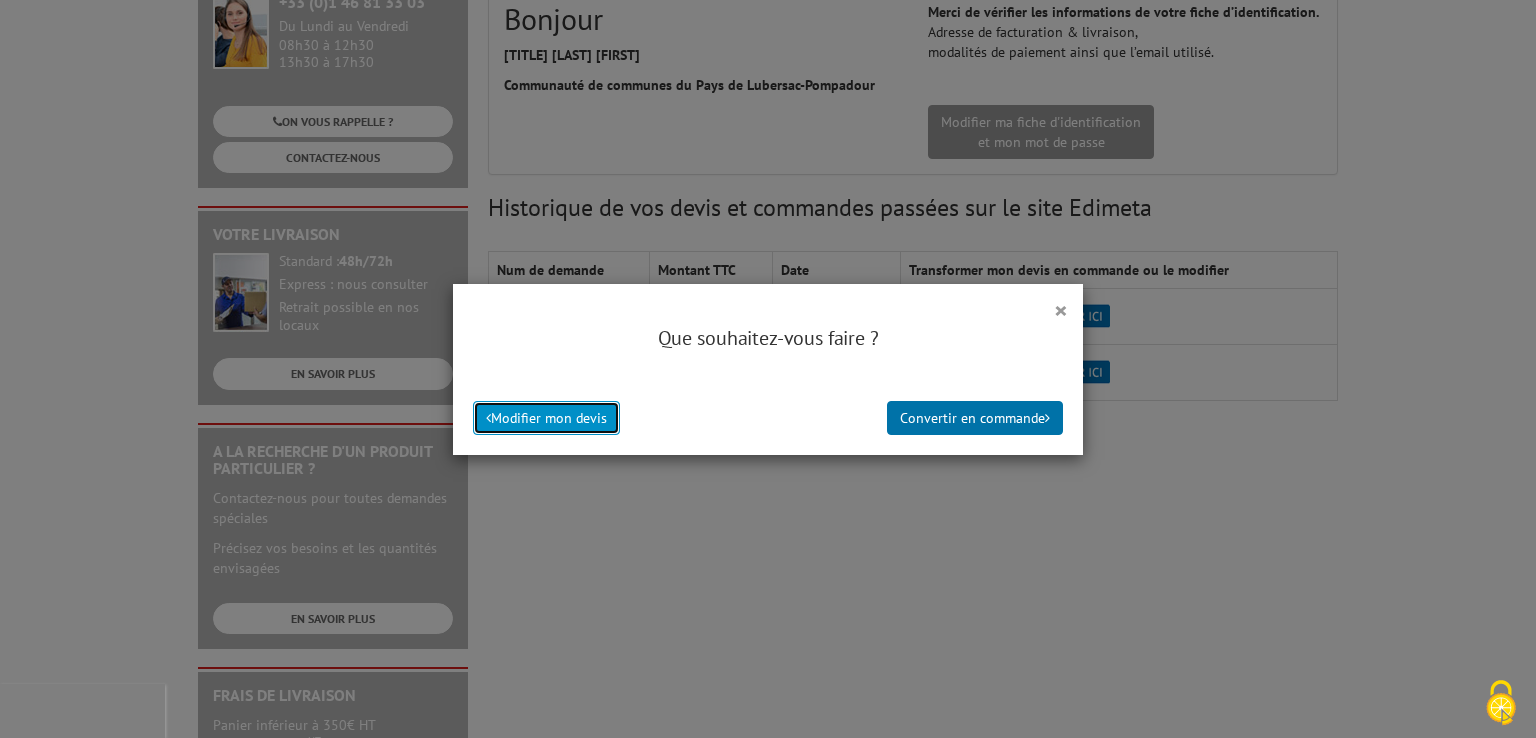 click on "Modifier mon devis" at bounding box center (546, 418) 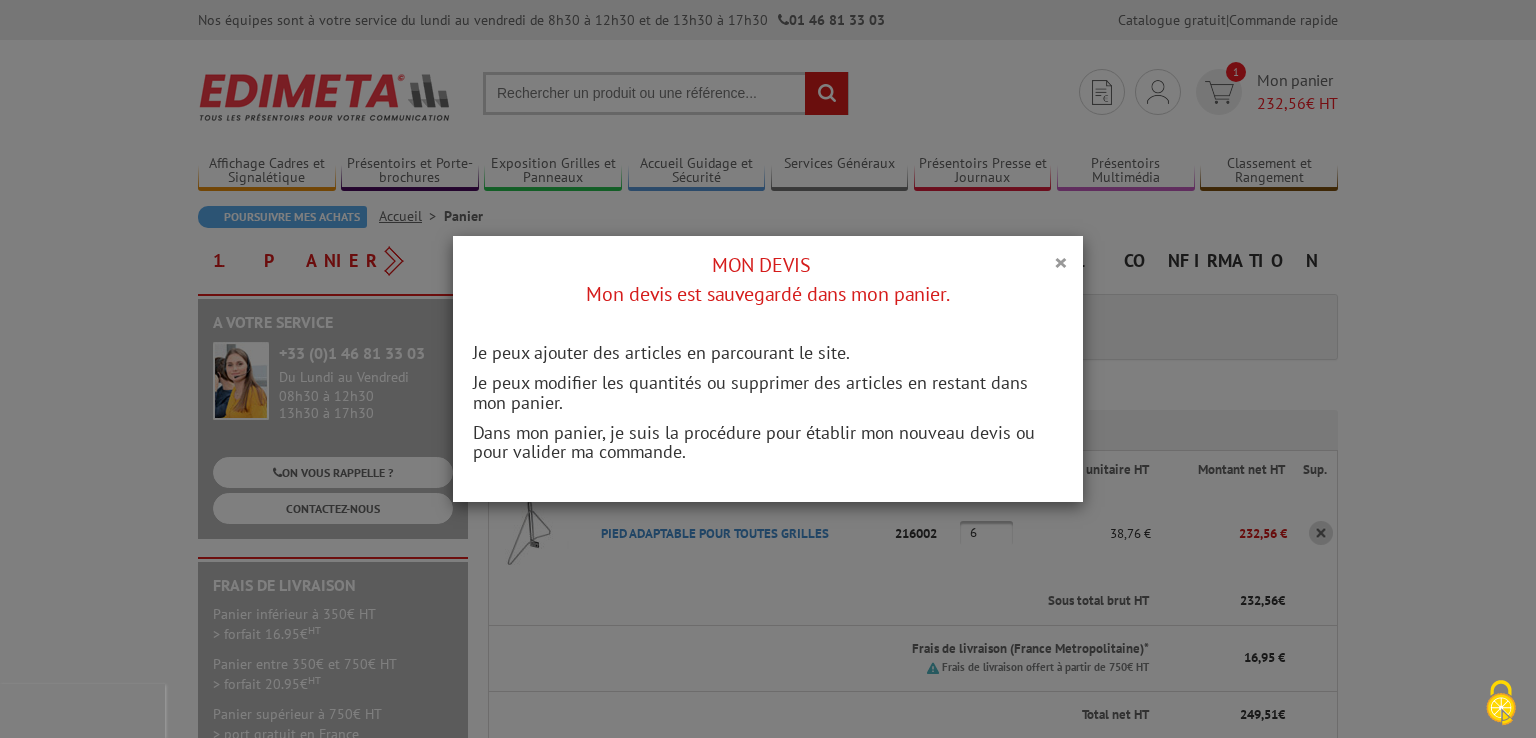 scroll, scrollTop: 0, scrollLeft: 0, axis: both 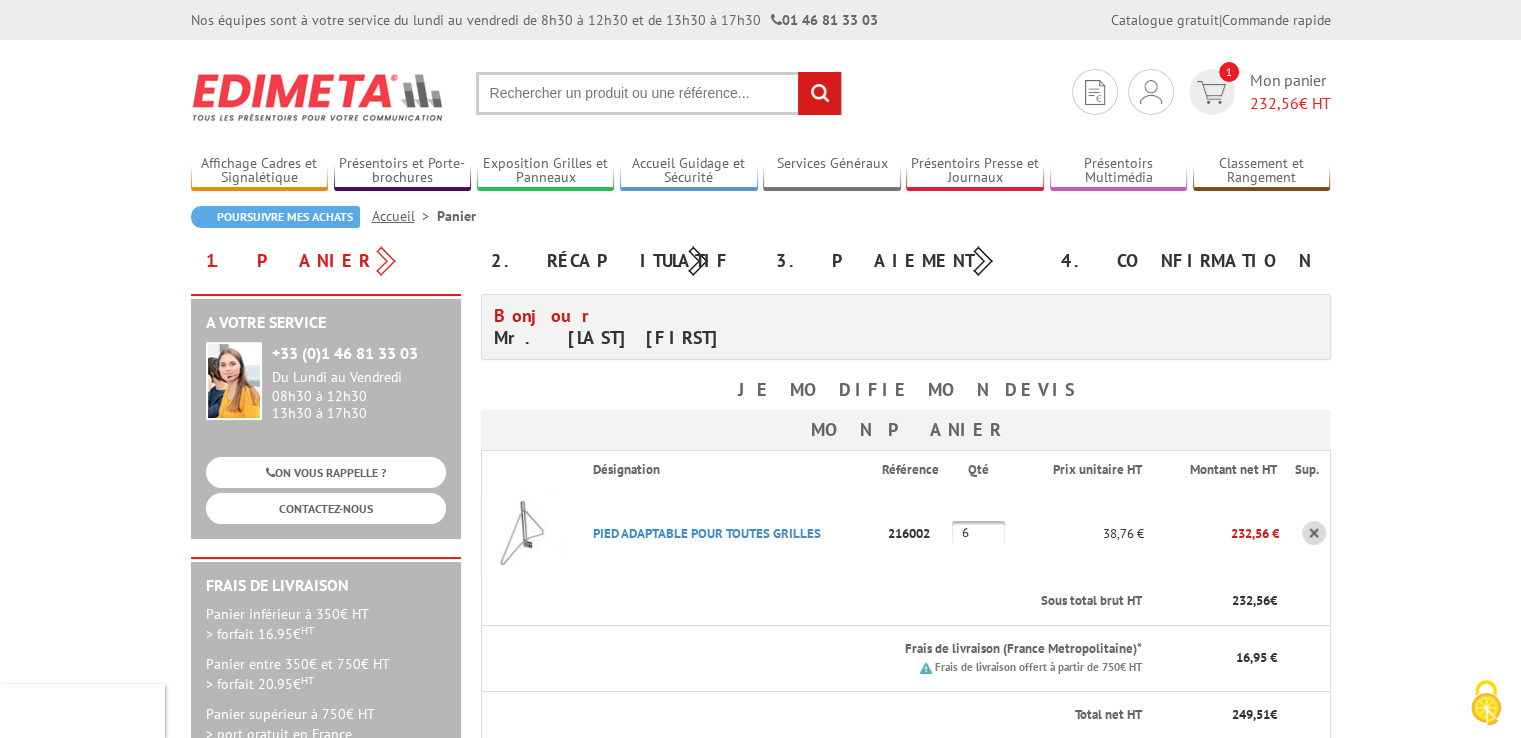 click on "6" at bounding box center [978, 533] 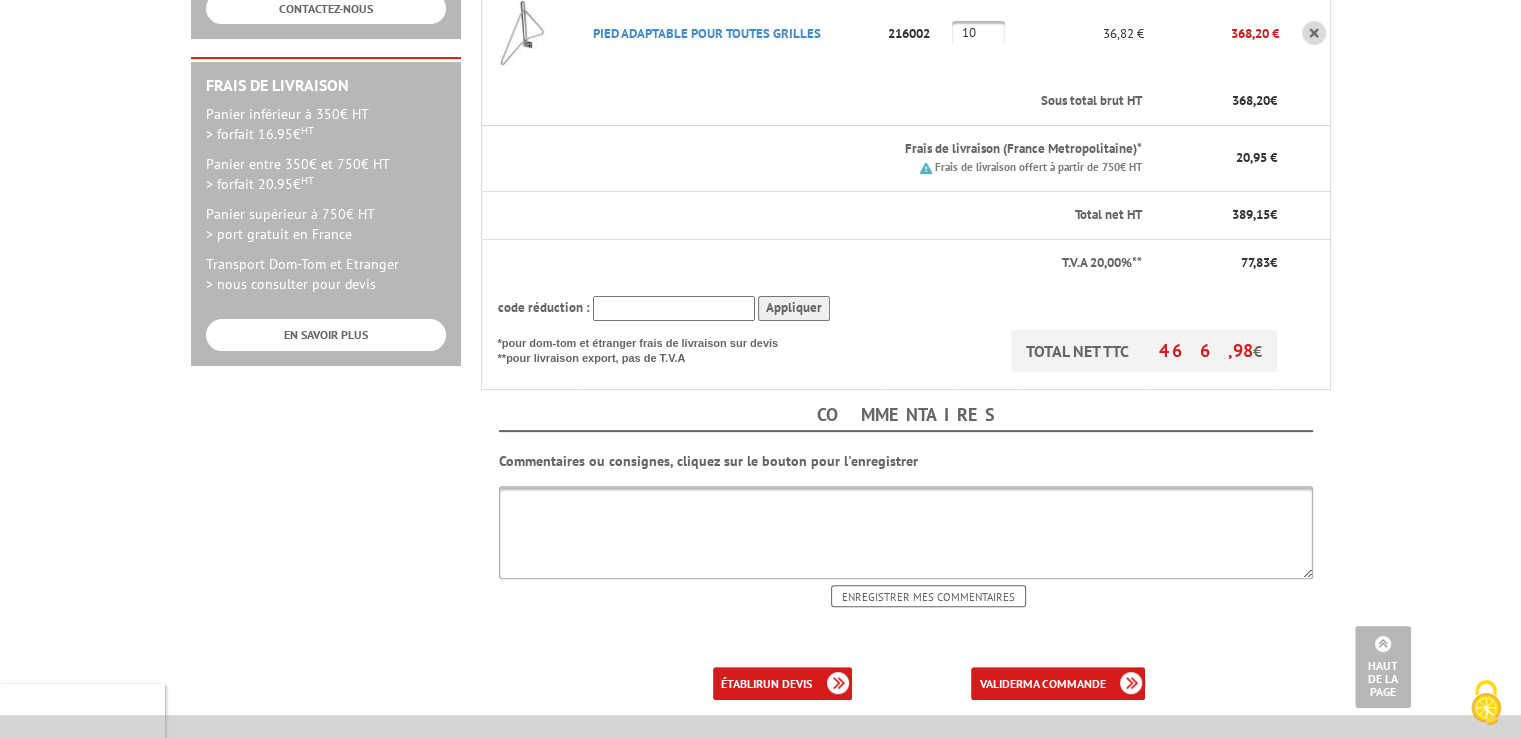 scroll, scrollTop: 800, scrollLeft: 0, axis: vertical 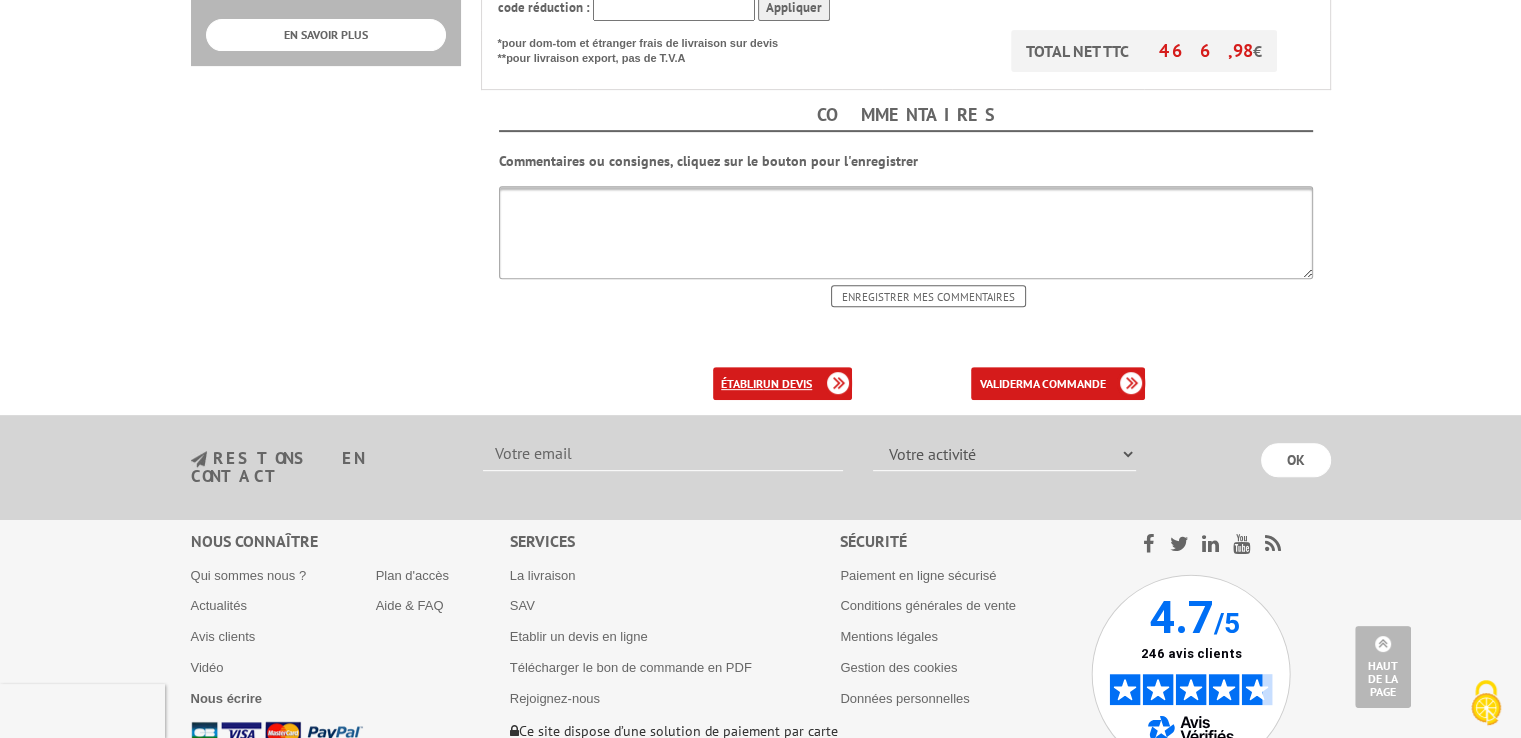 type on "10" 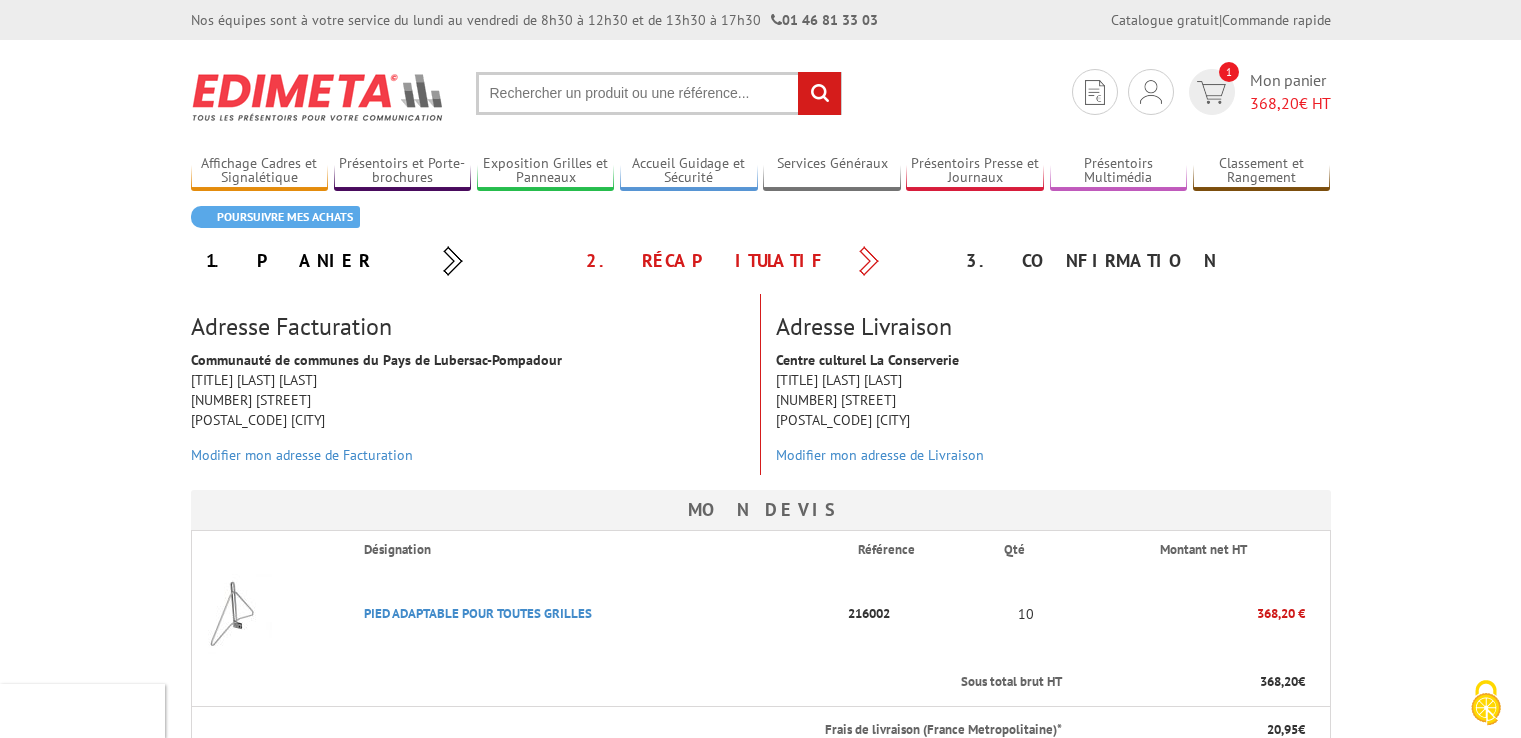scroll, scrollTop: 0, scrollLeft: 0, axis: both 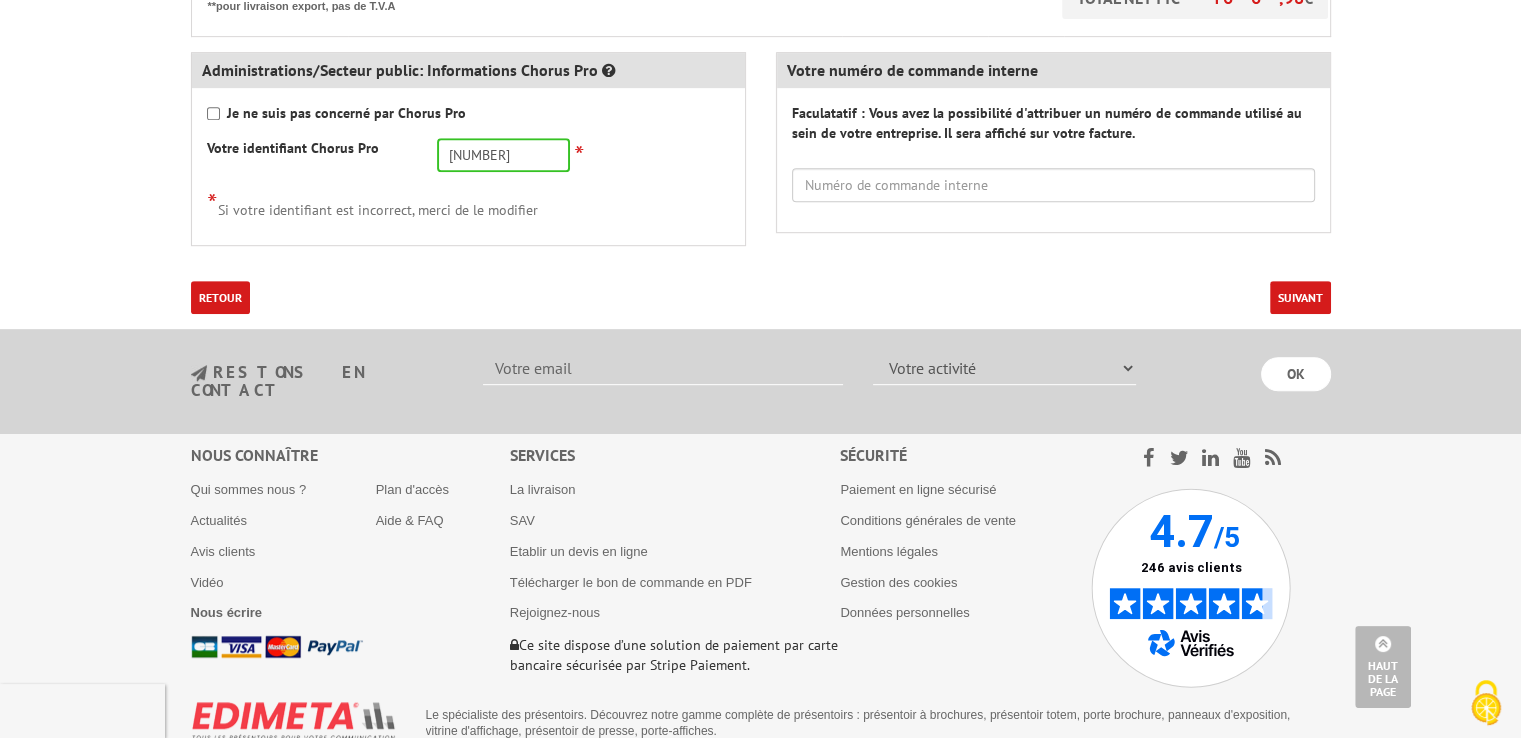 click on "Suivant" at bounding box center [1300, 297] 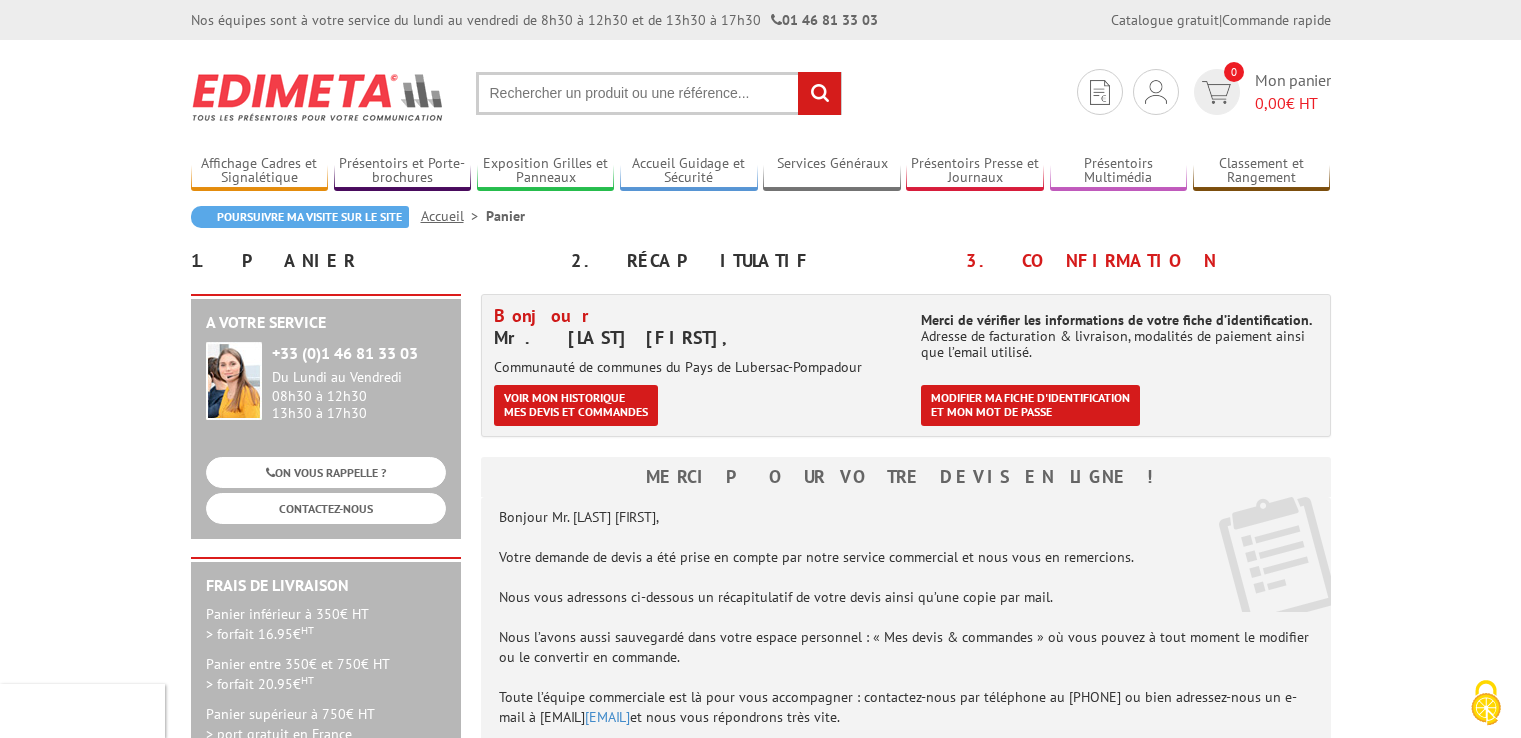 scroll, scrollTop: 0, scrollLeft: 0, axis: both 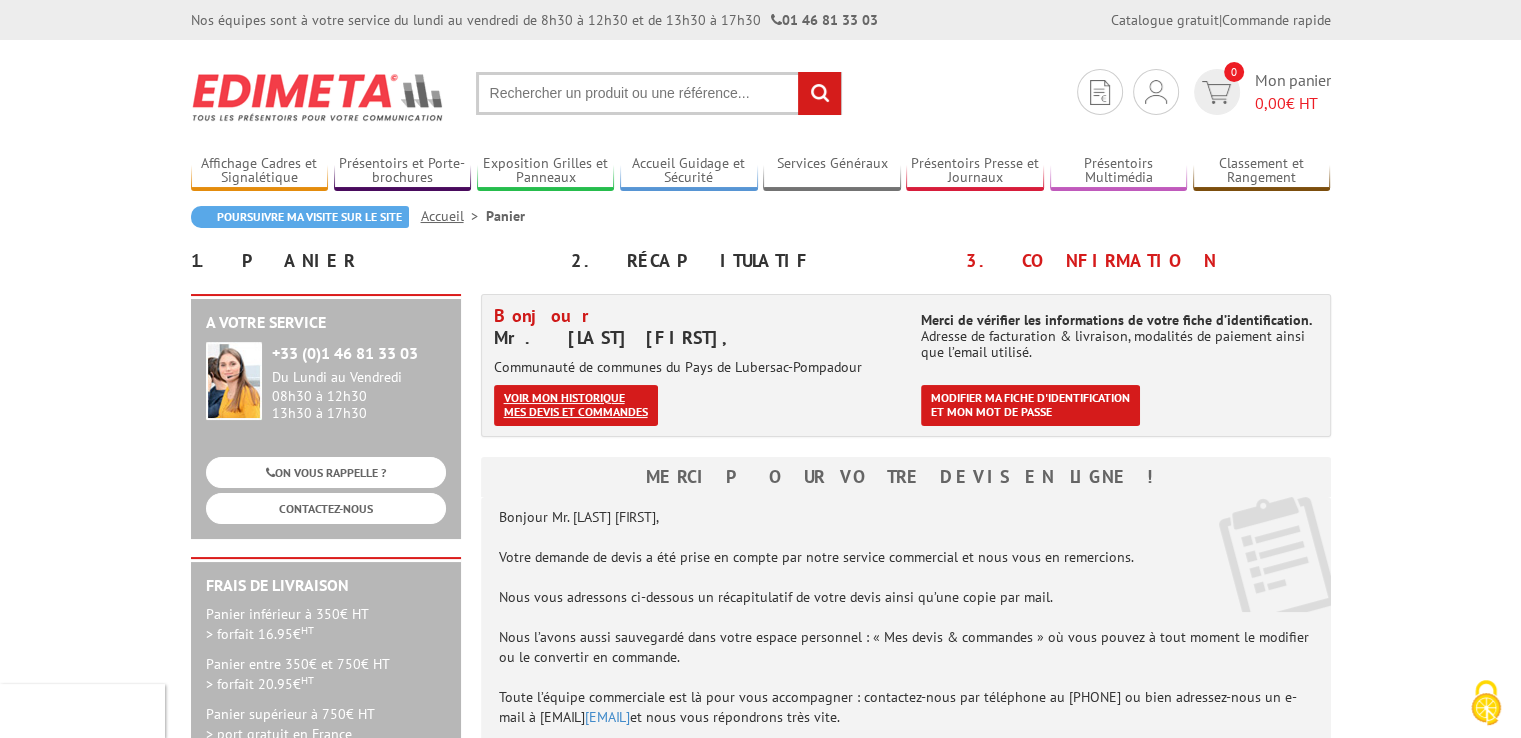 click on "Voir mon
historique mes devis et commandes" at bounding box center (576, 405) 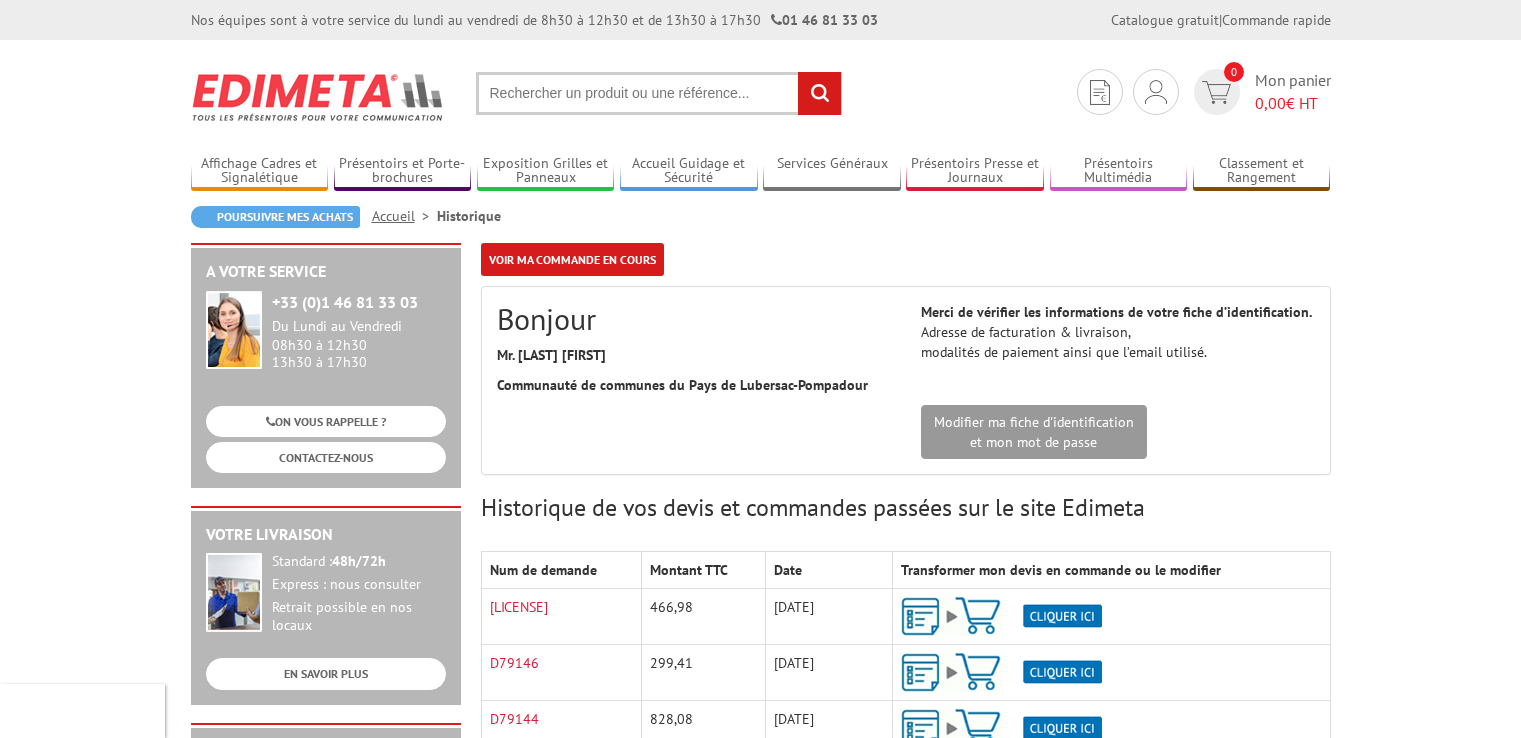 scroll, scrollTop: 0, scrollLeft: 0, axis: both 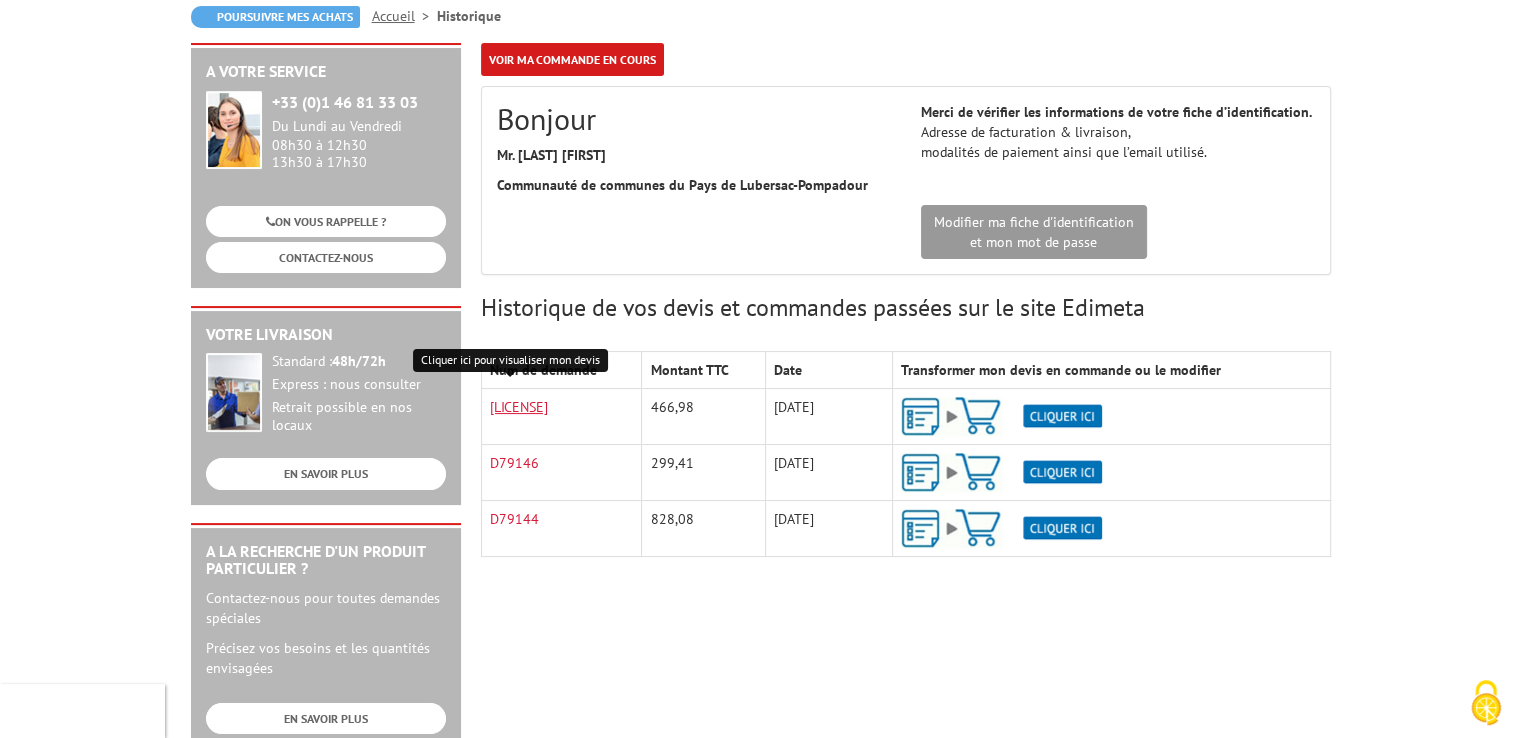 click on "[LICENSE]" at bounding box center (519, 407) 